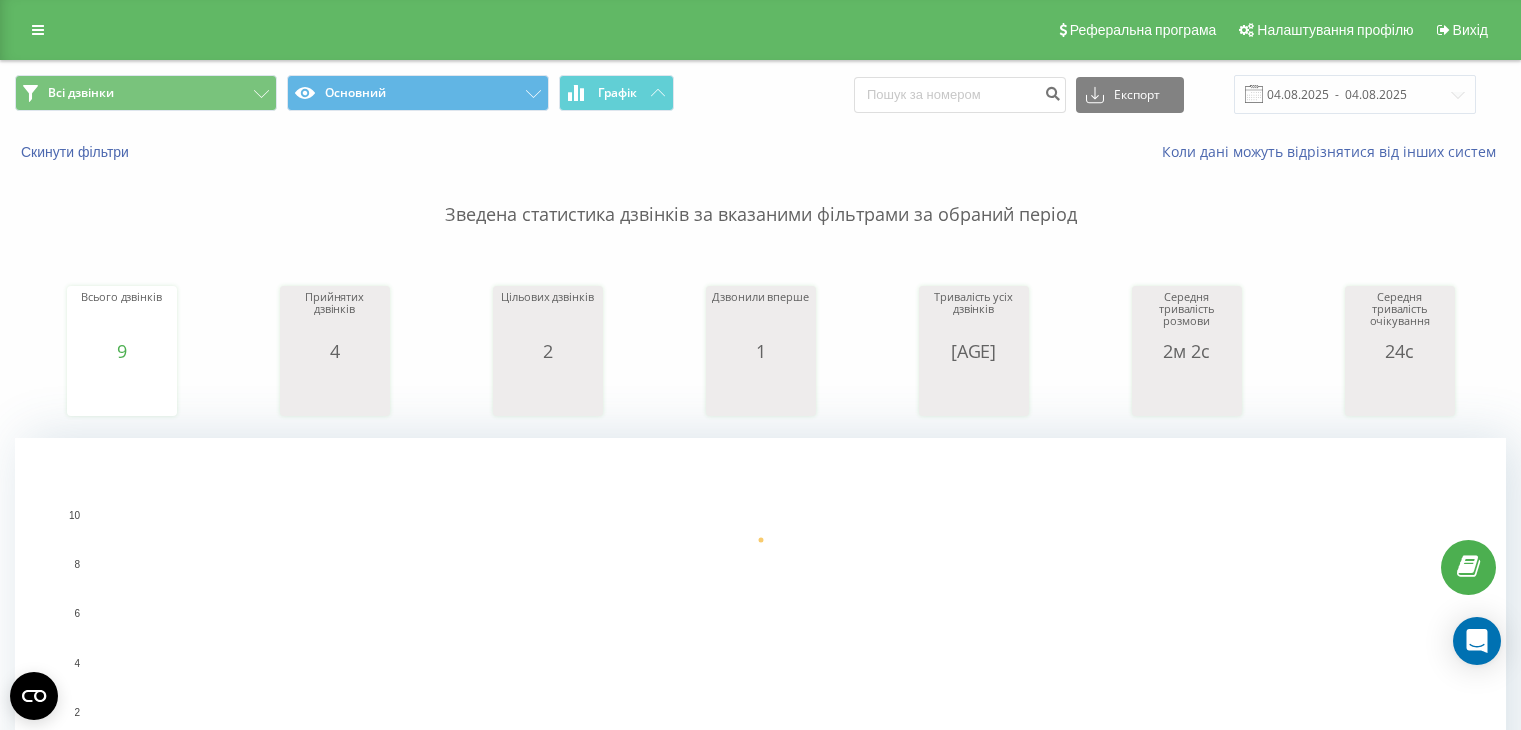 scroll, scrollTop: 673, scrollLeft: 0, axis: vertical 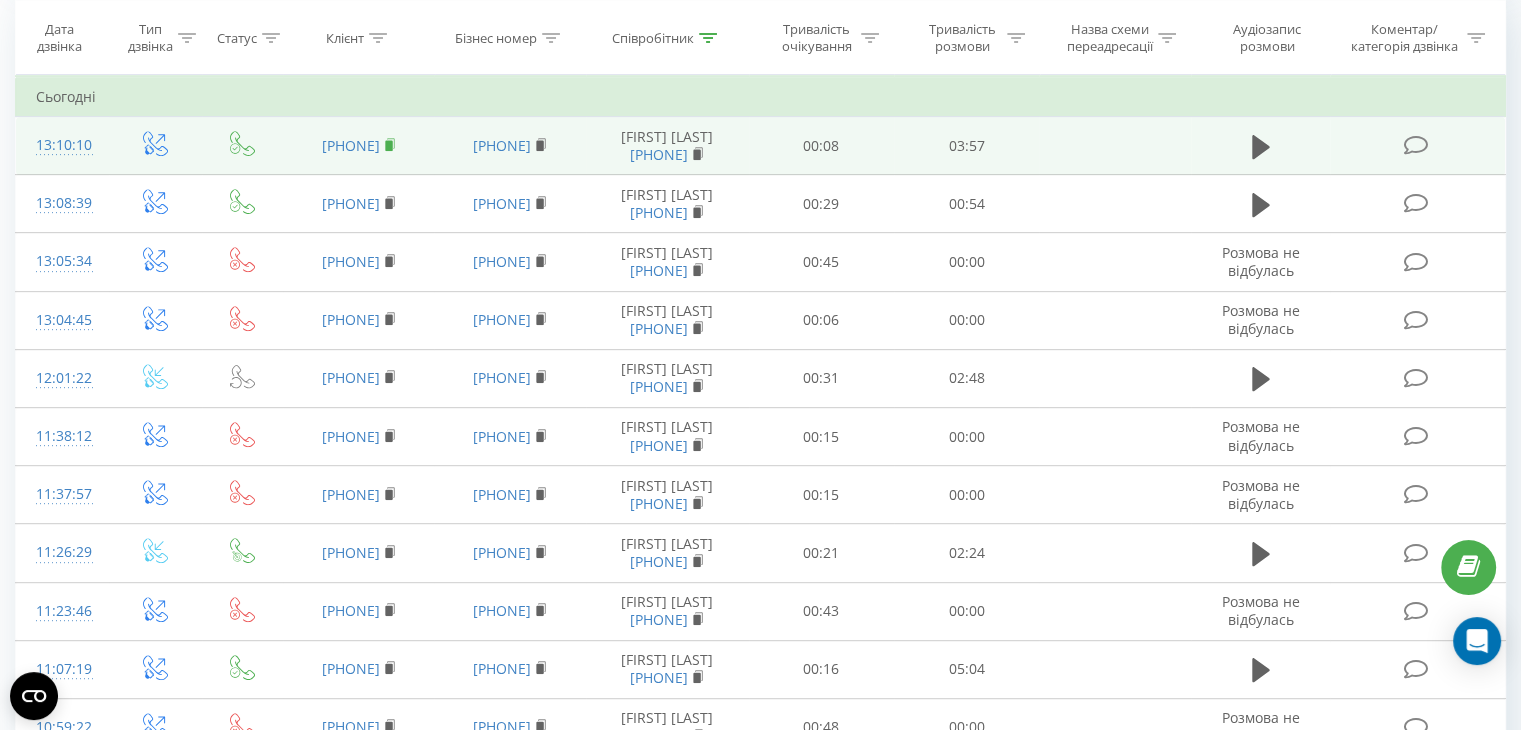 click 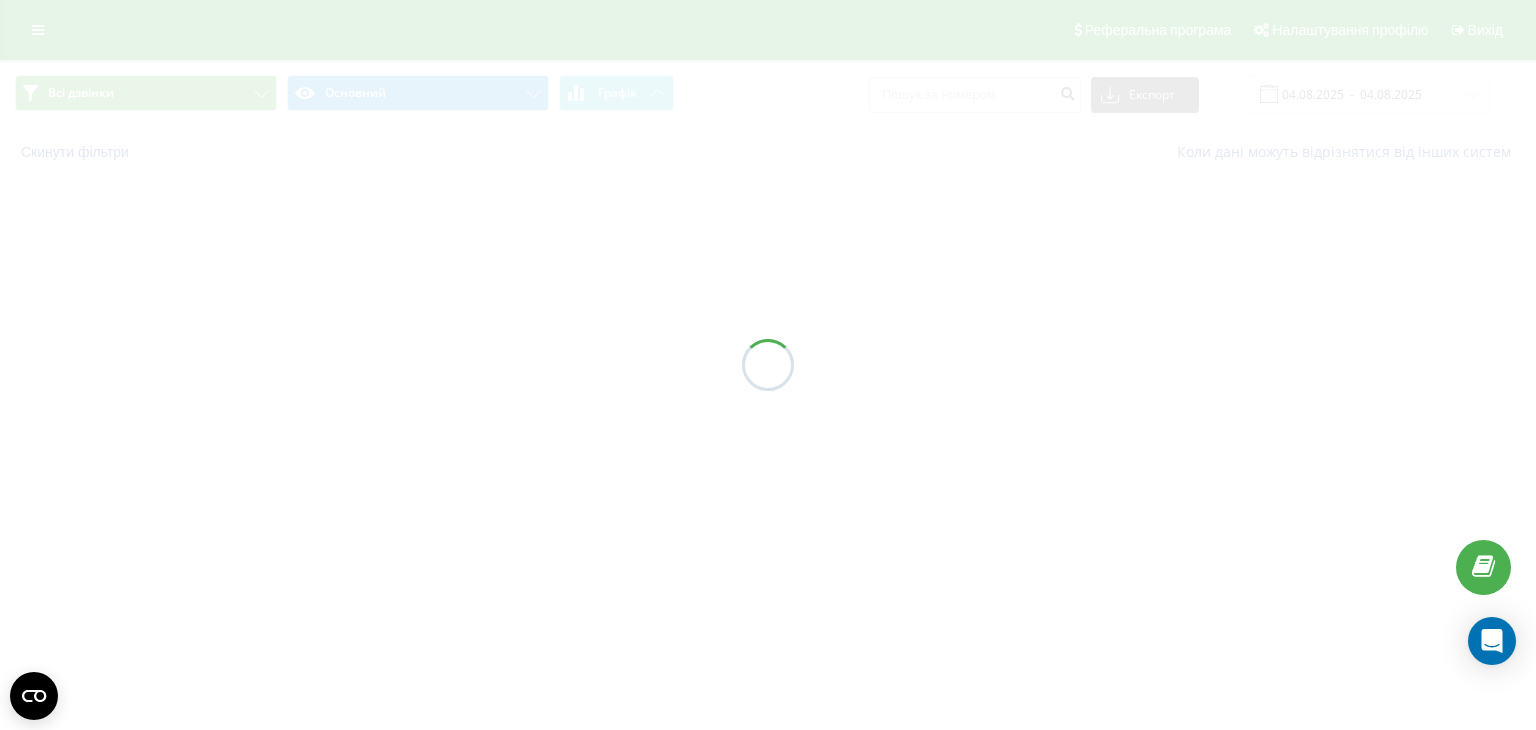 scroll, scrollTop: 0, scrollLeft: 0, axis: both 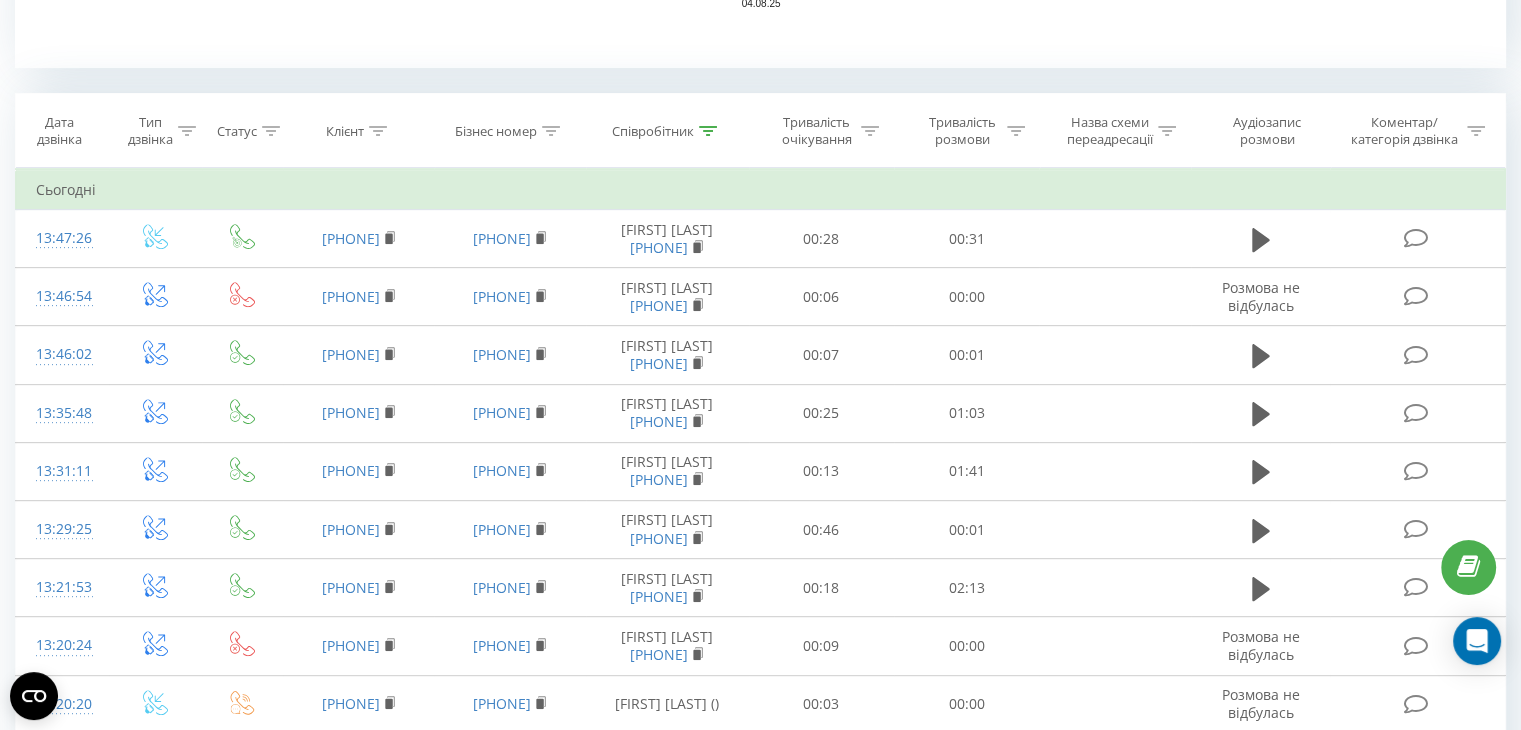 click at bounding box center [708, 131] 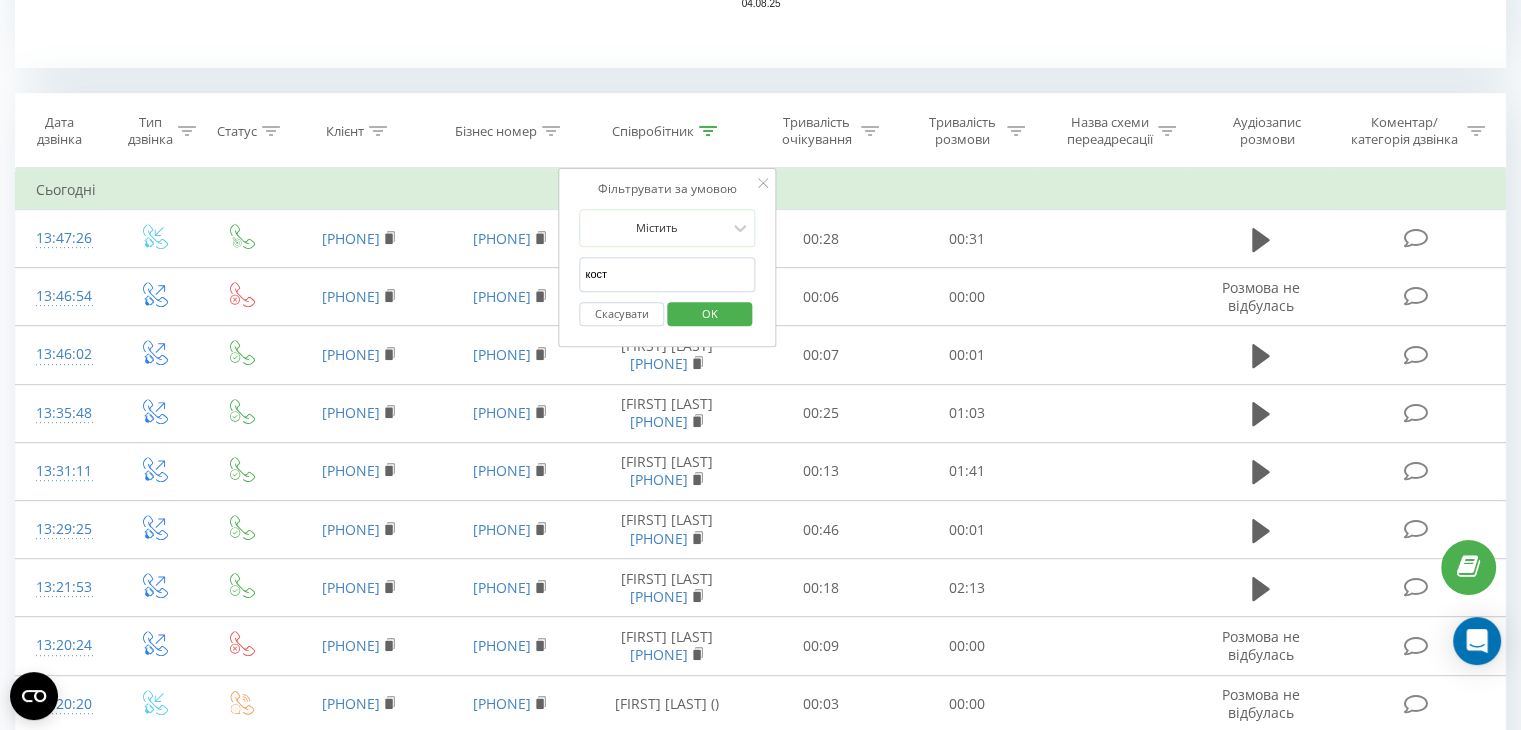 click on "кост" at bounding box center [667, 274] 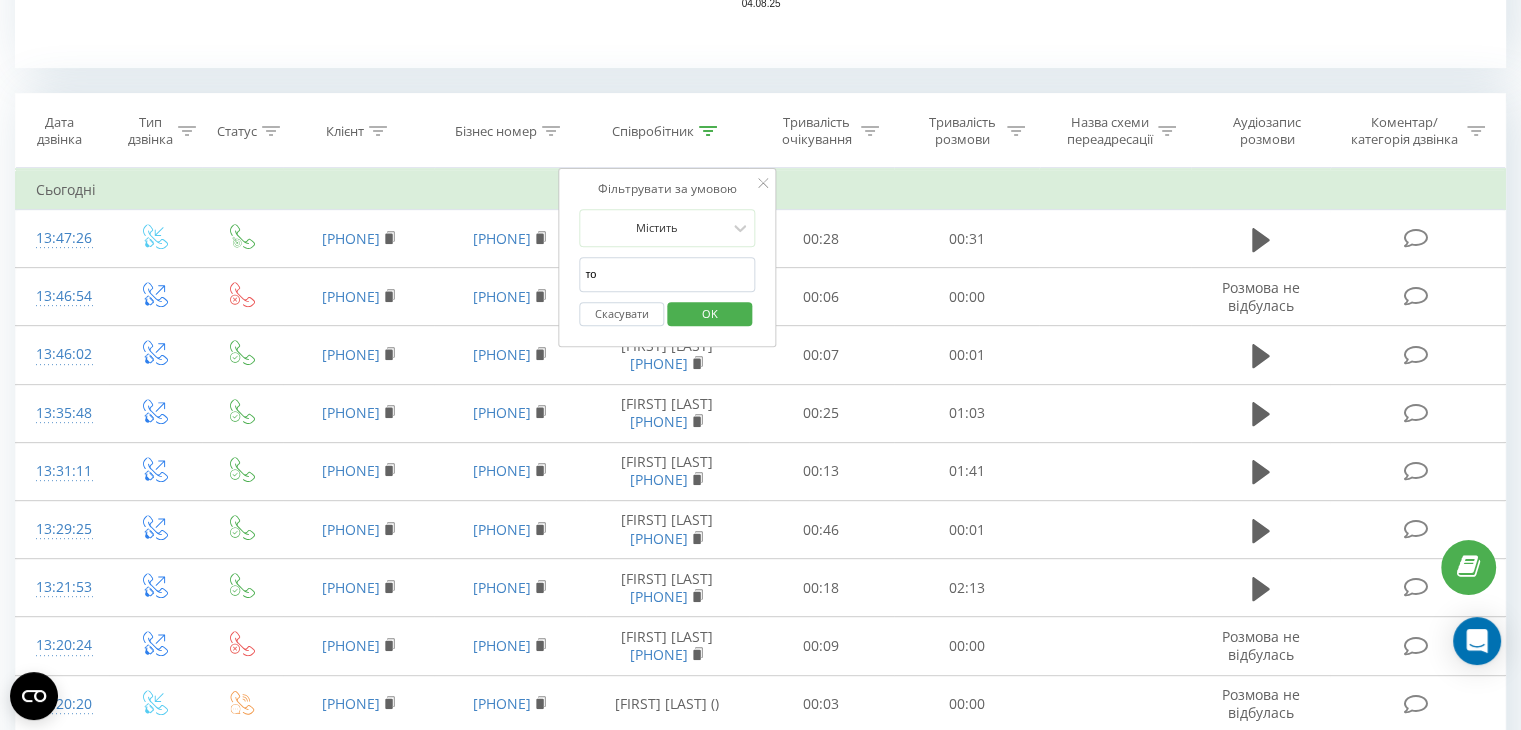 type on "том" 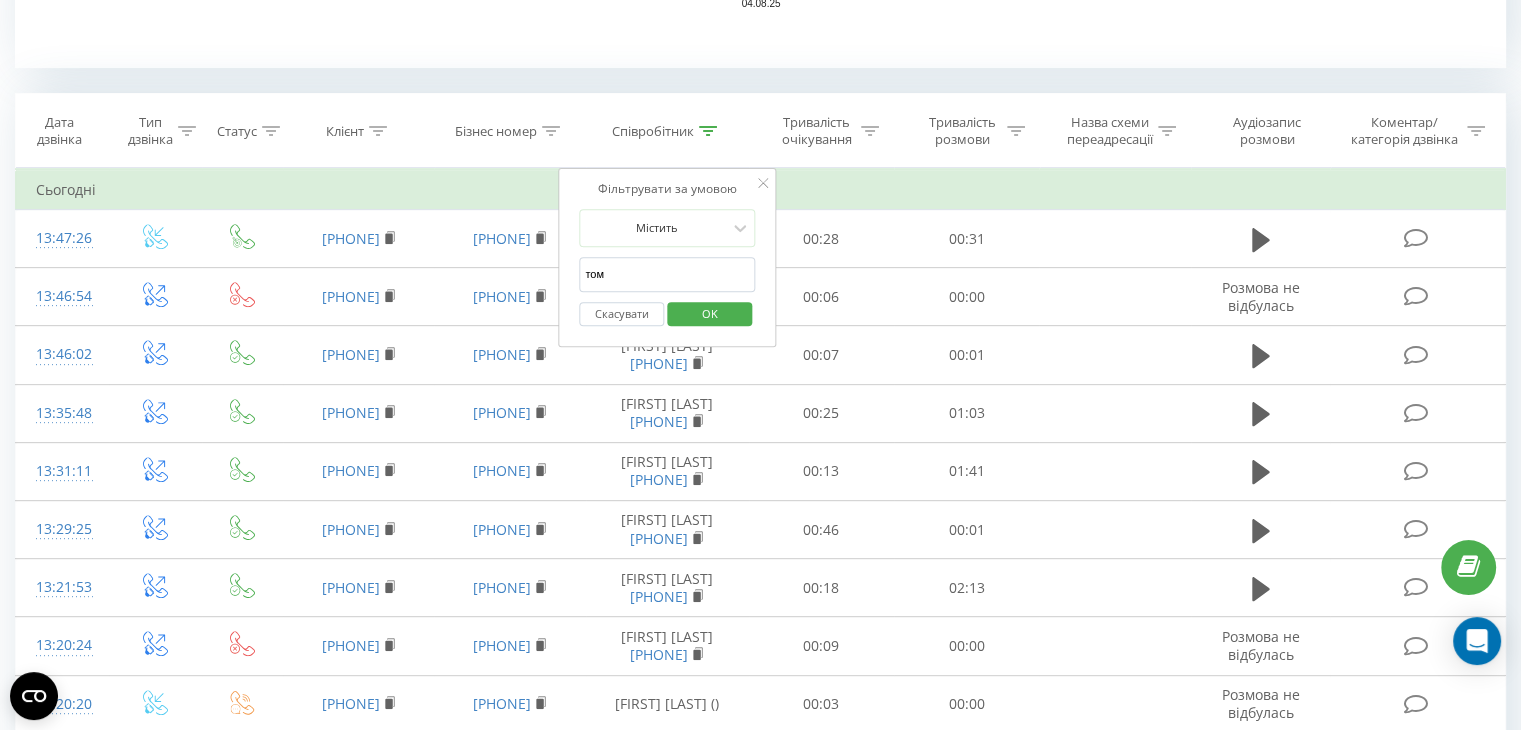 click on "OK" at bounding box center (710, 313) 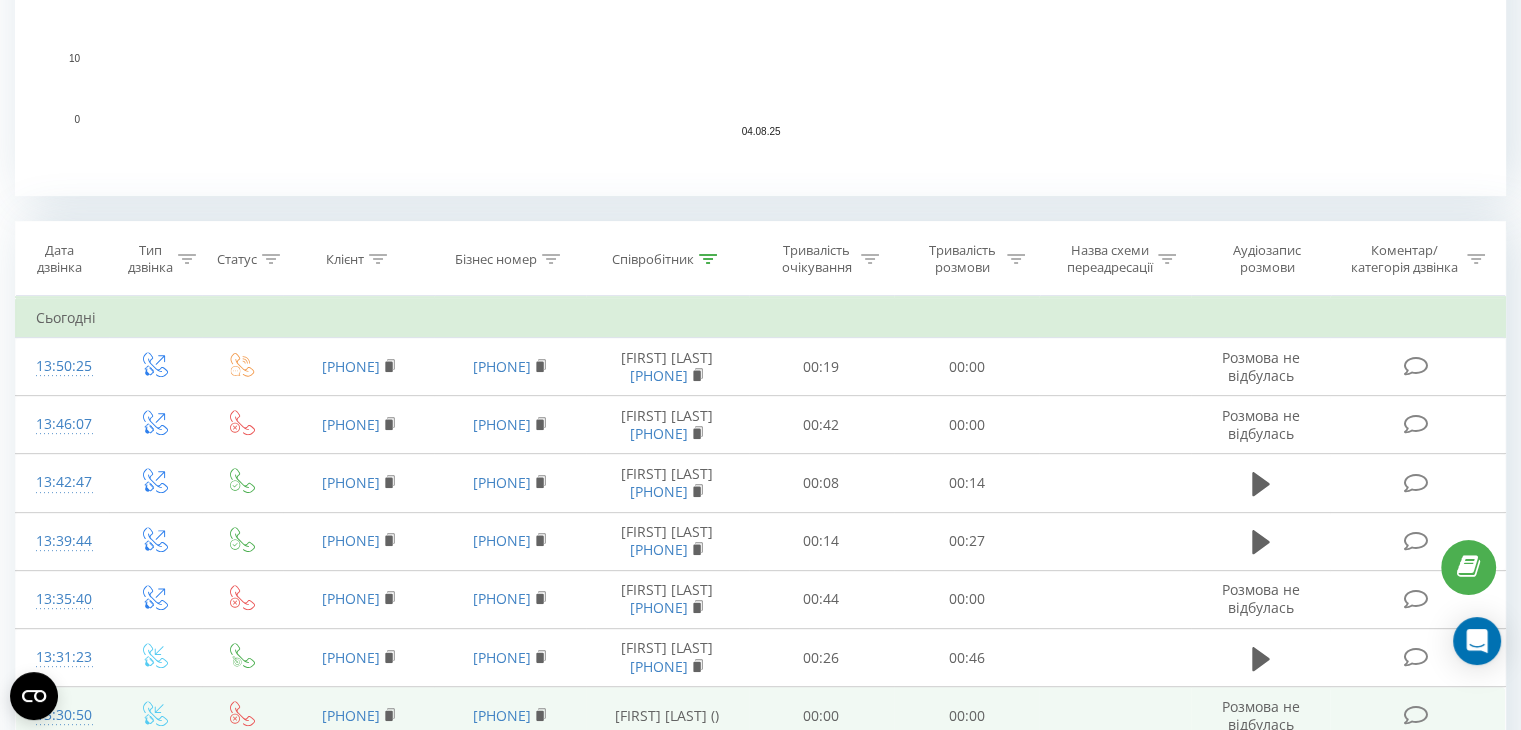 scroll, scrollTop: 643, scrollLeft: 0, axis: vertical 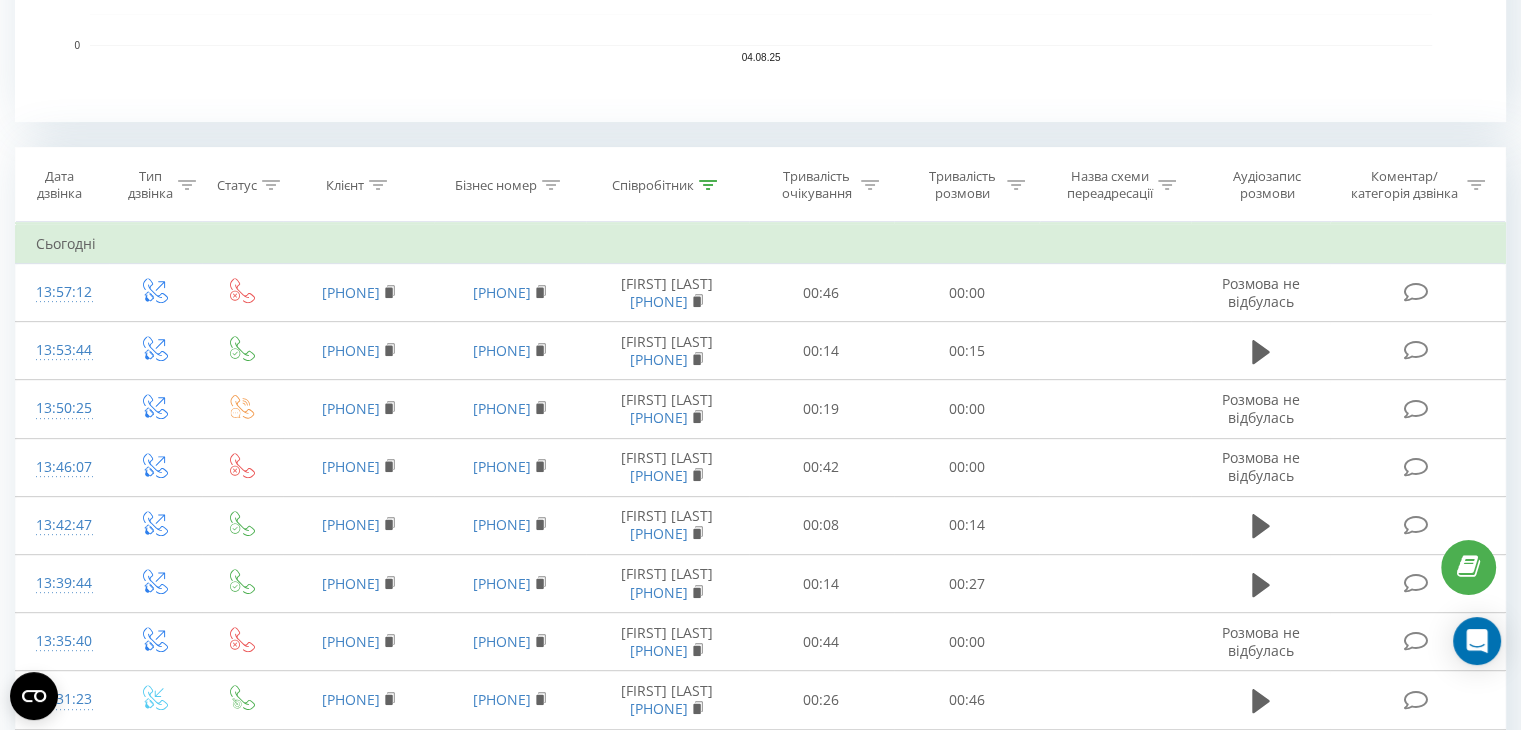 click 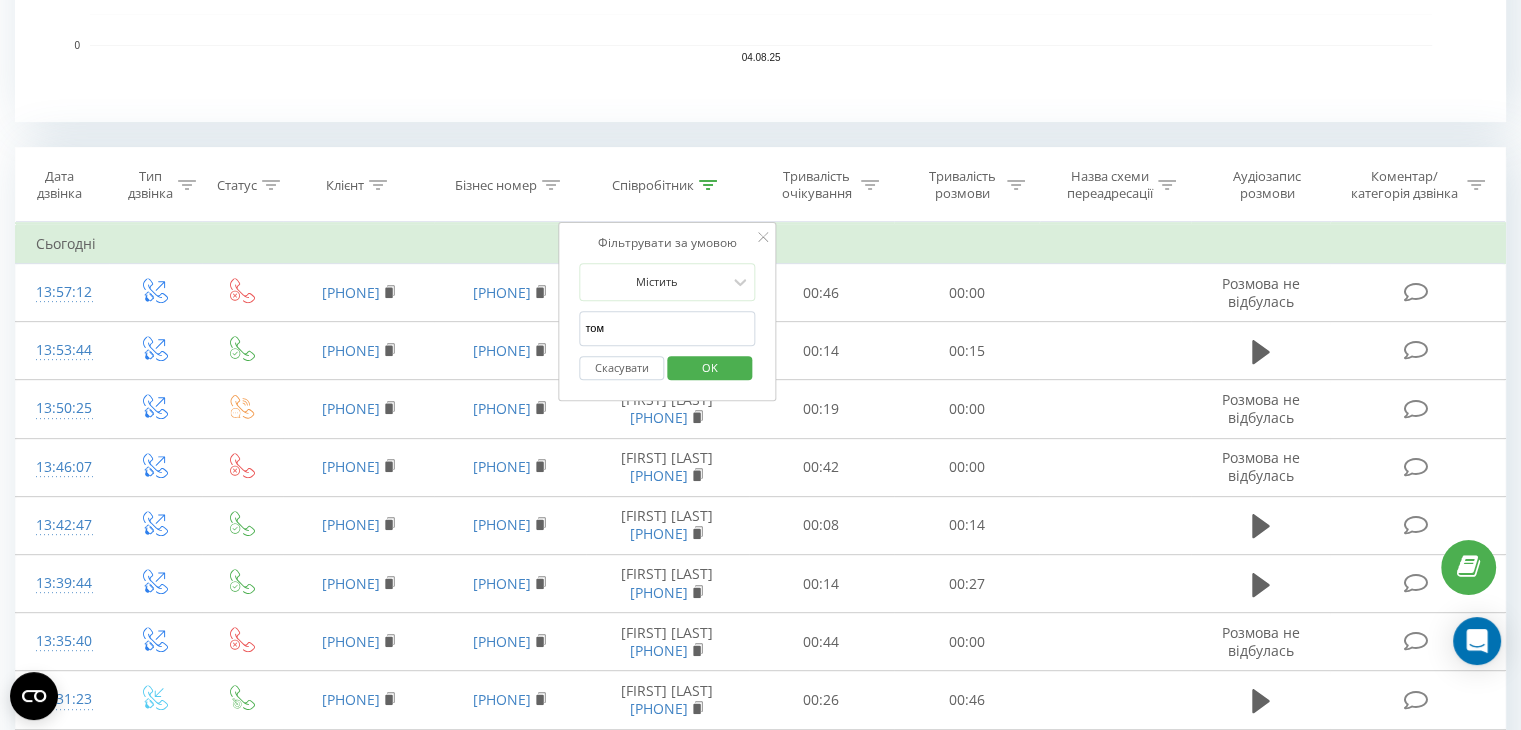 click on "том" at bounding box center [667, 328] 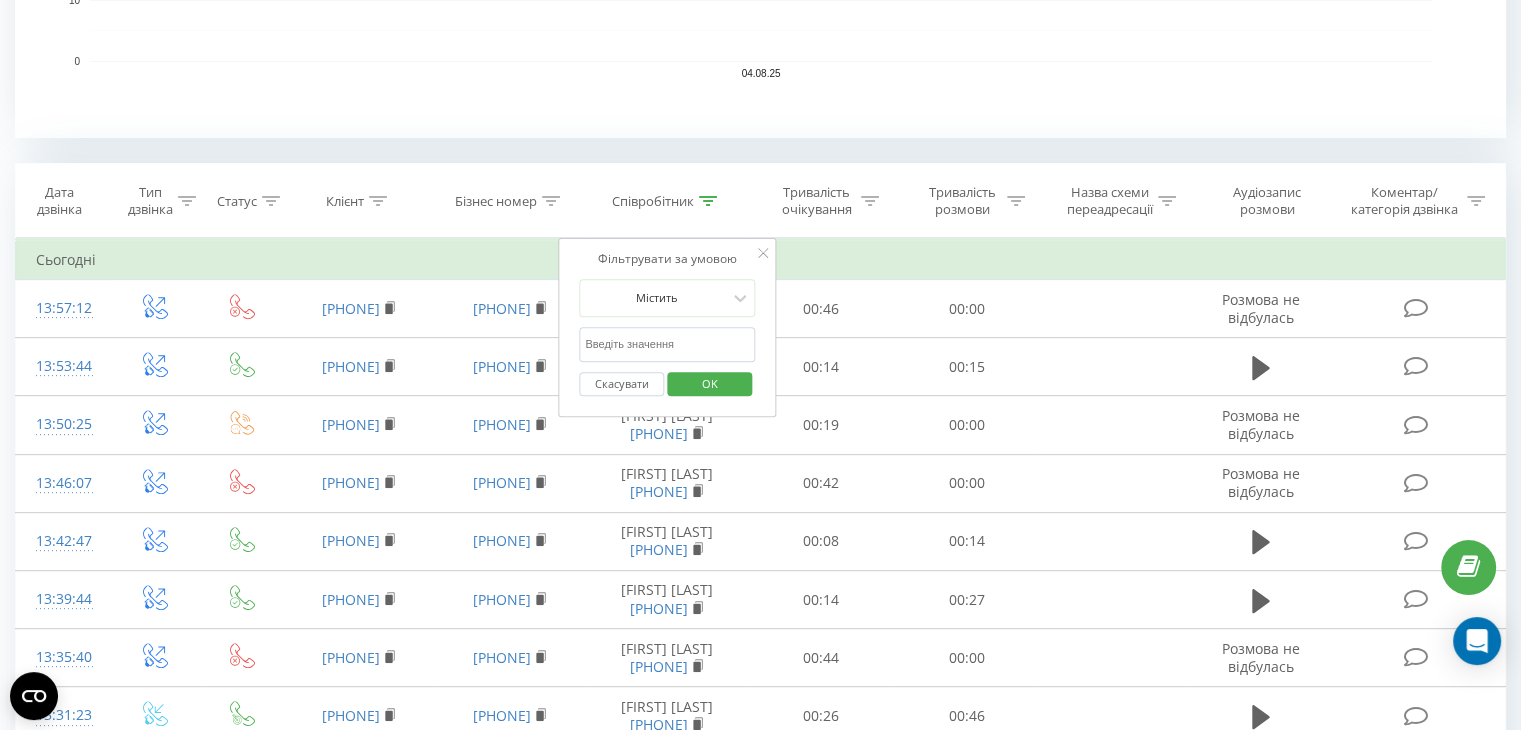 scroll, scrollTop: 708, scrollLeft: 0, axis: vertical 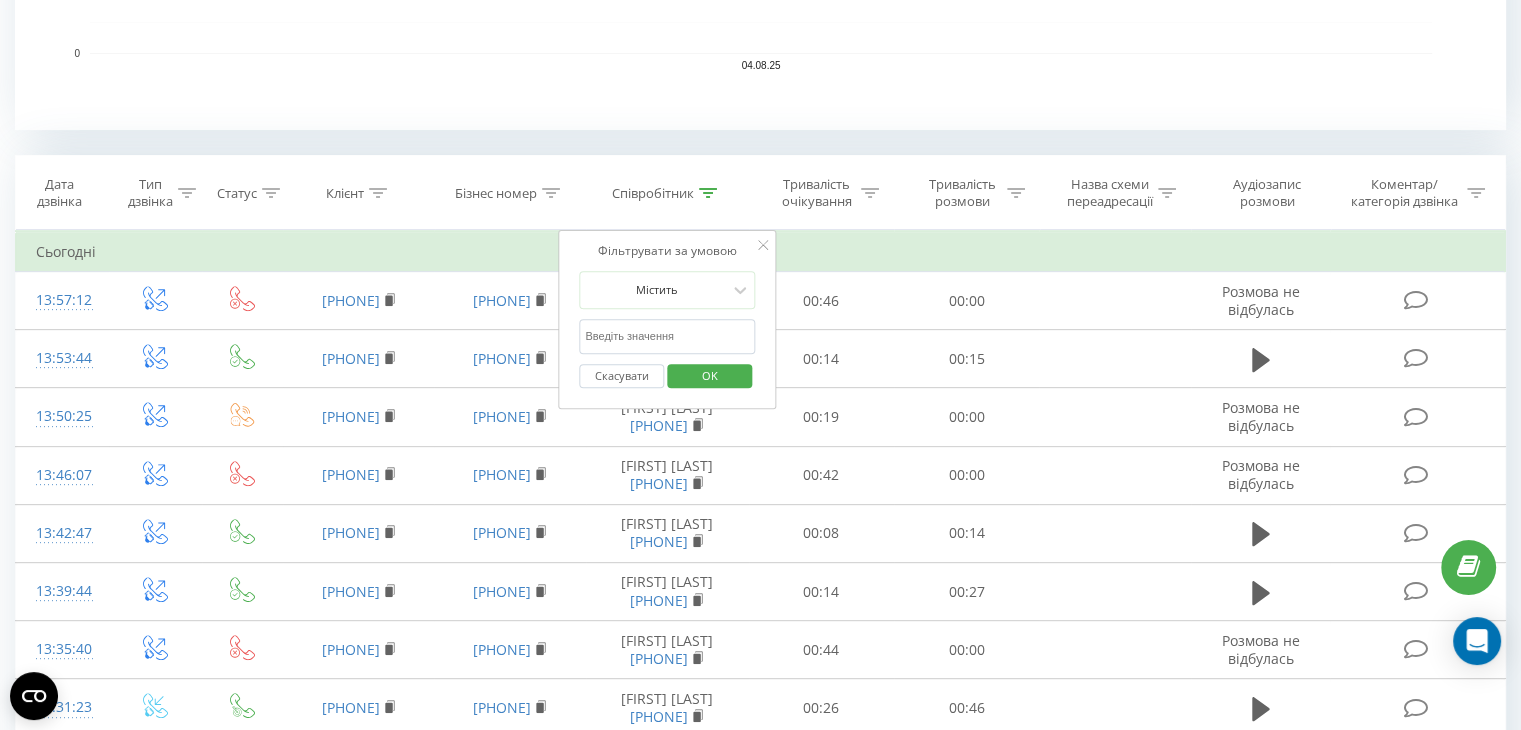 type 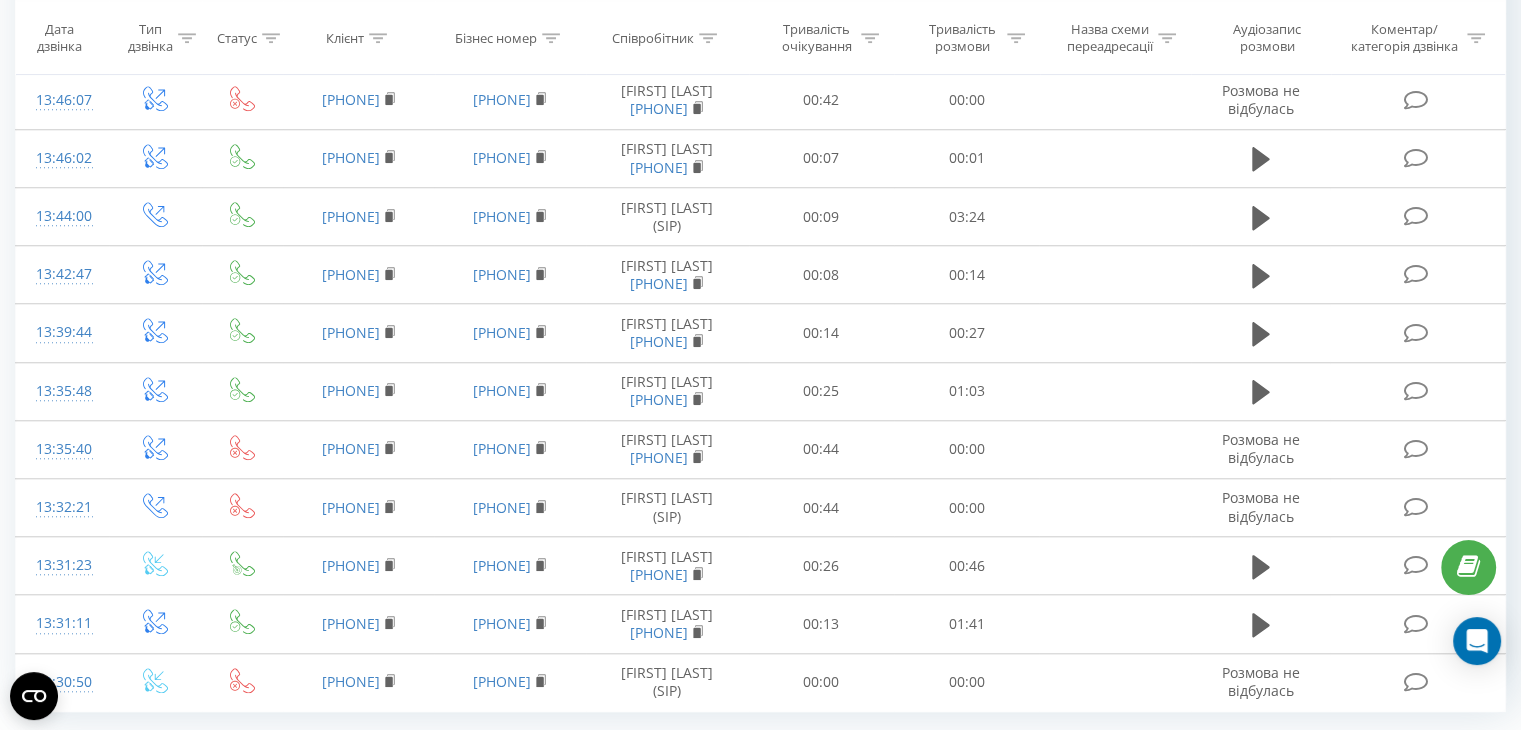 scroll, scrollTop: 1897, scrollLeft: 0, axis: vertical 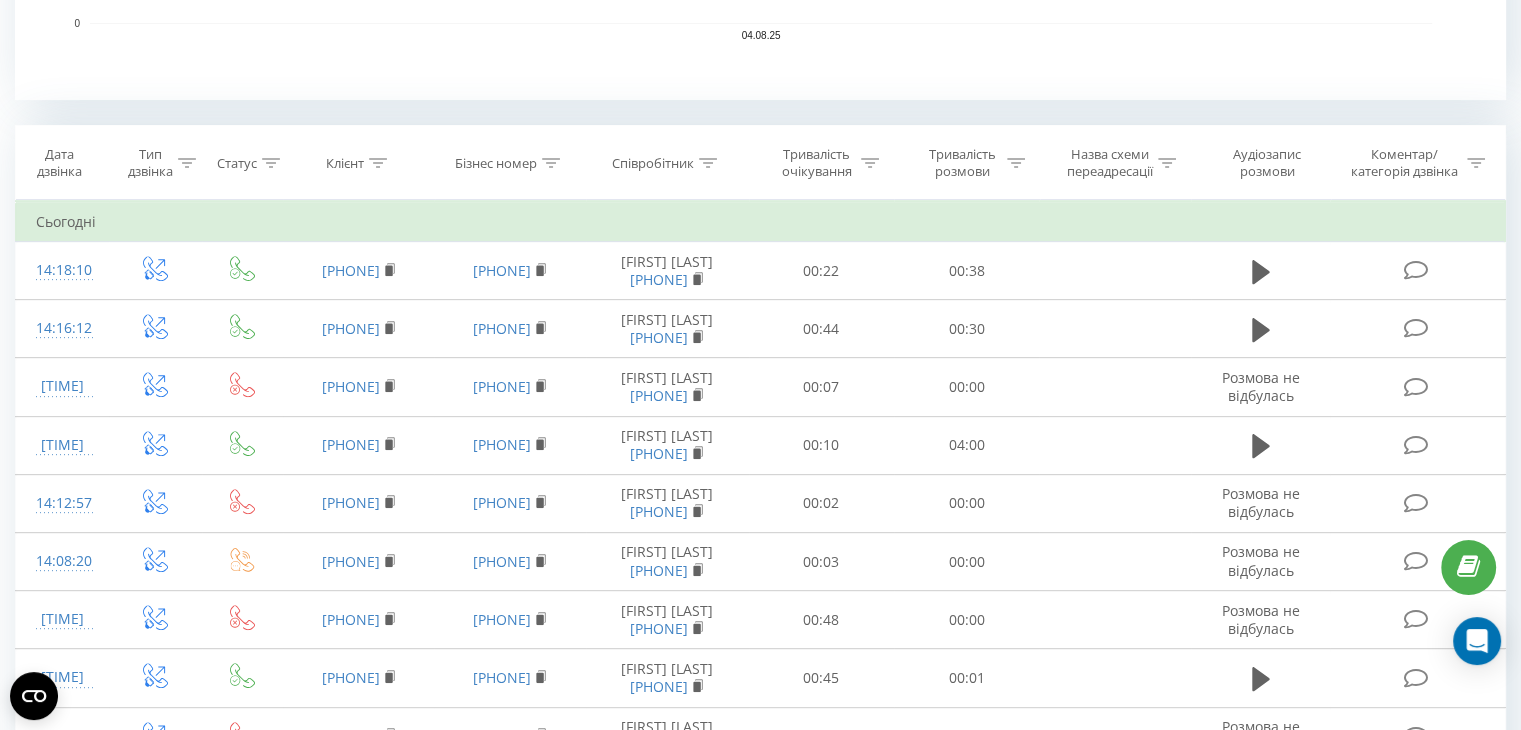click 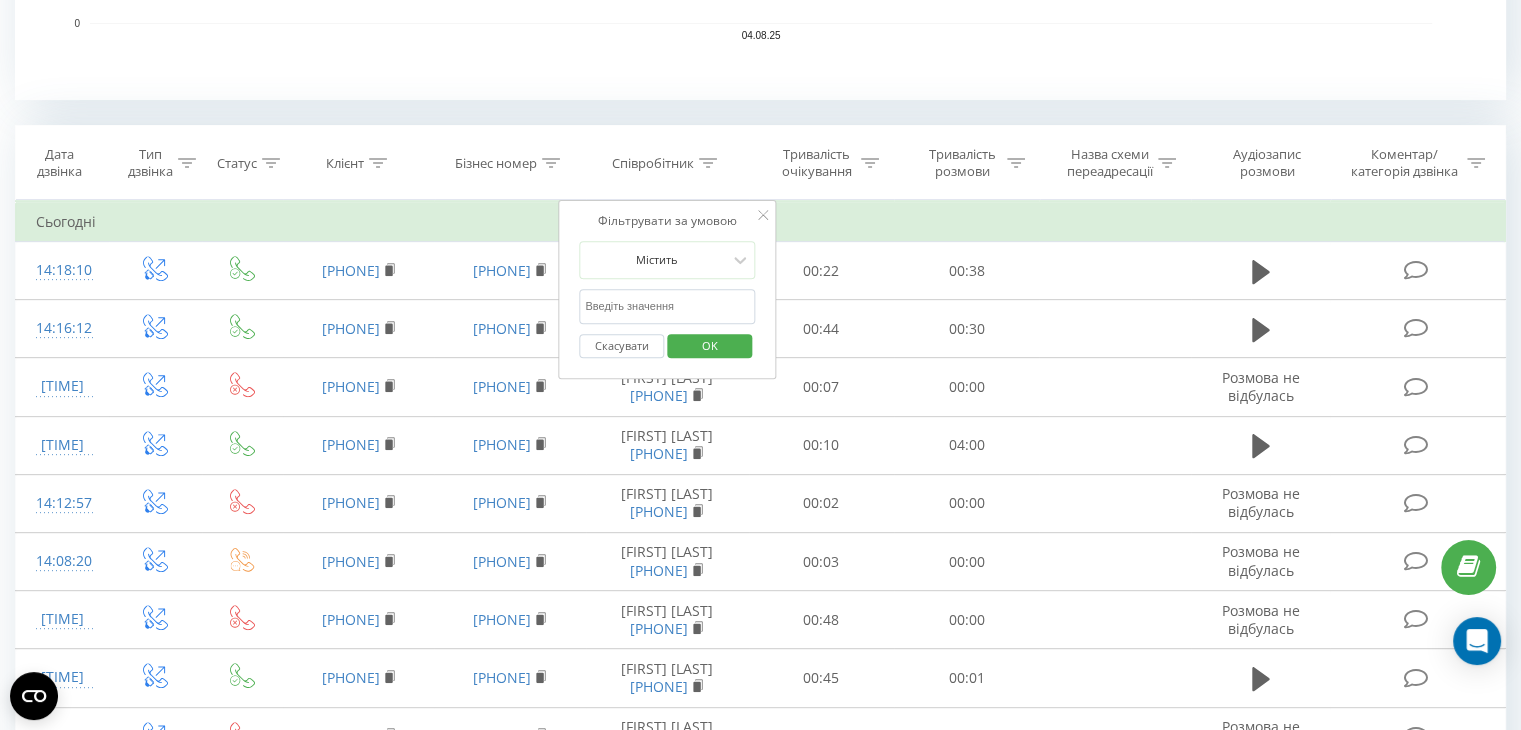 click at bounding box center [667, 306] 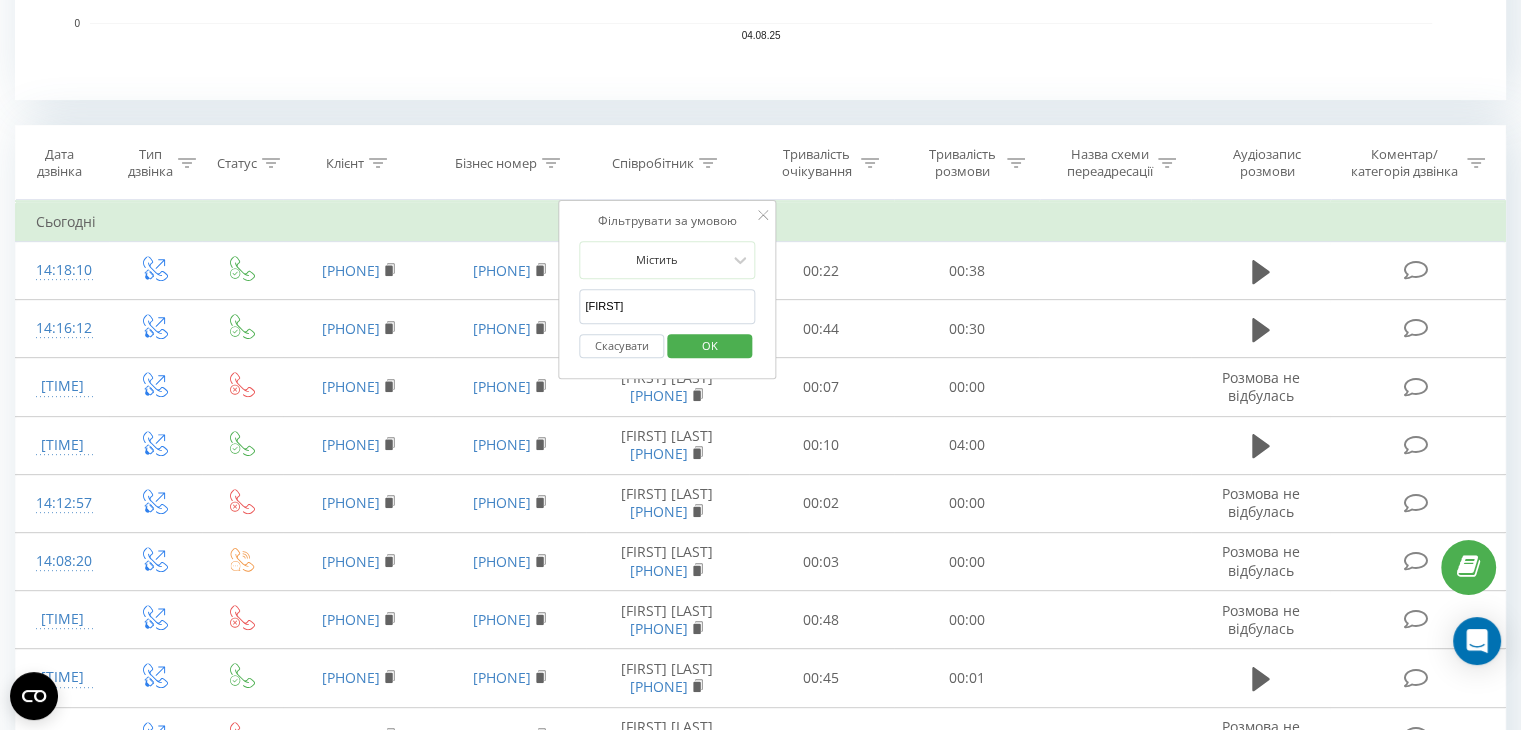 click on "OK" at bounding box center [710, 345] 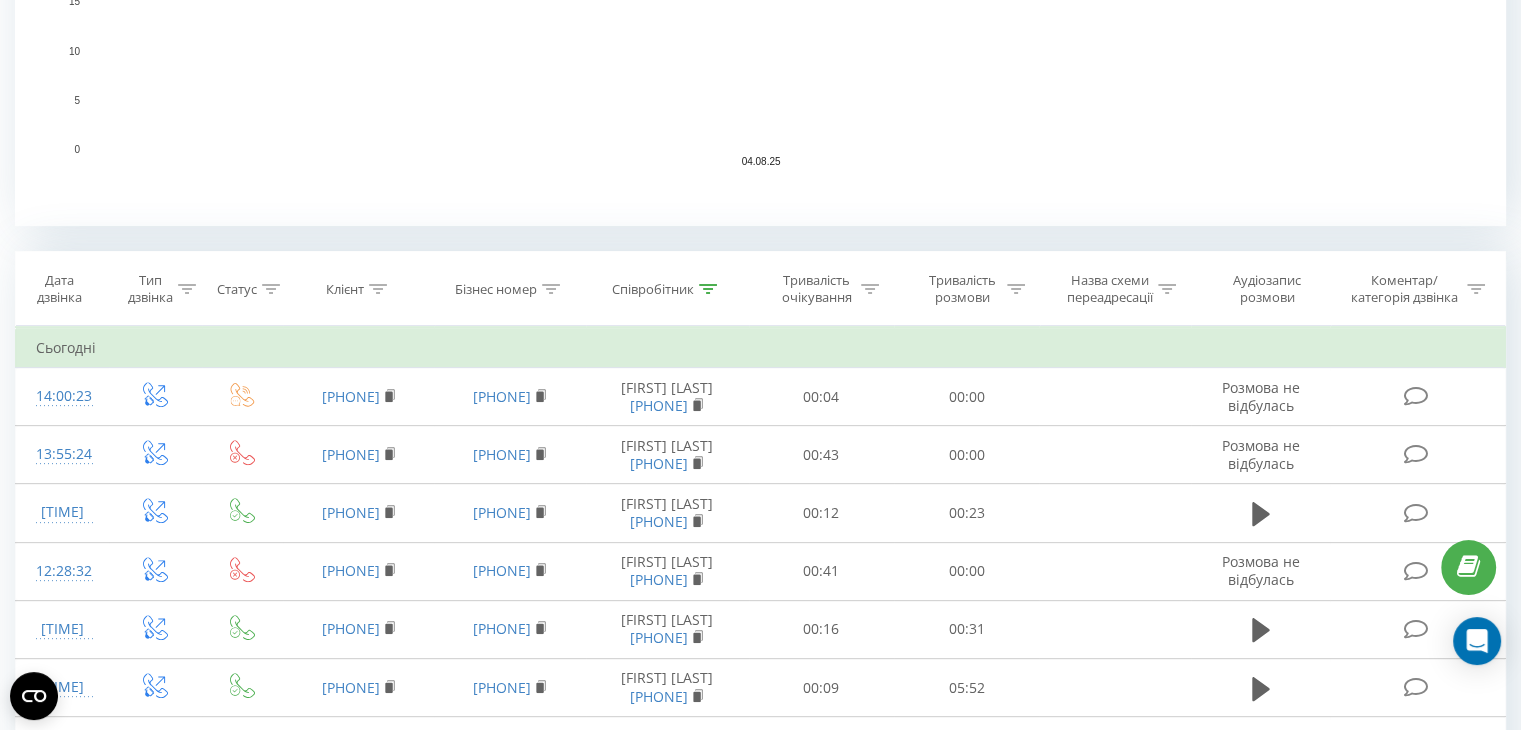 scroll, scrollTop: 615, scrollLeft: 0, axis: vertical 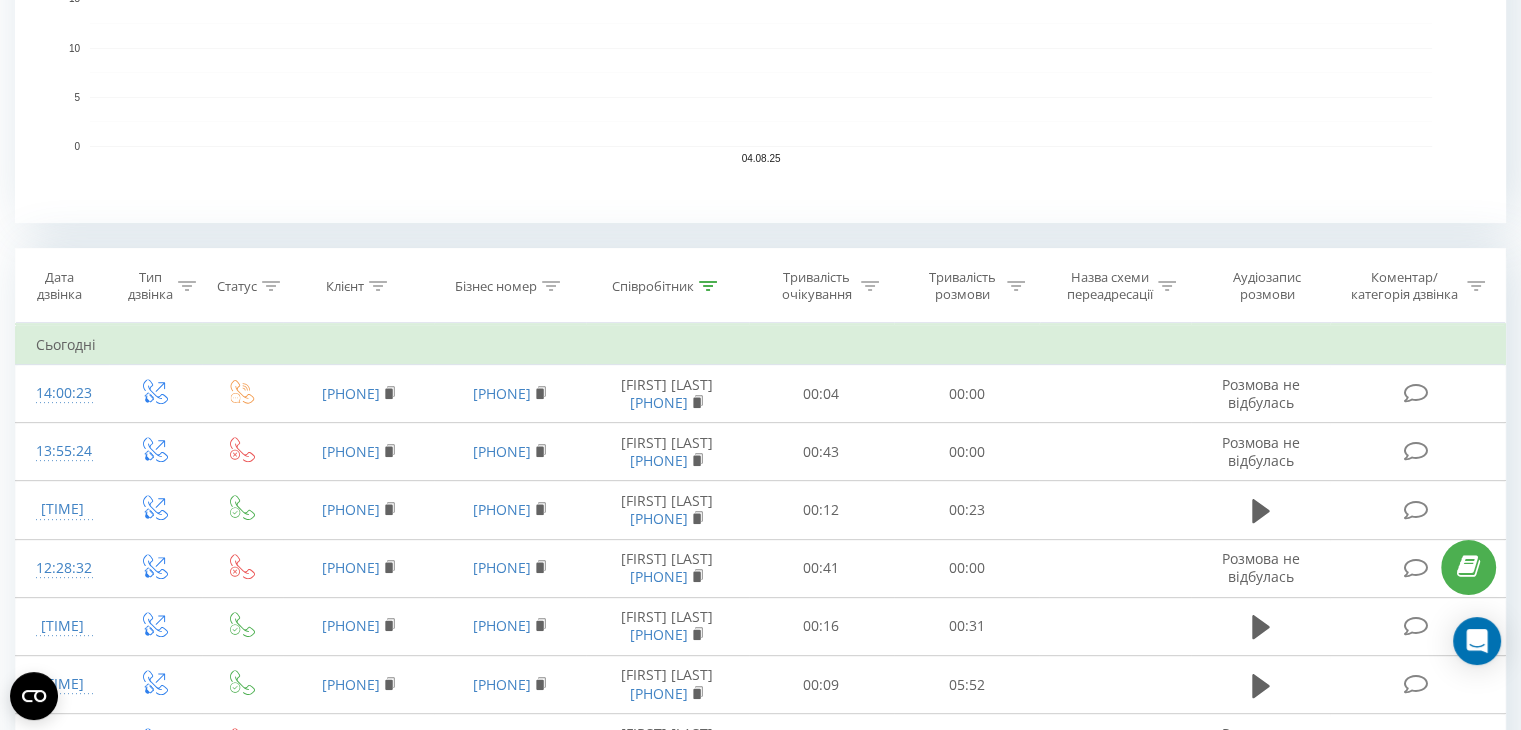 click 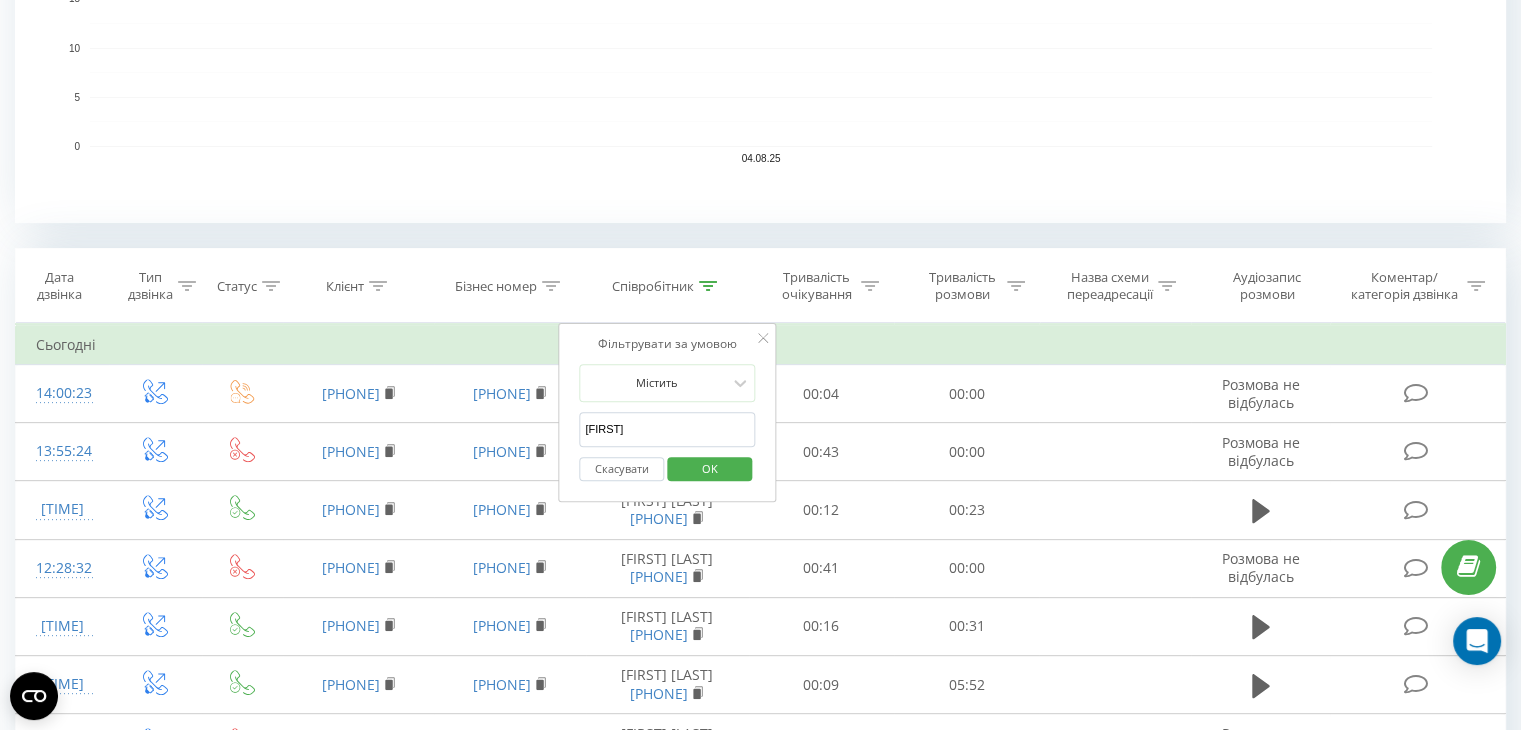 click on "Інна" at bounding box center (667, 429) 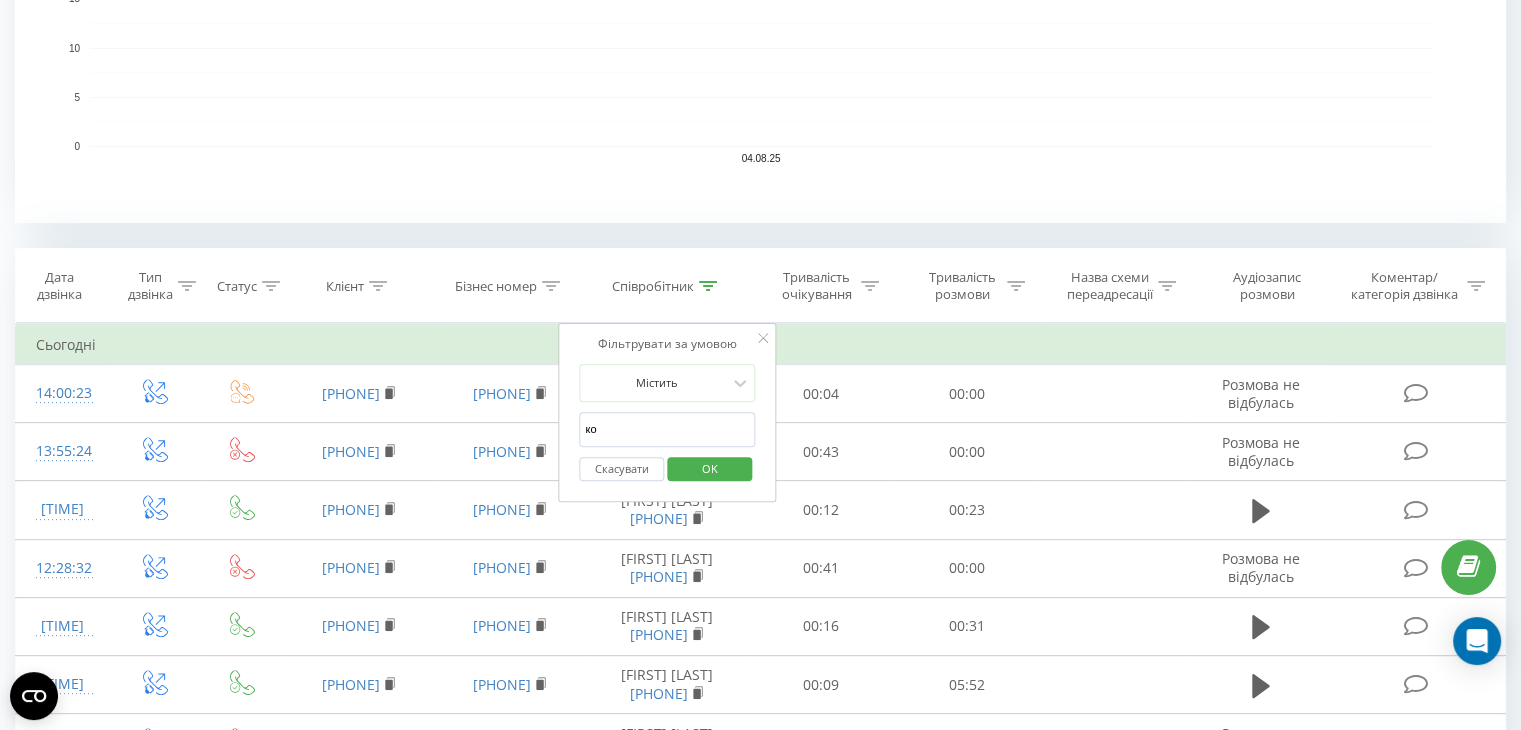 type on "кост" 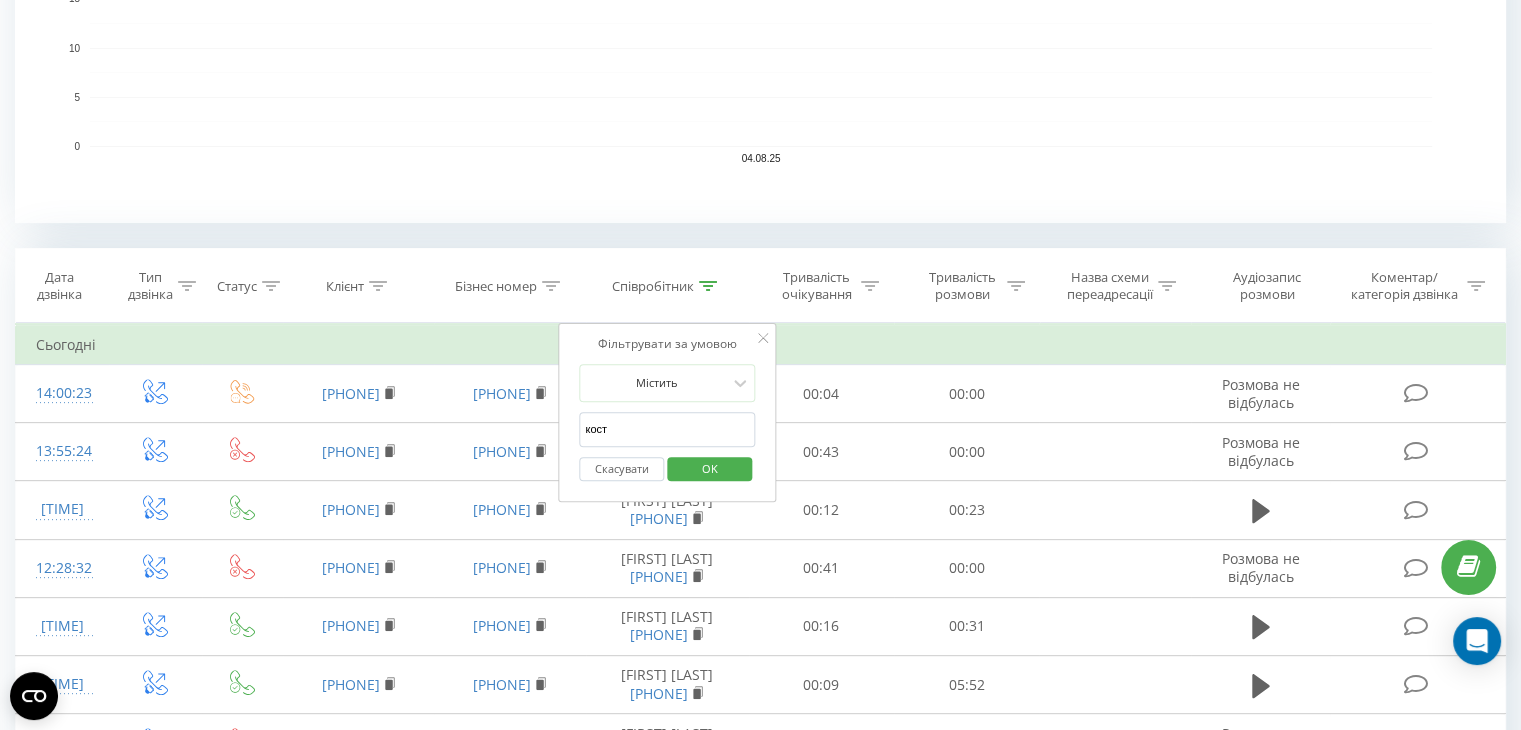 click on "OK" at bounding box center (710, 468) 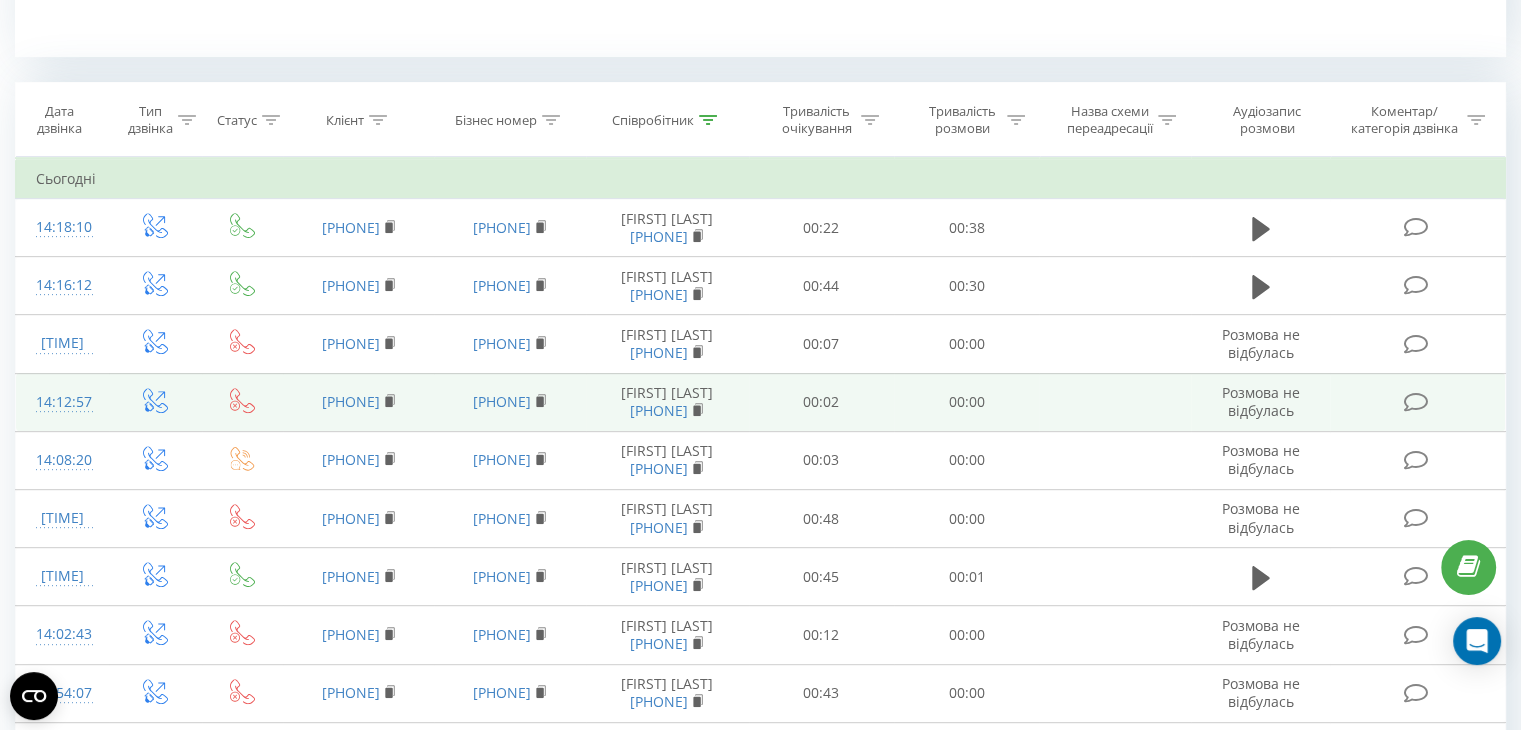 scroll, scrollTop: 753, scrollLeft: 0, axis: vertical 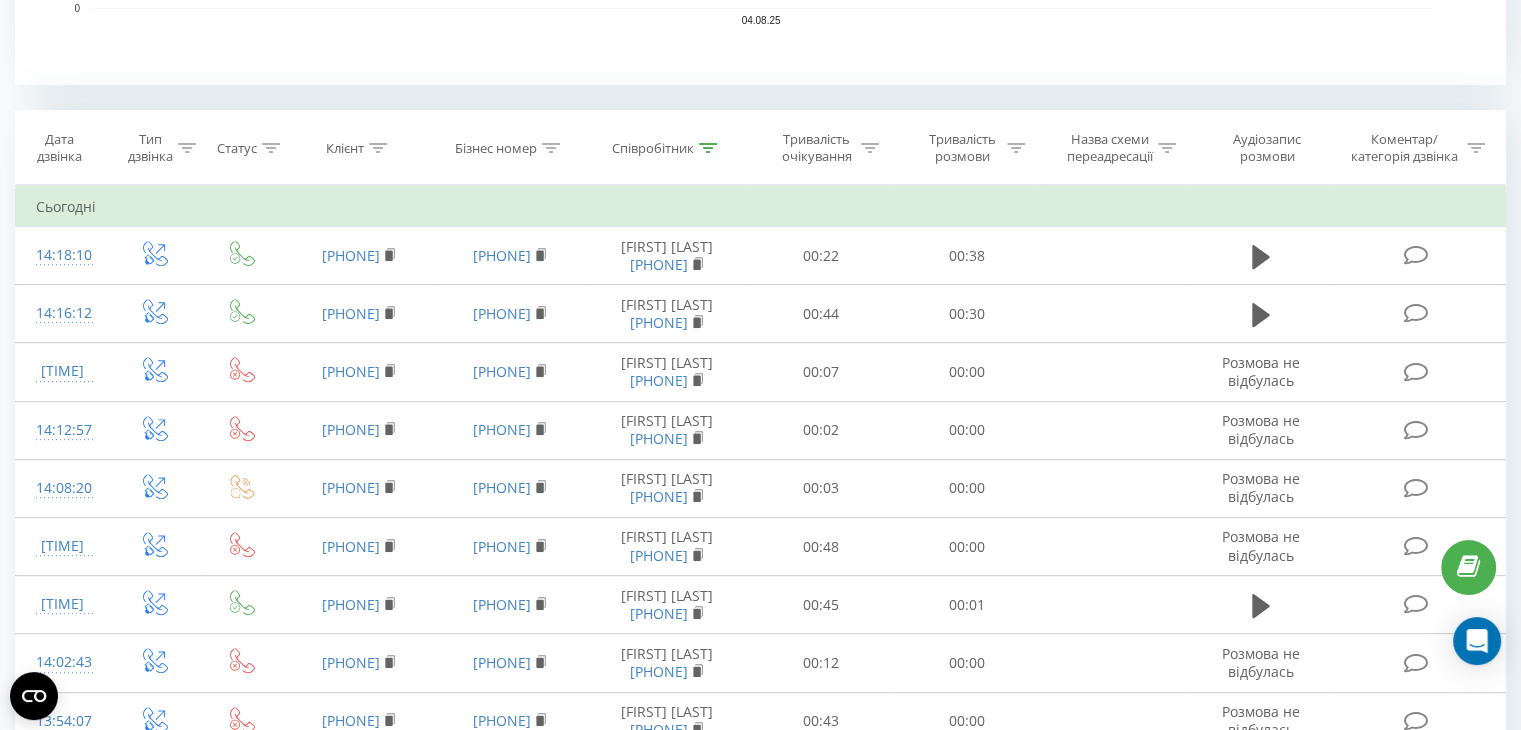 click 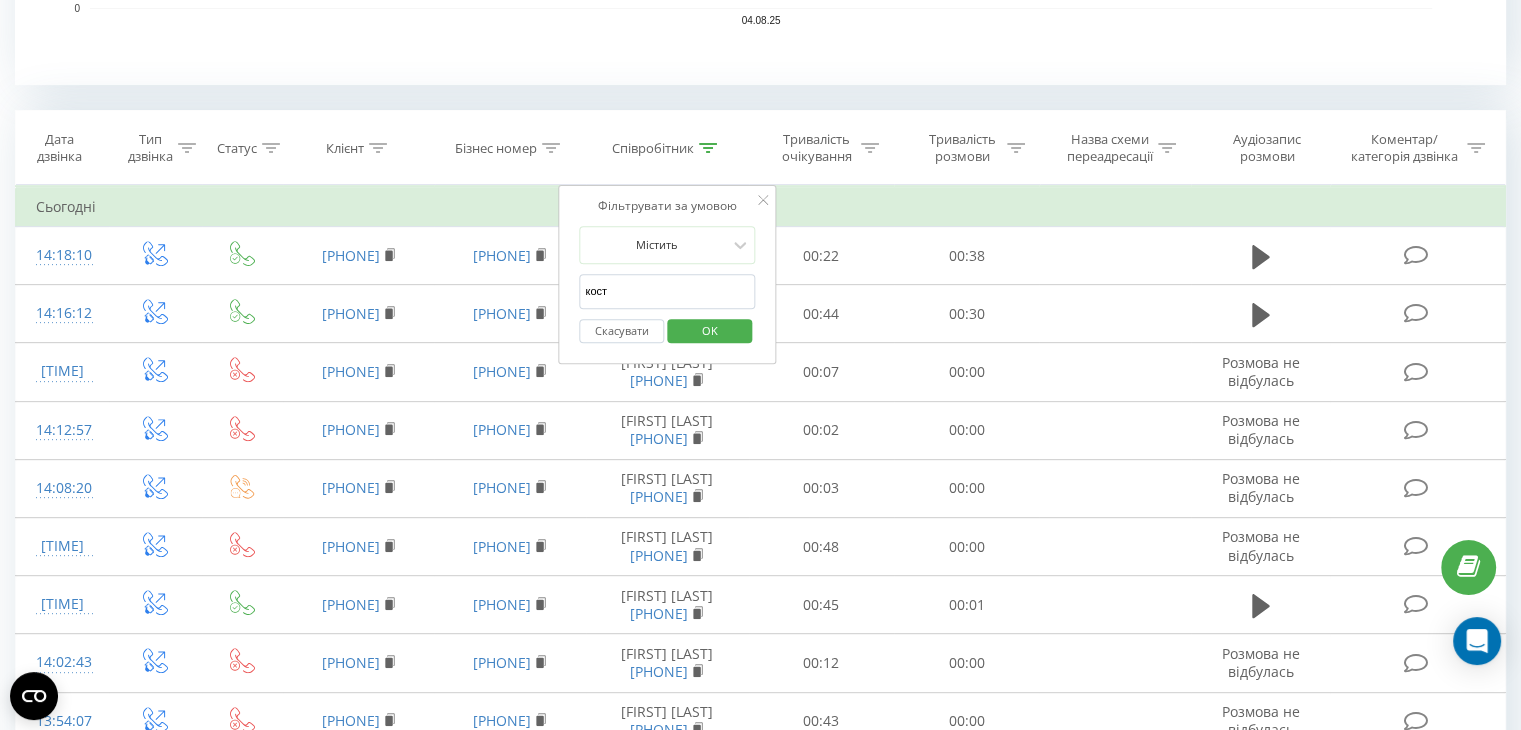 click on "кост" at bounding box center [667, 291] 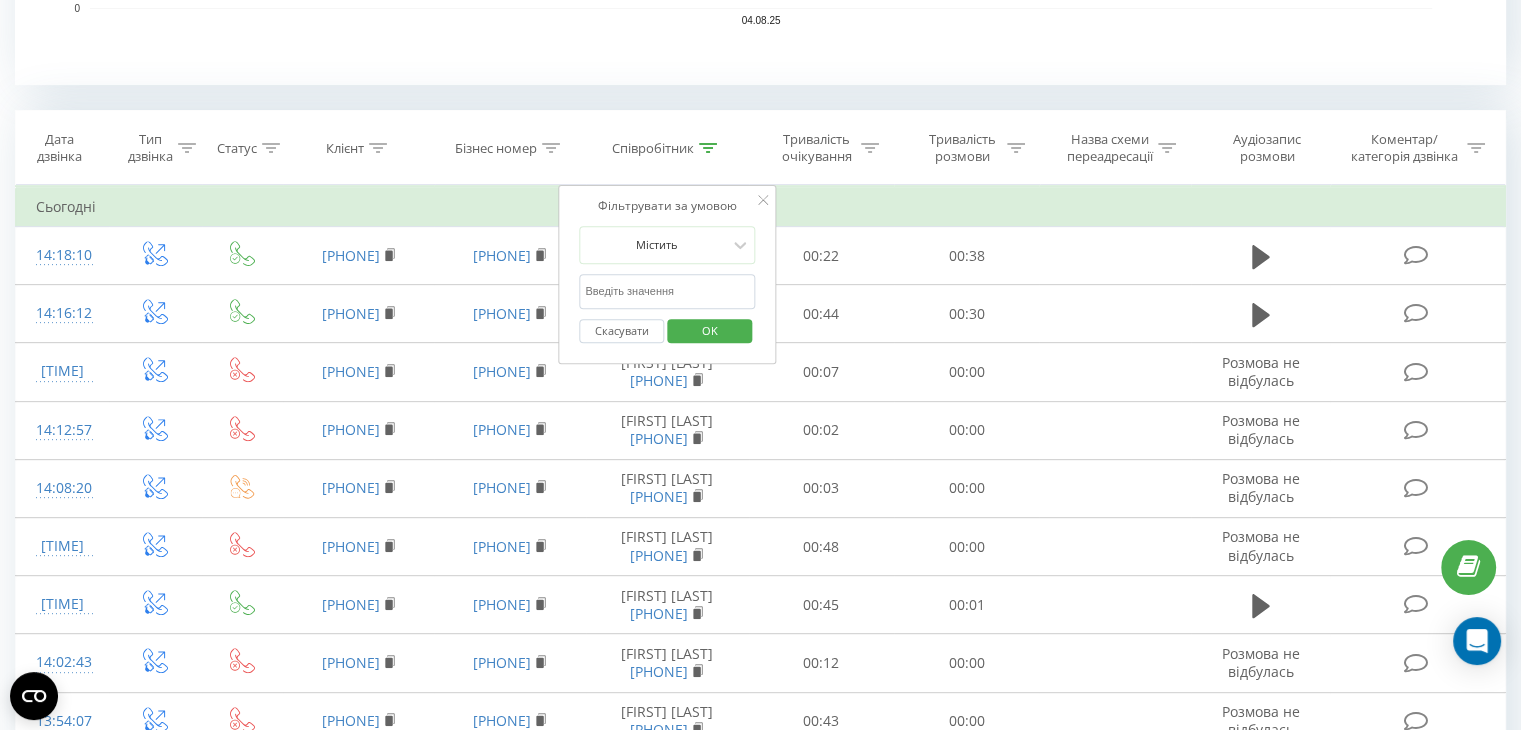 type 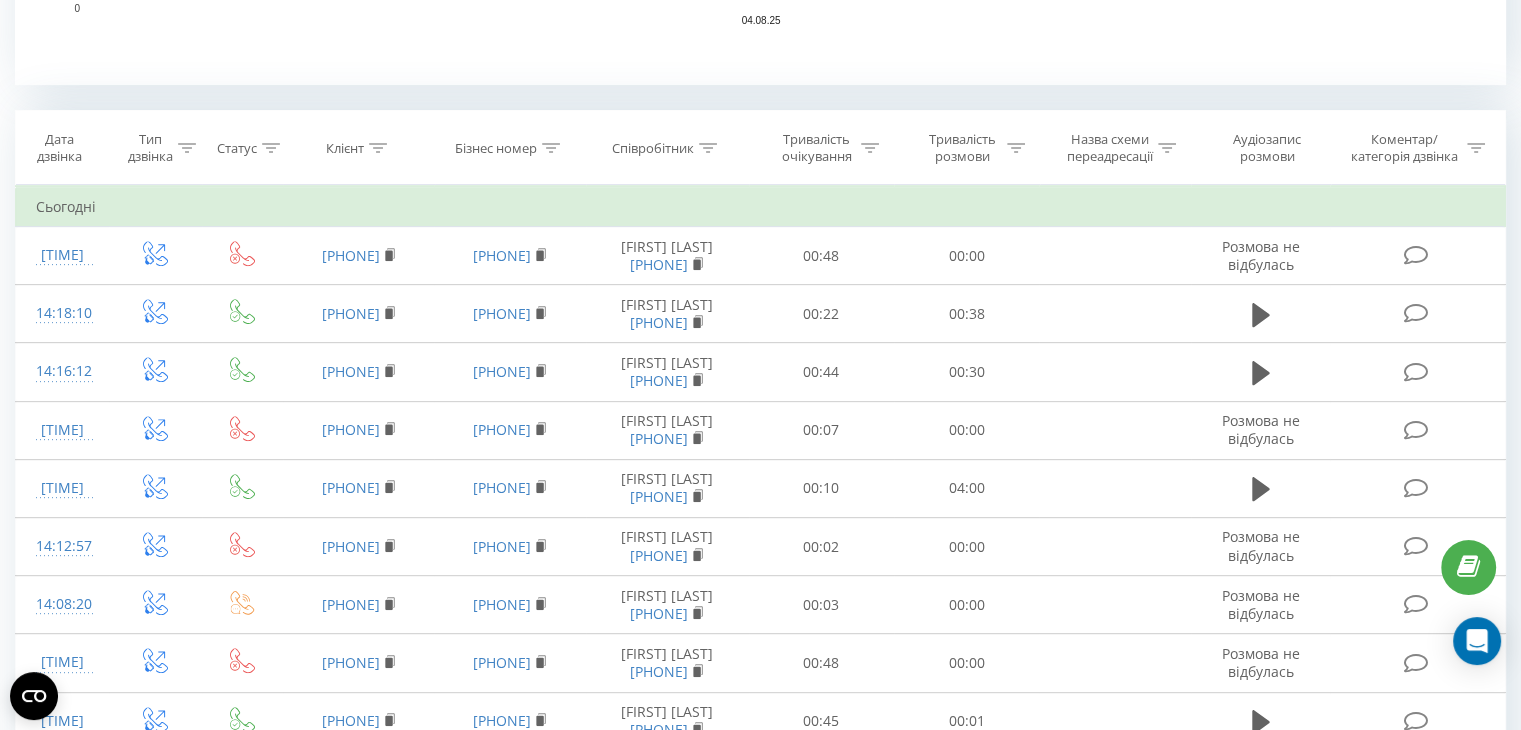 scroll, scrollTop: 1034, scrollLeft: 0, axis: vertical 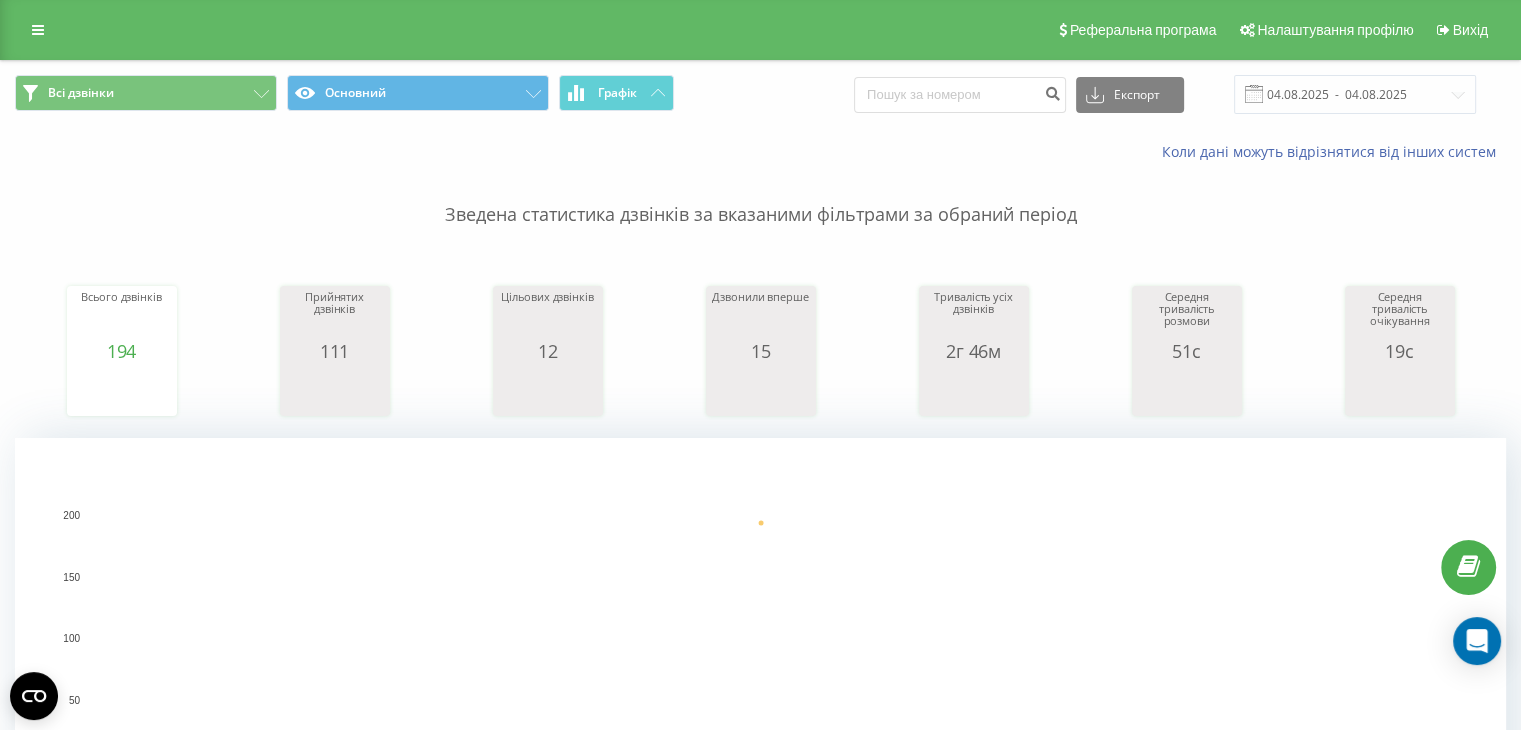 click on "Зведена статистика дзвінків за вказаними фільтрами за обраний період" at bounding box center (760, 195) 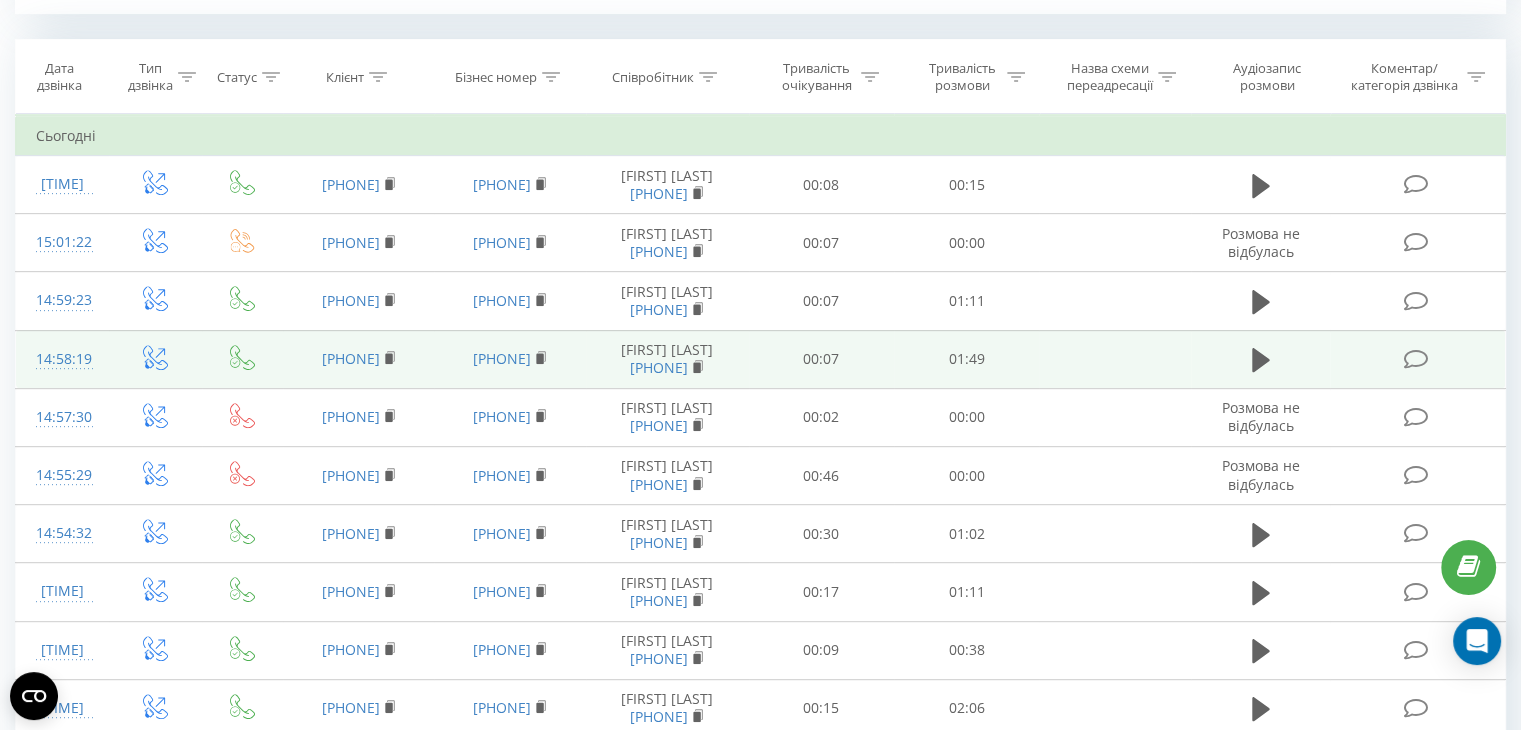scroll, scrollTop: 804, scrollLeft: 0, axis: vertical 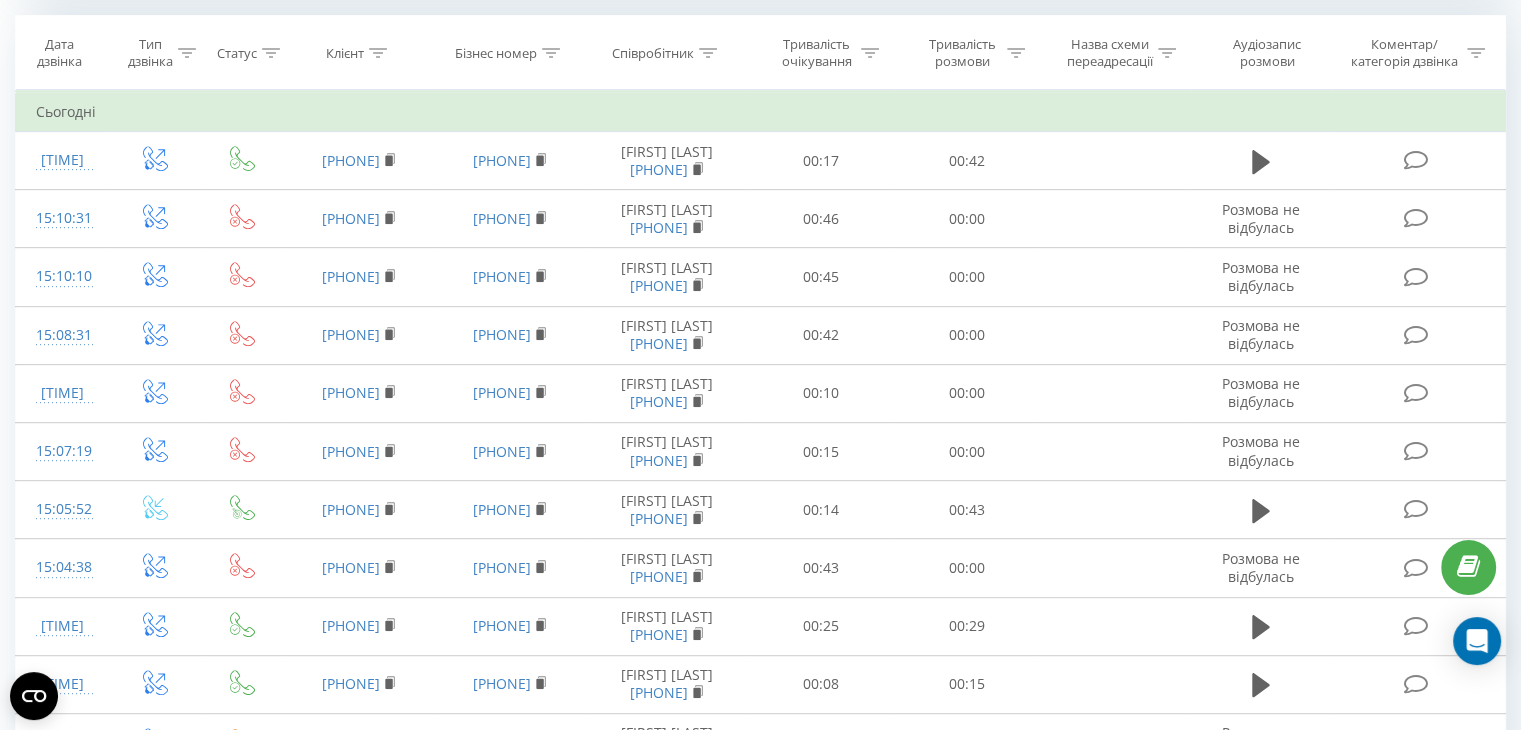 click 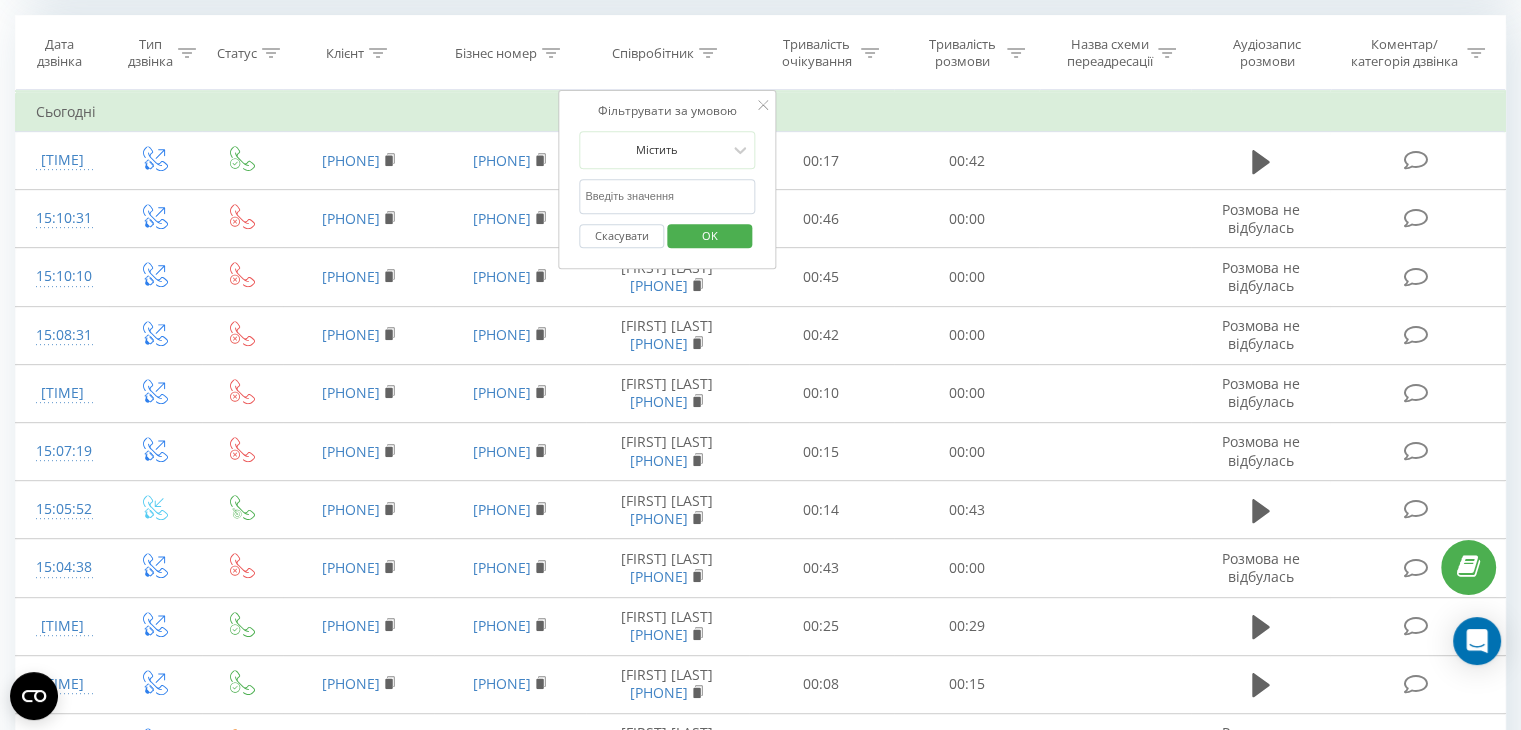 click at bounding box center (667, 196) 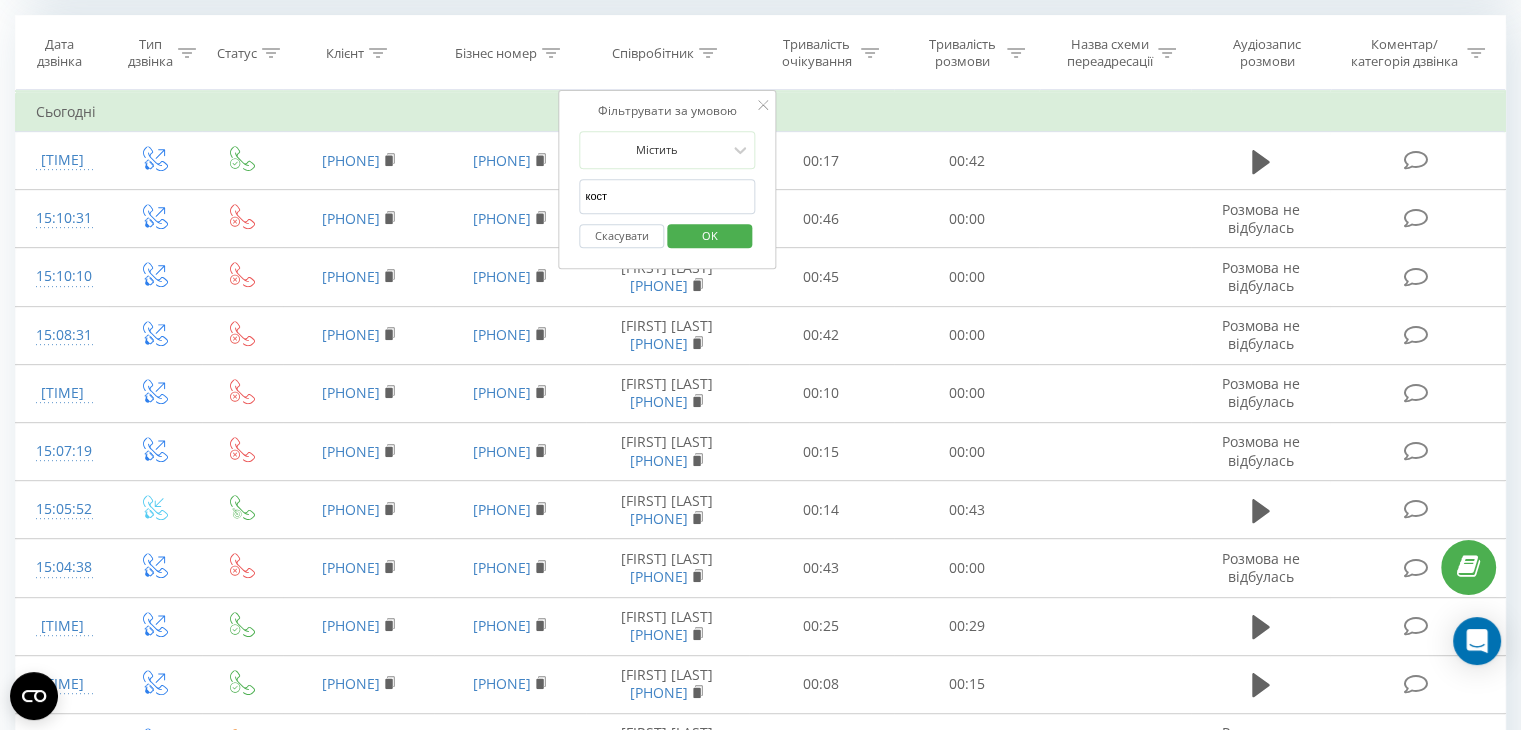 click on "OK" at bounding box center (710, 235) 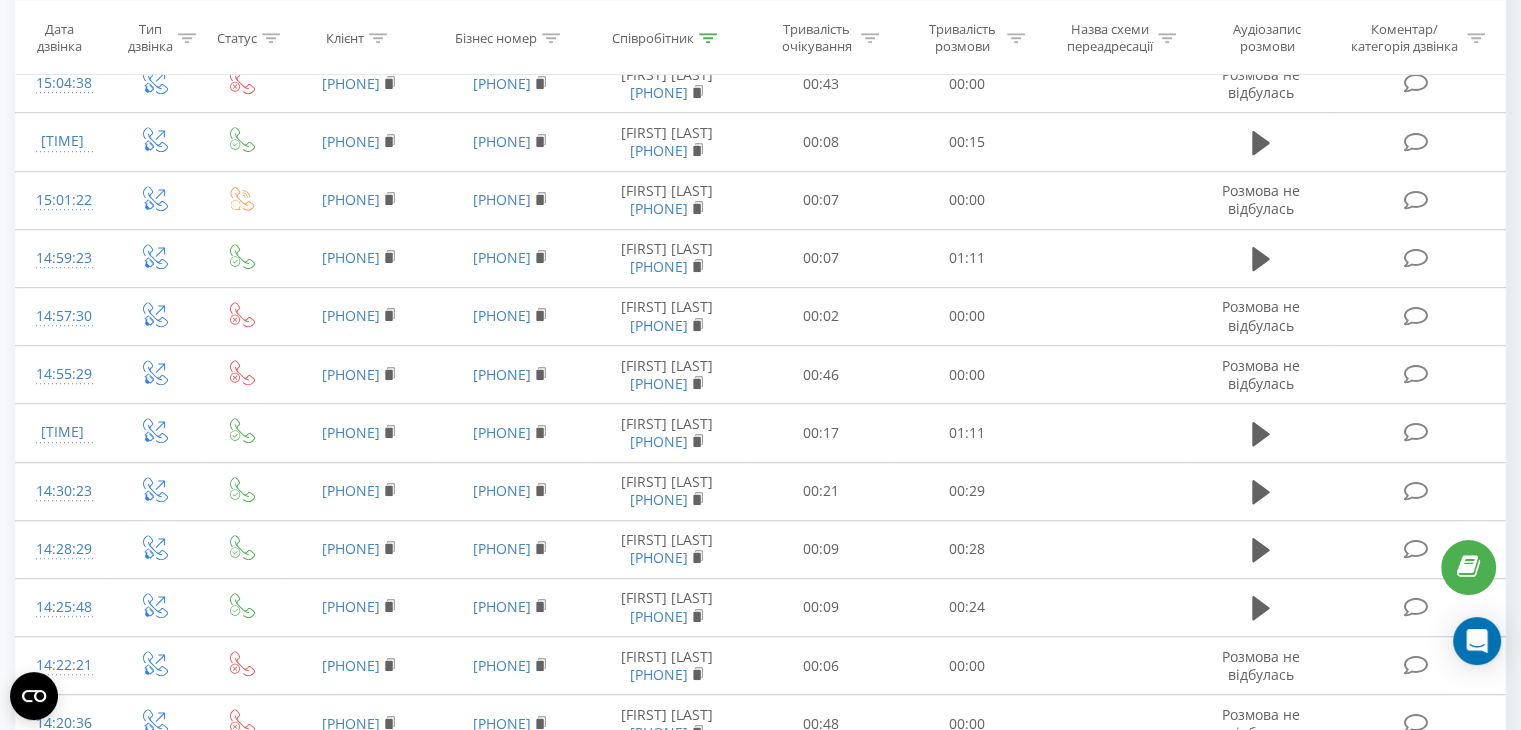 scroll, scrollTop: 1276, scrollLeft: 0, axis: vertical 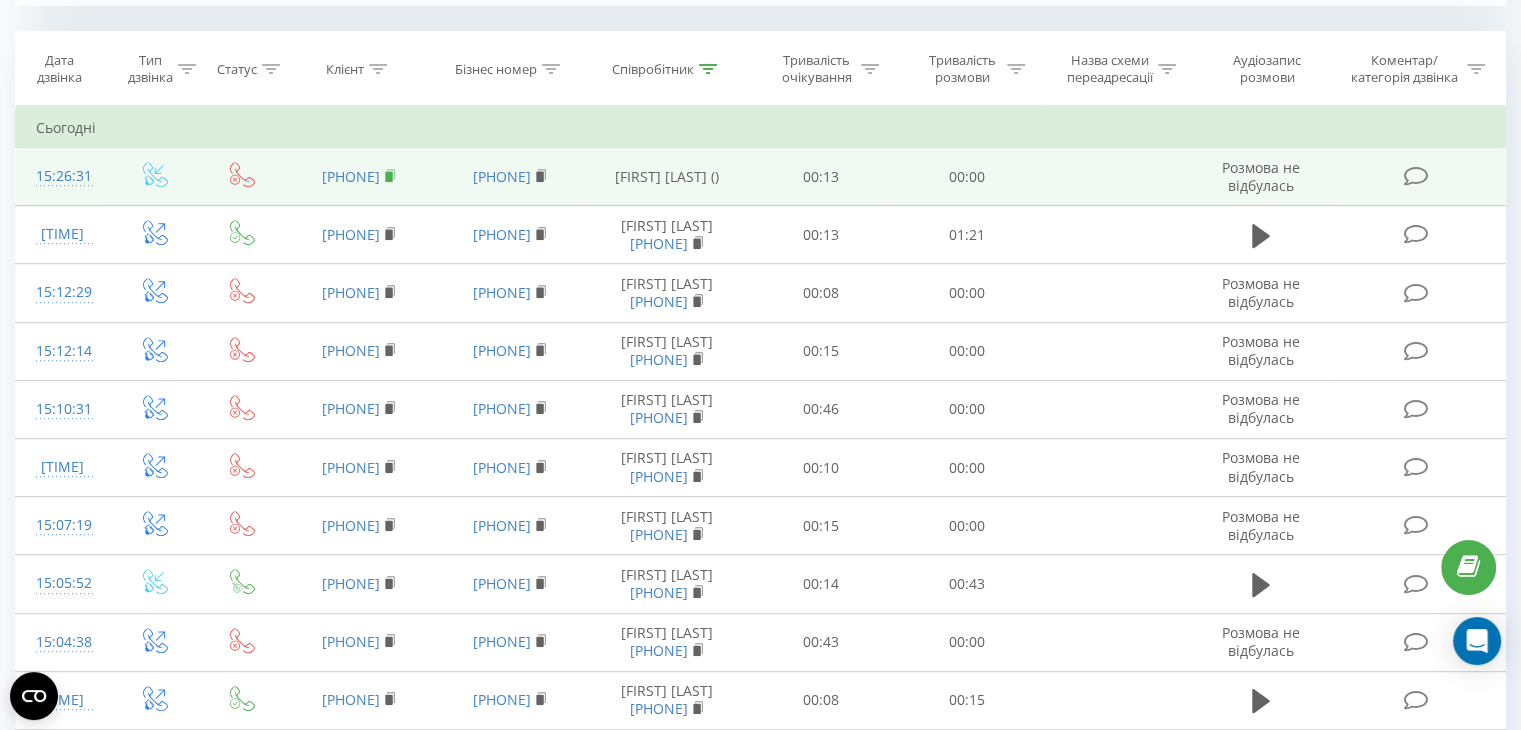 click 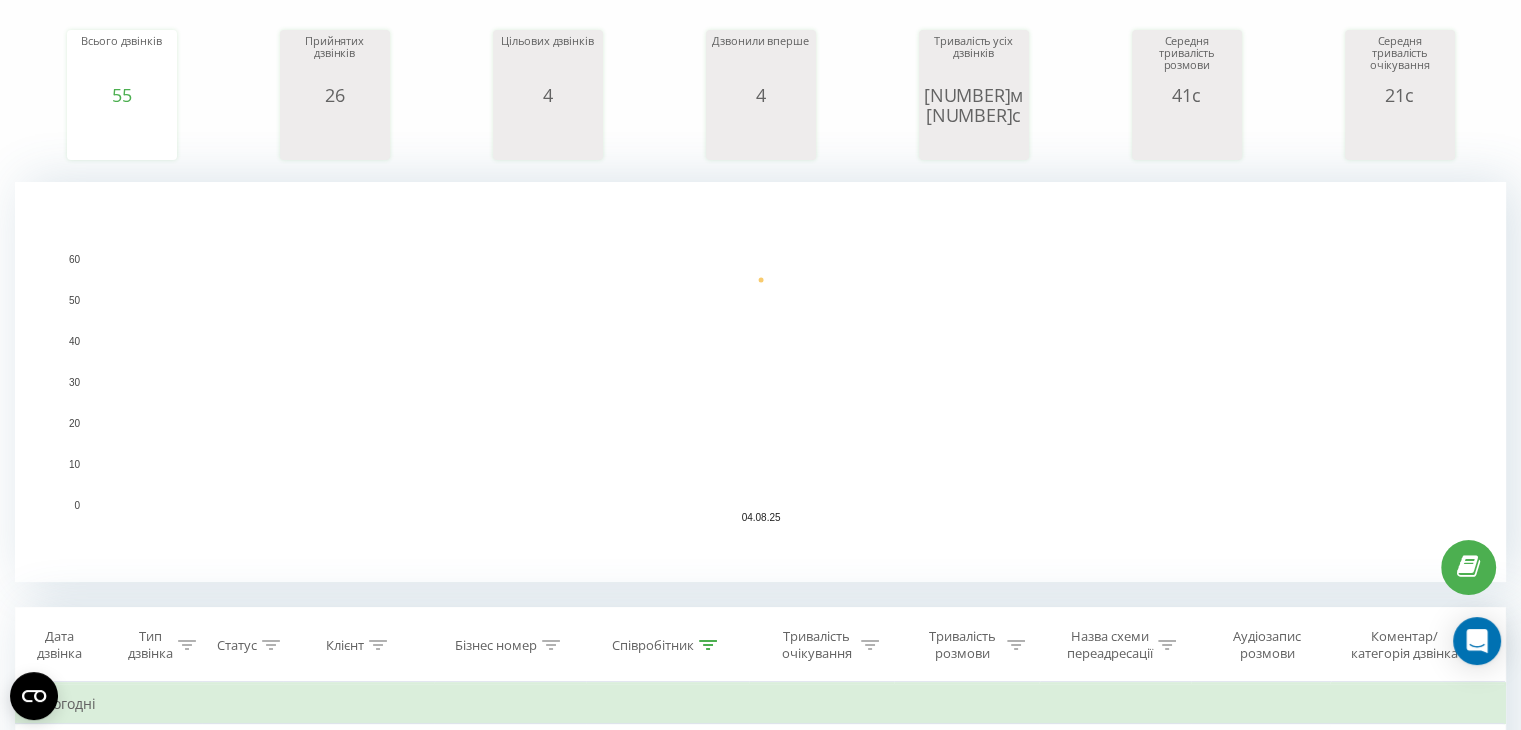 scroll, scrollTop: 368, scrollLeft: 0, axis: vertical 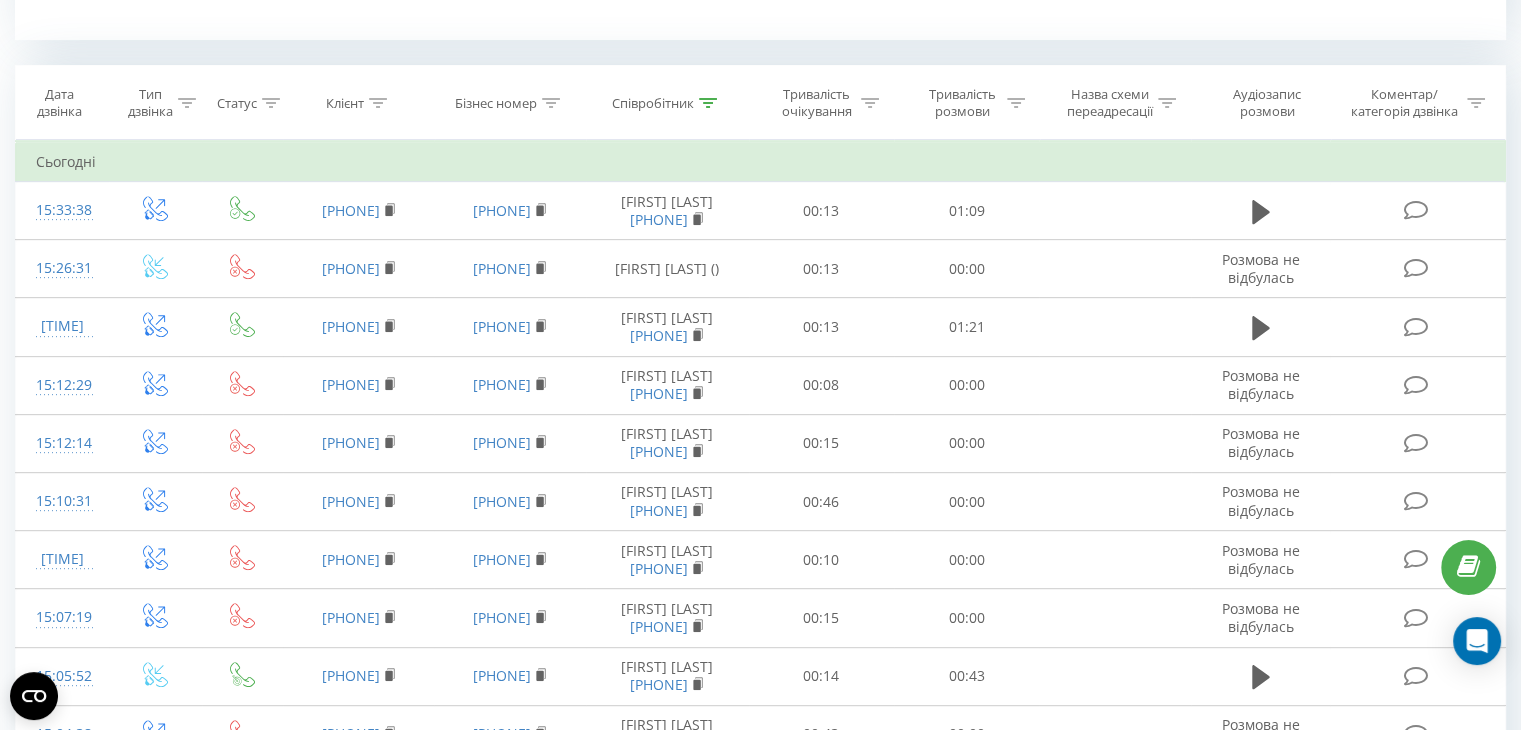 click 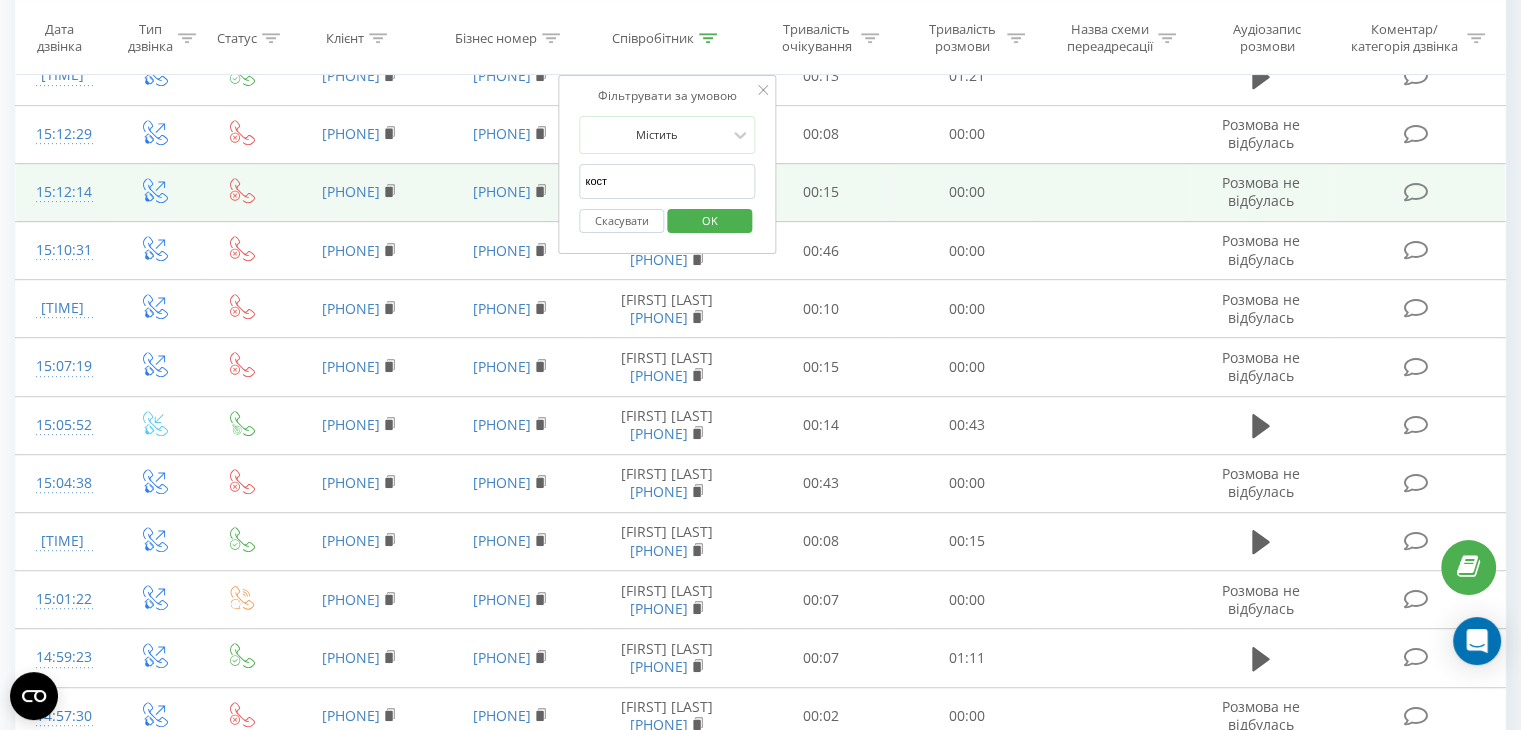 click on "00:00" at bounding box center [966, 483] 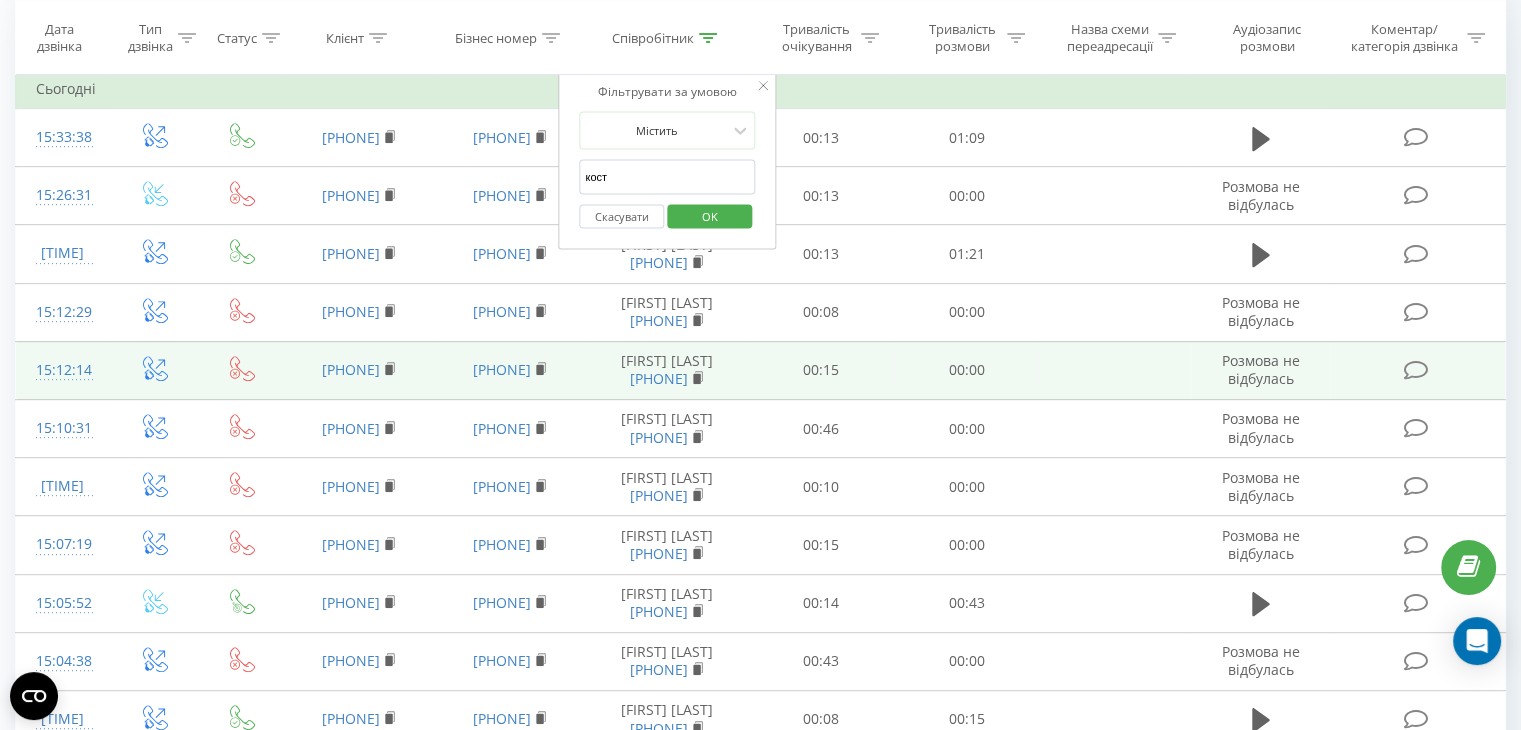 scroll, scrollTop: 866, scrollLeft: 0, axis: vertical 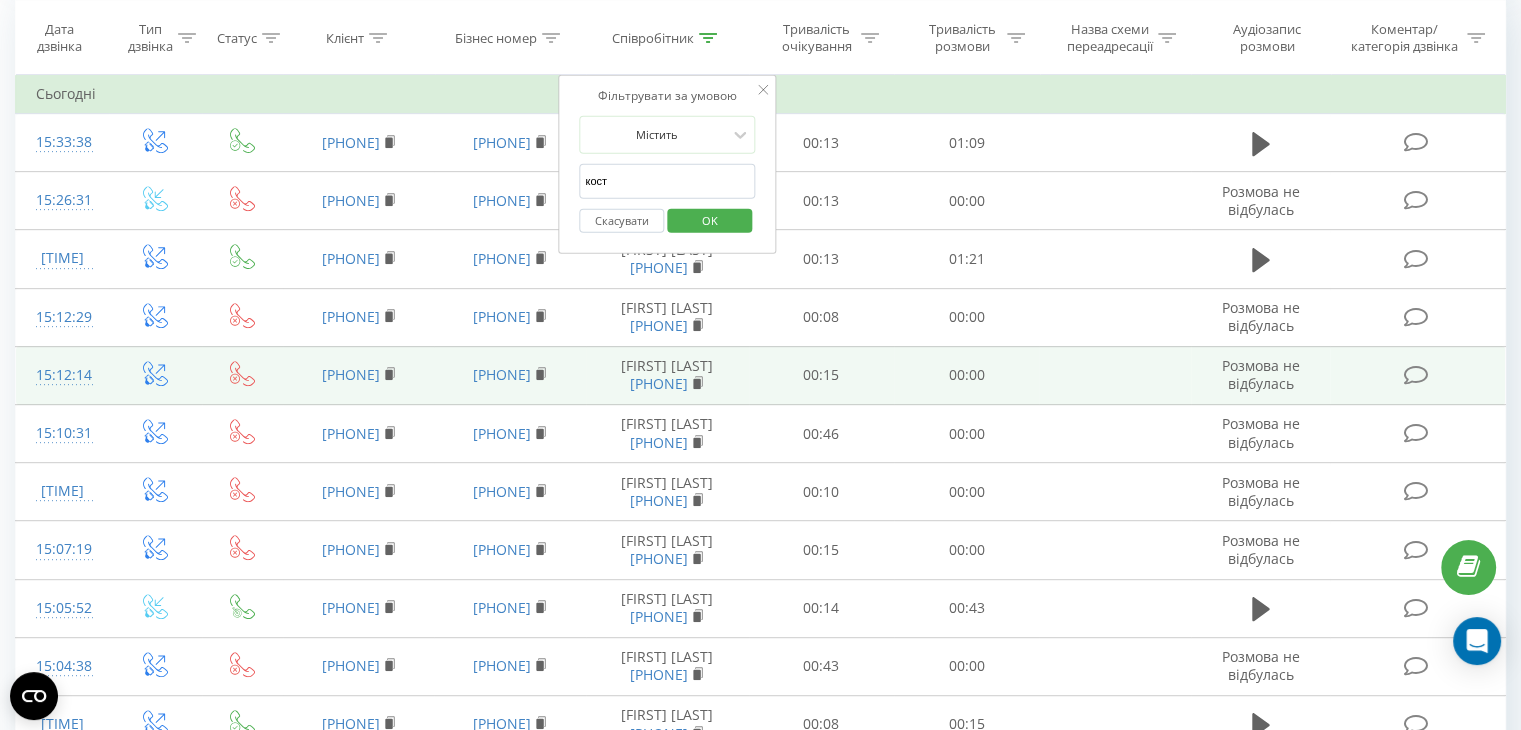click on "00:00" at bounding box center (966, 434) 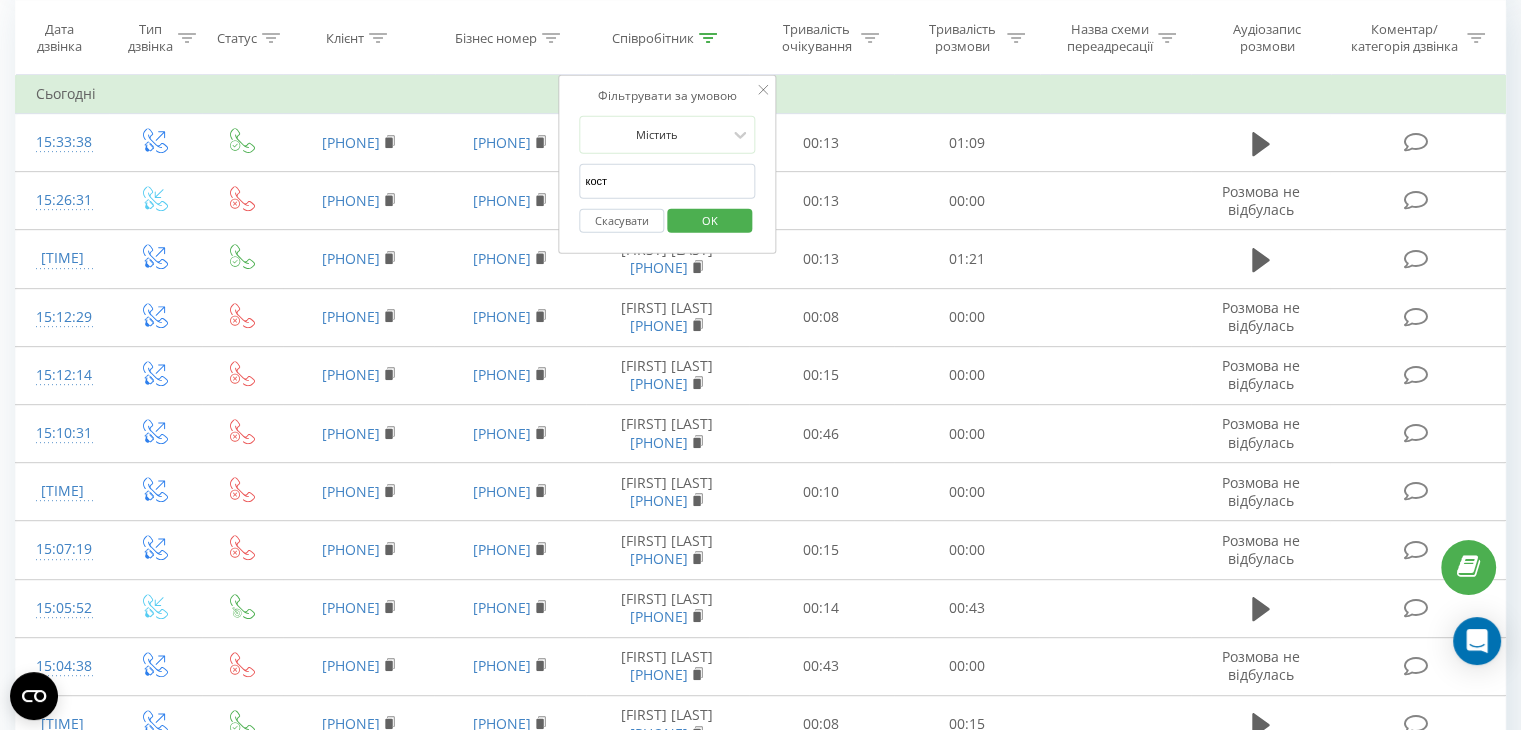click at bounding box center [763, 91] 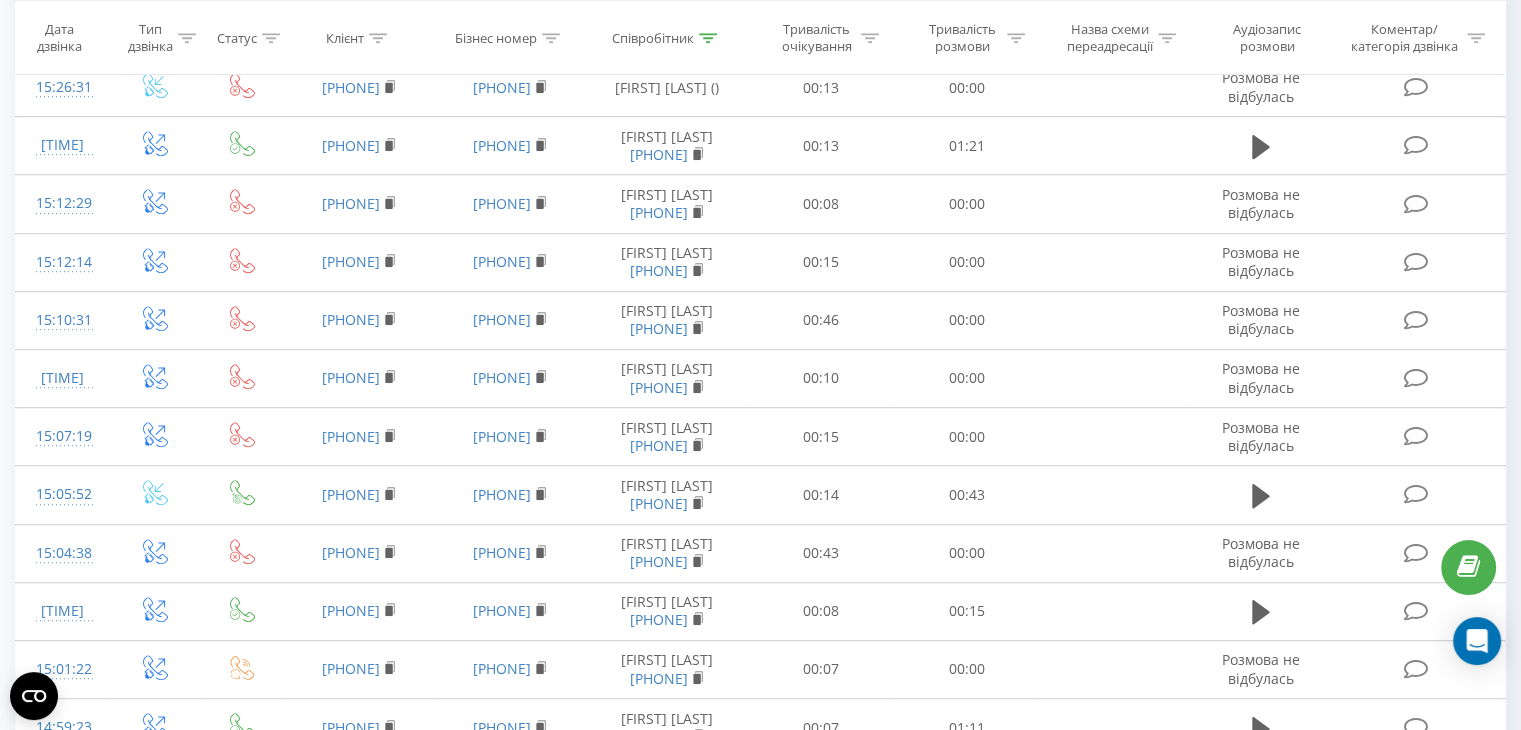 scroll, scrollTop: 1188, scrollLeft: 0, axis: vertical 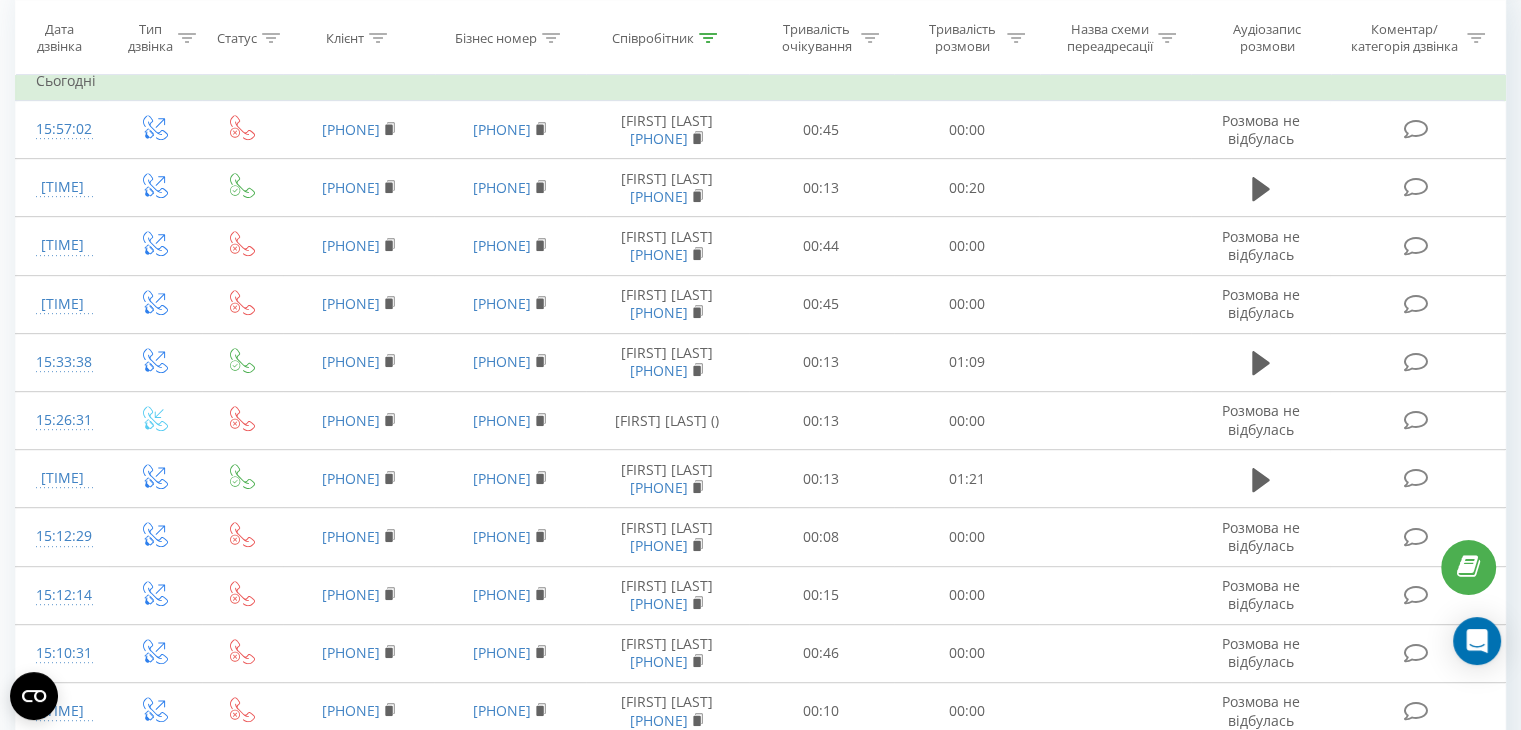 click on "Співробітник" at bounding box center [667, 37] 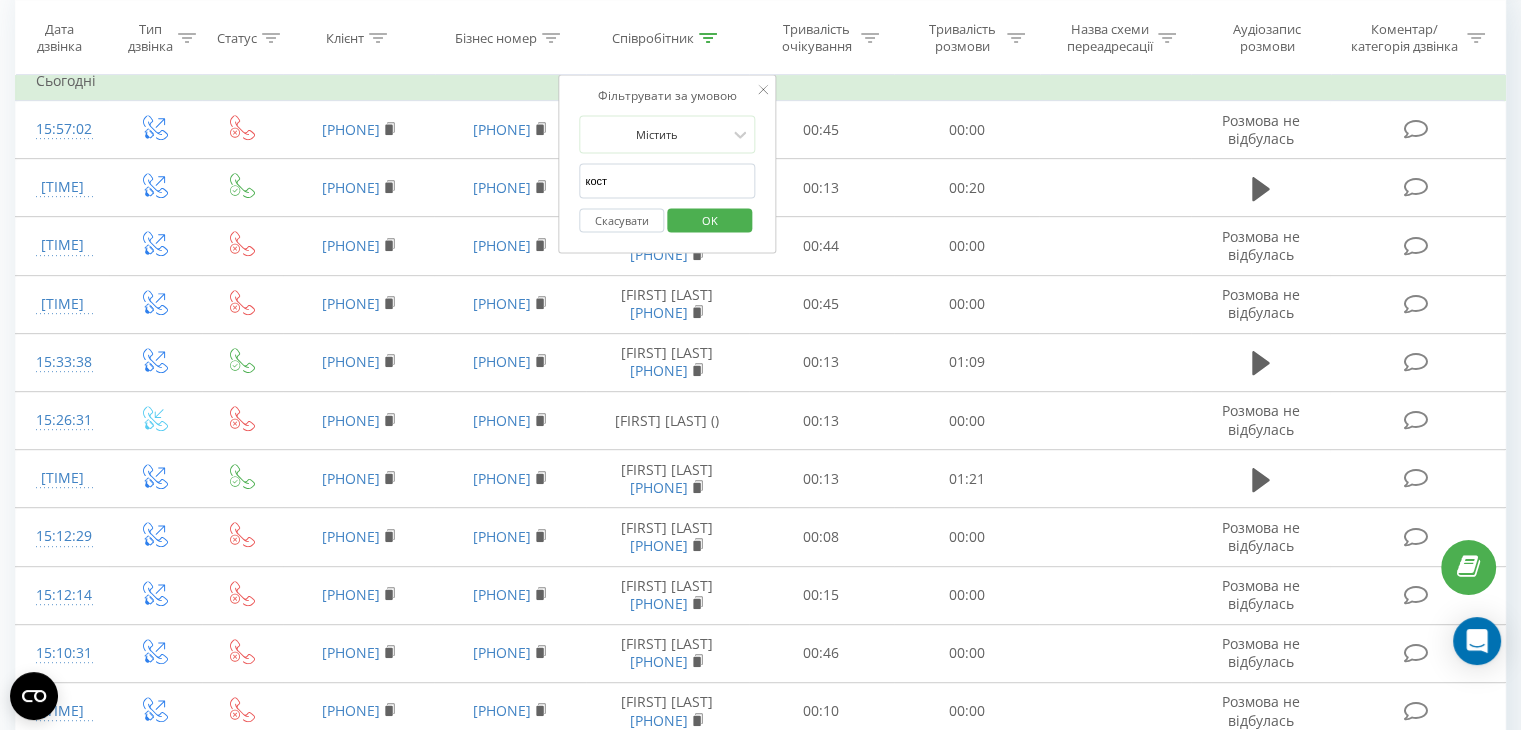click on "кост" at bounding box center (667, 180) 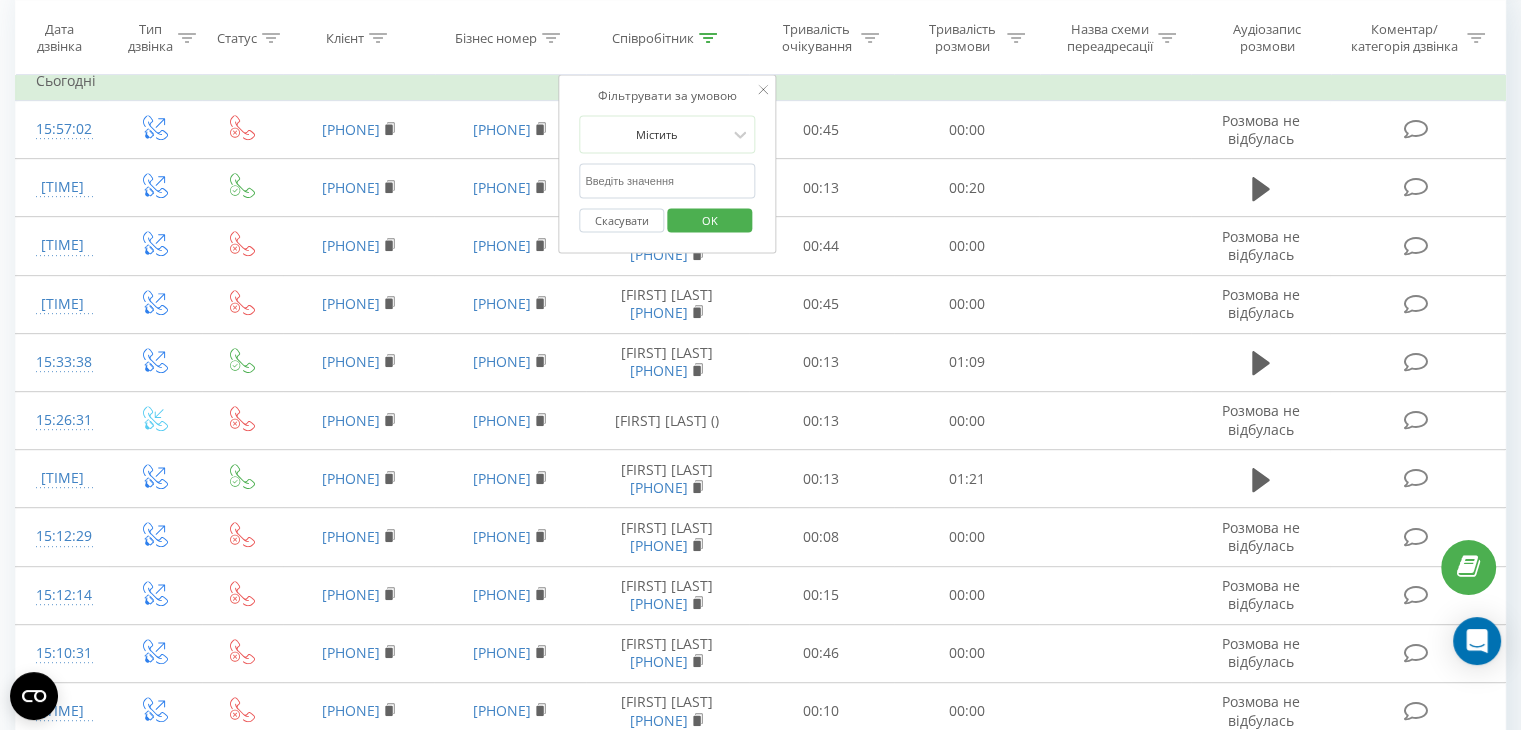click on "OK" at bounding box center (710, 219) 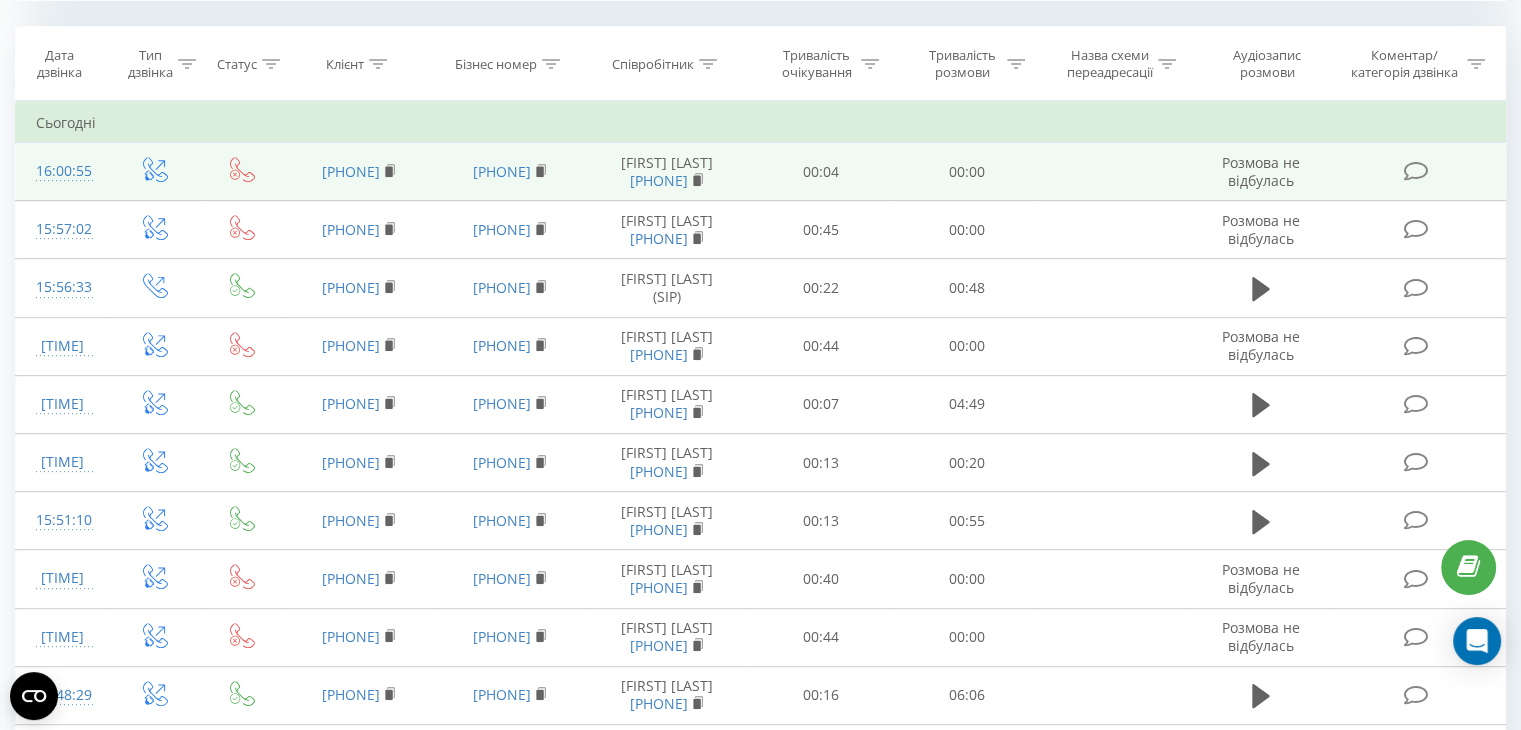 scroll, scrollTop: 833, scrollLeft: 0, axis: vertical 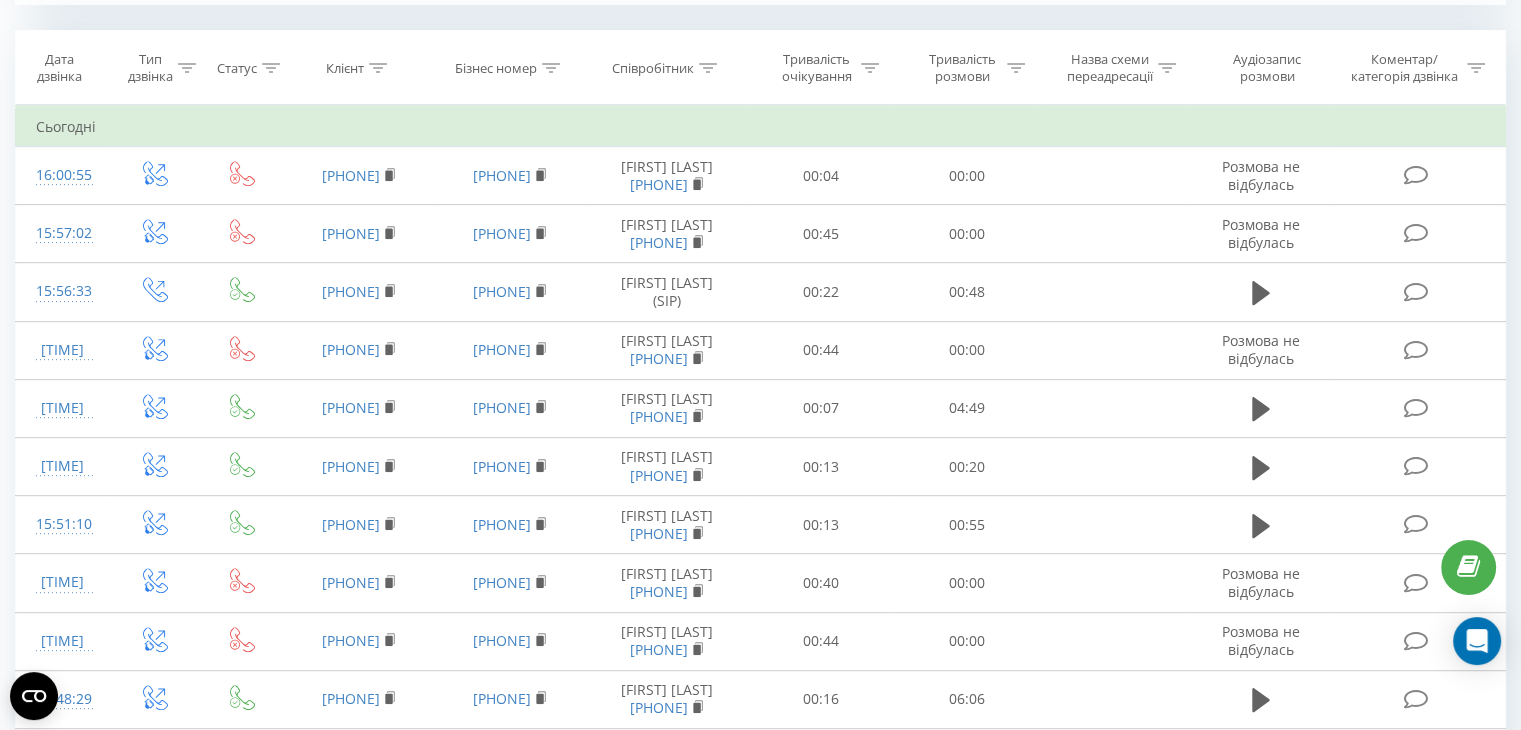 click 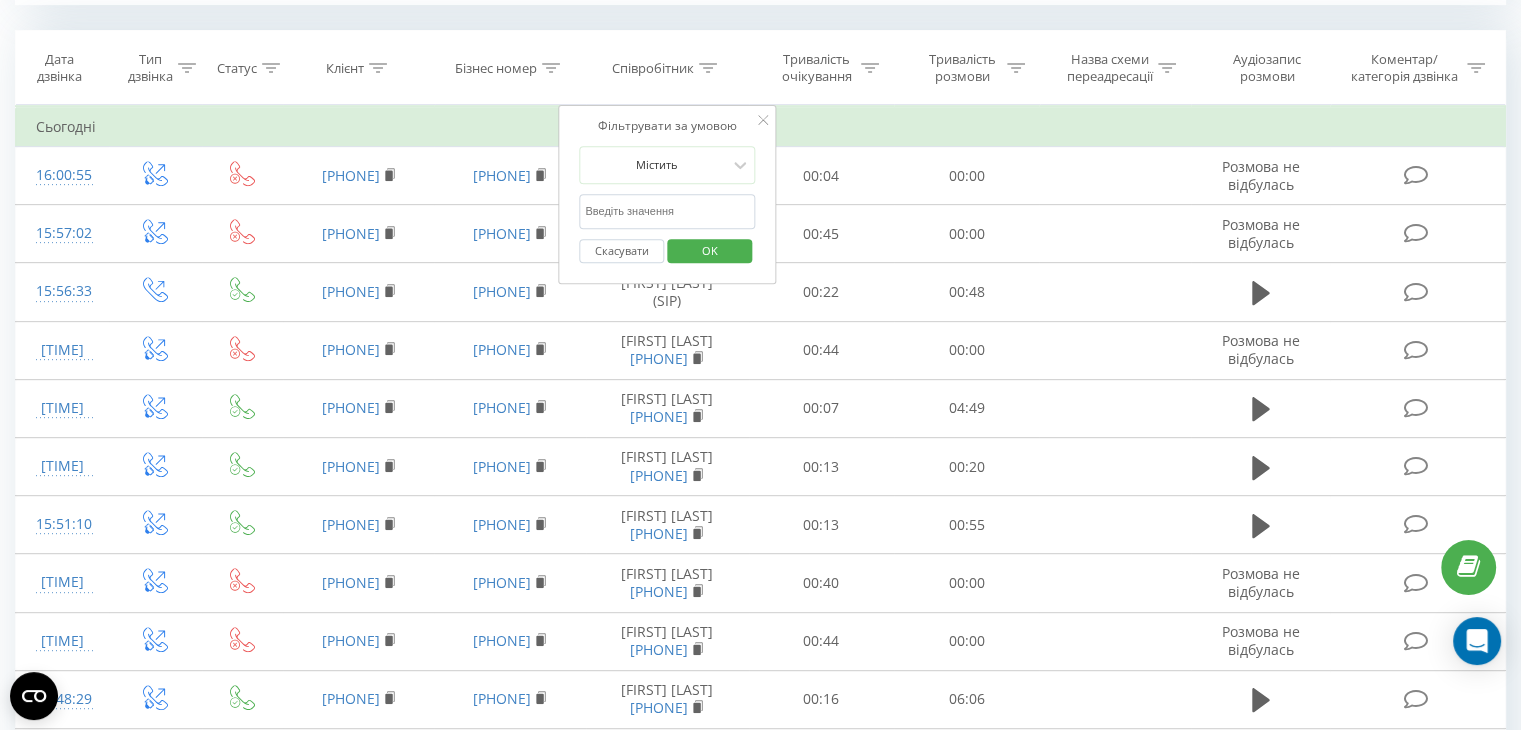 click at bounding box center (667, 211) 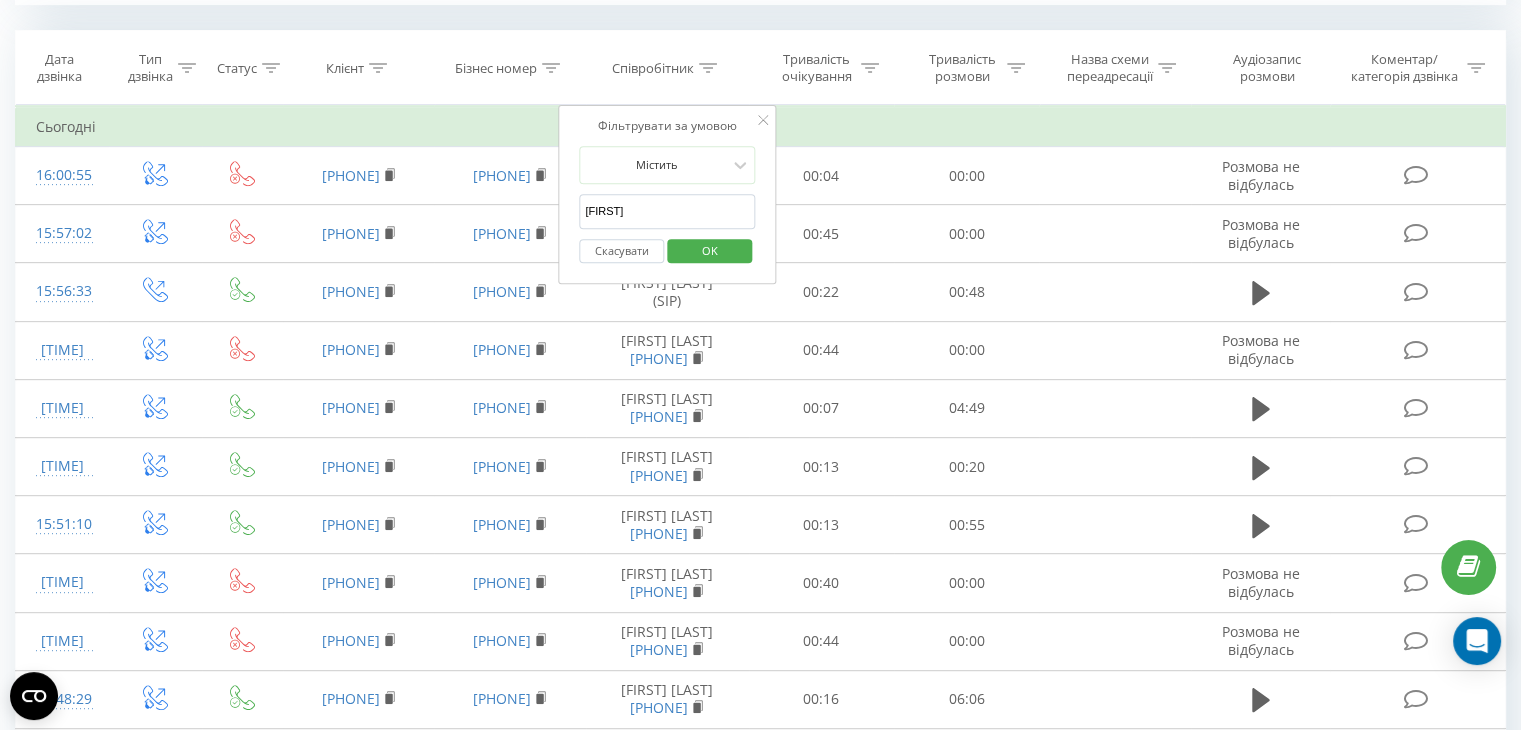 click on "Іванна" at bounding box center [667, 211] 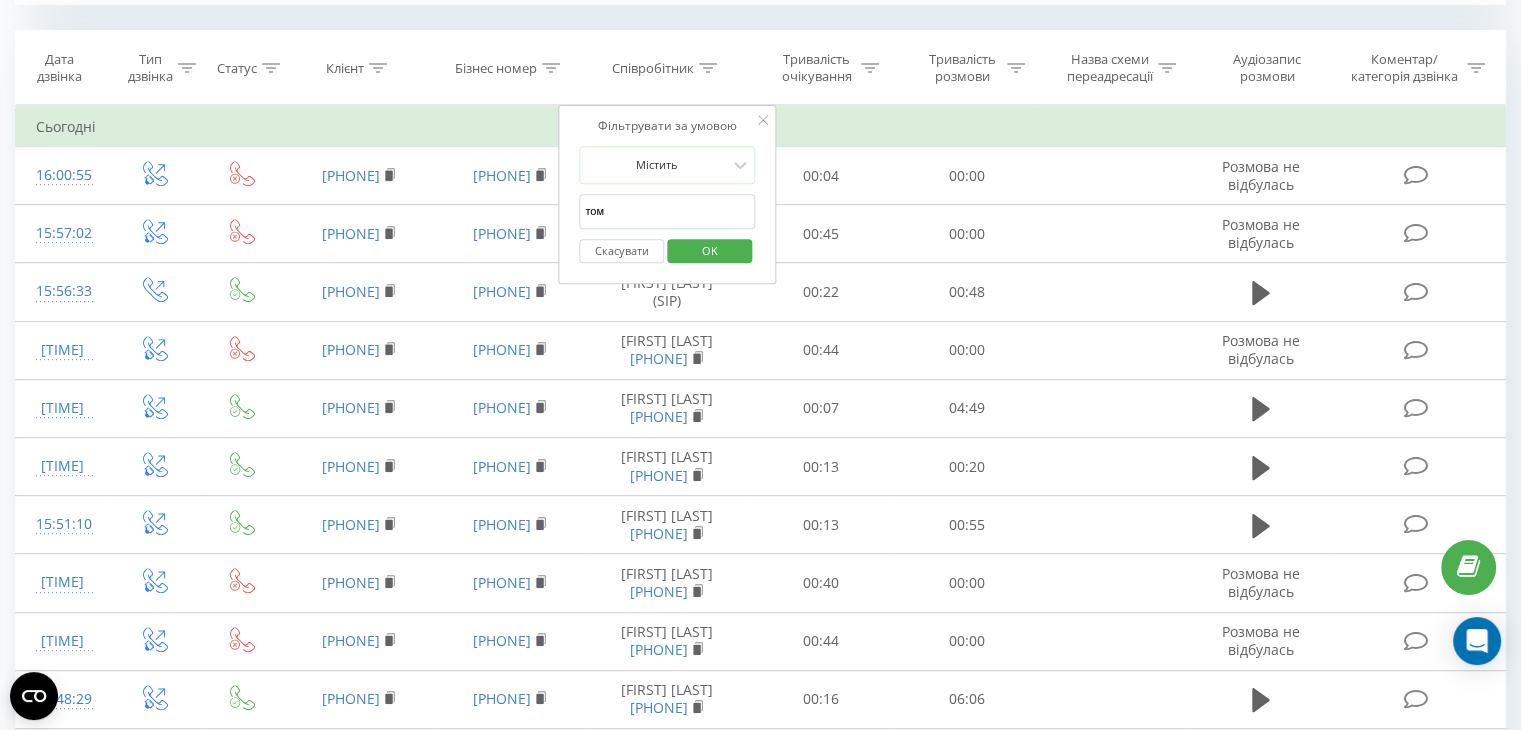 type on "том" 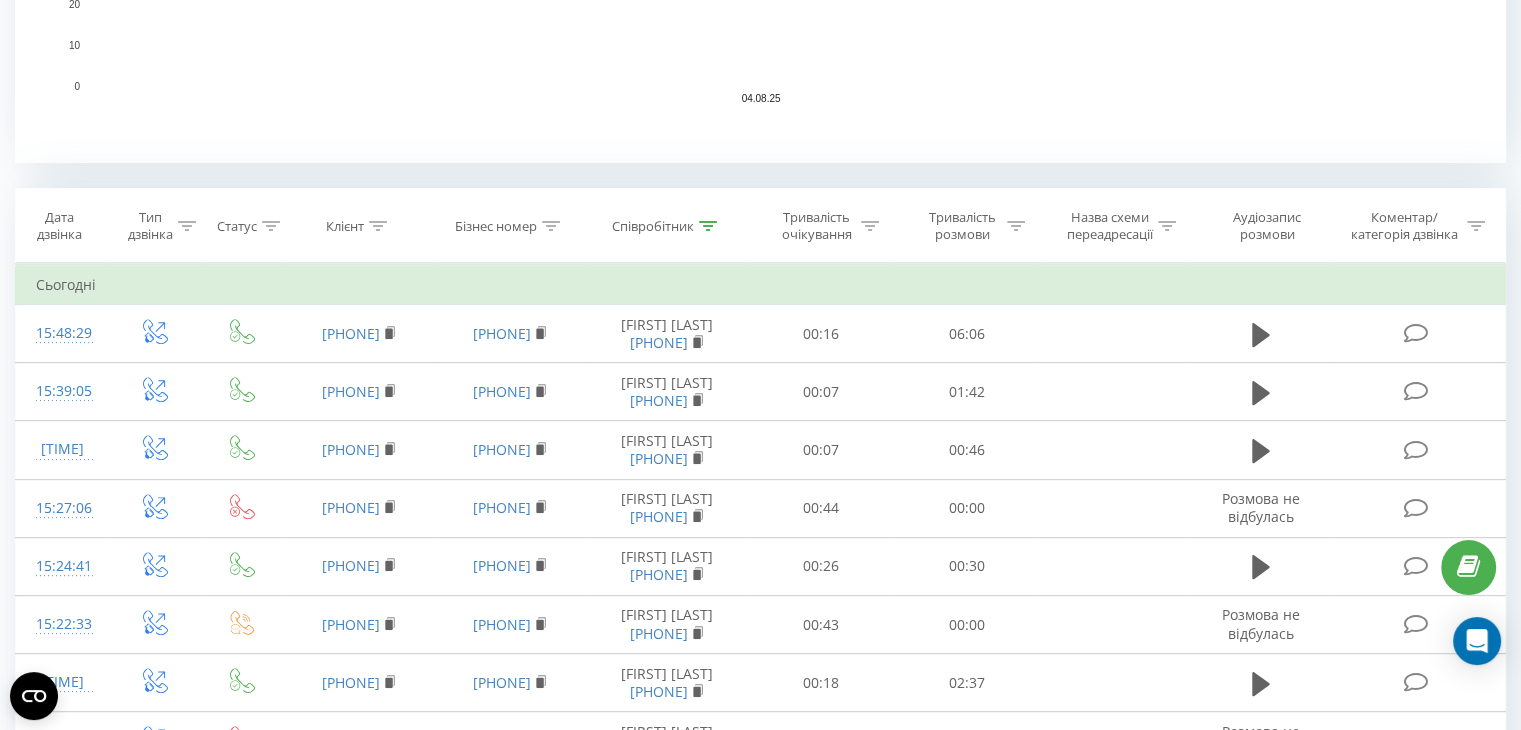 scroll, scrollTop: 648, scrollLeft: 0, axis: vertical 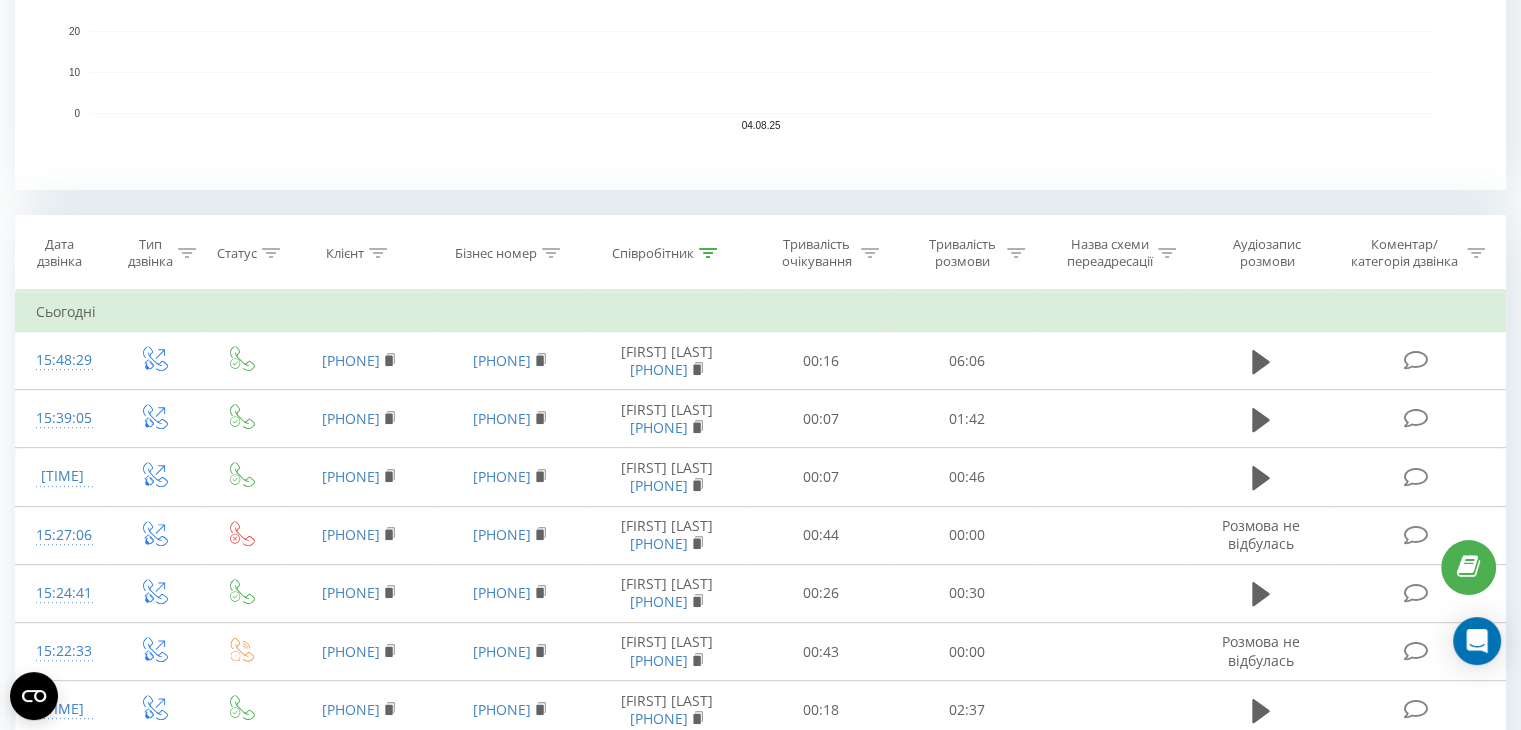 click 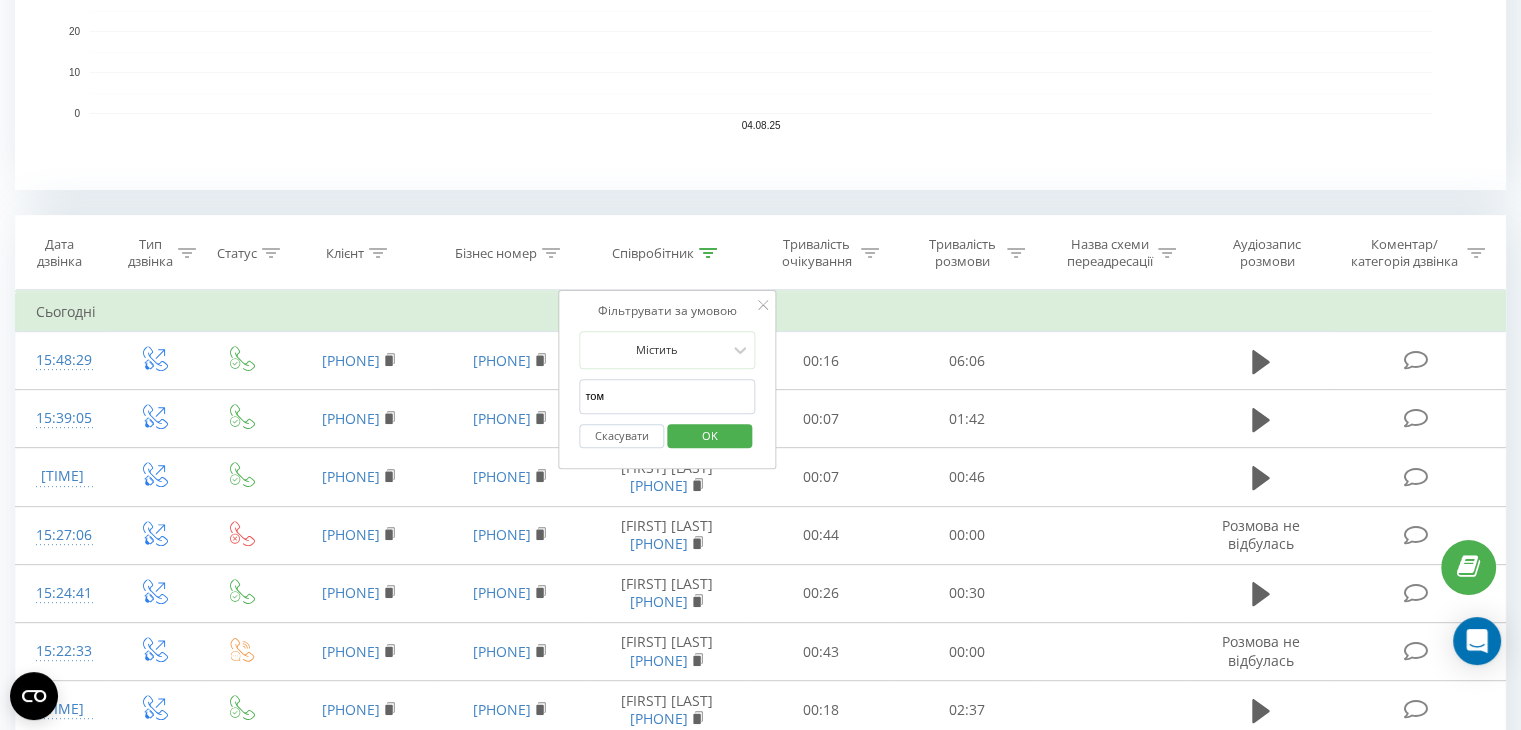 click on "том" at bounding box center [667, 396] 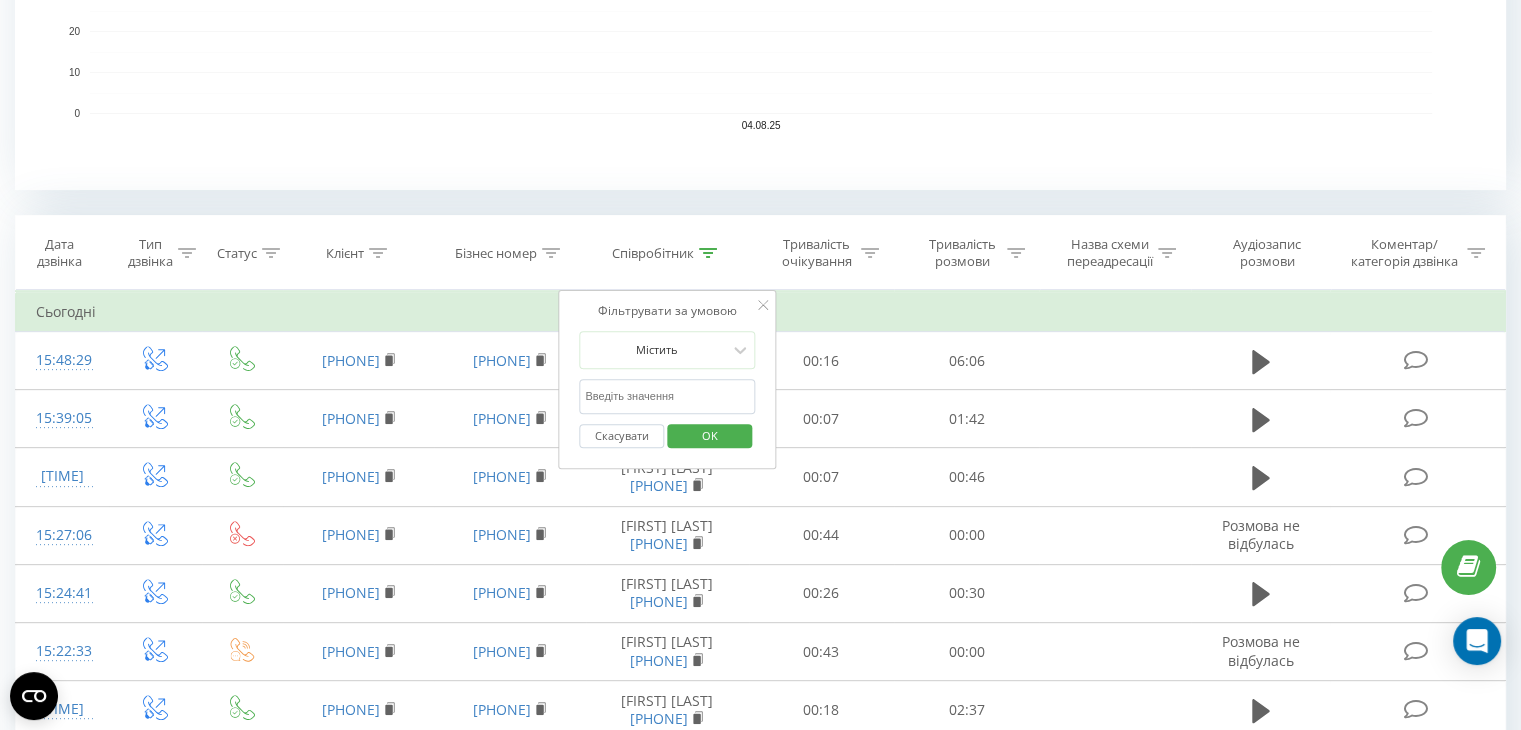 type 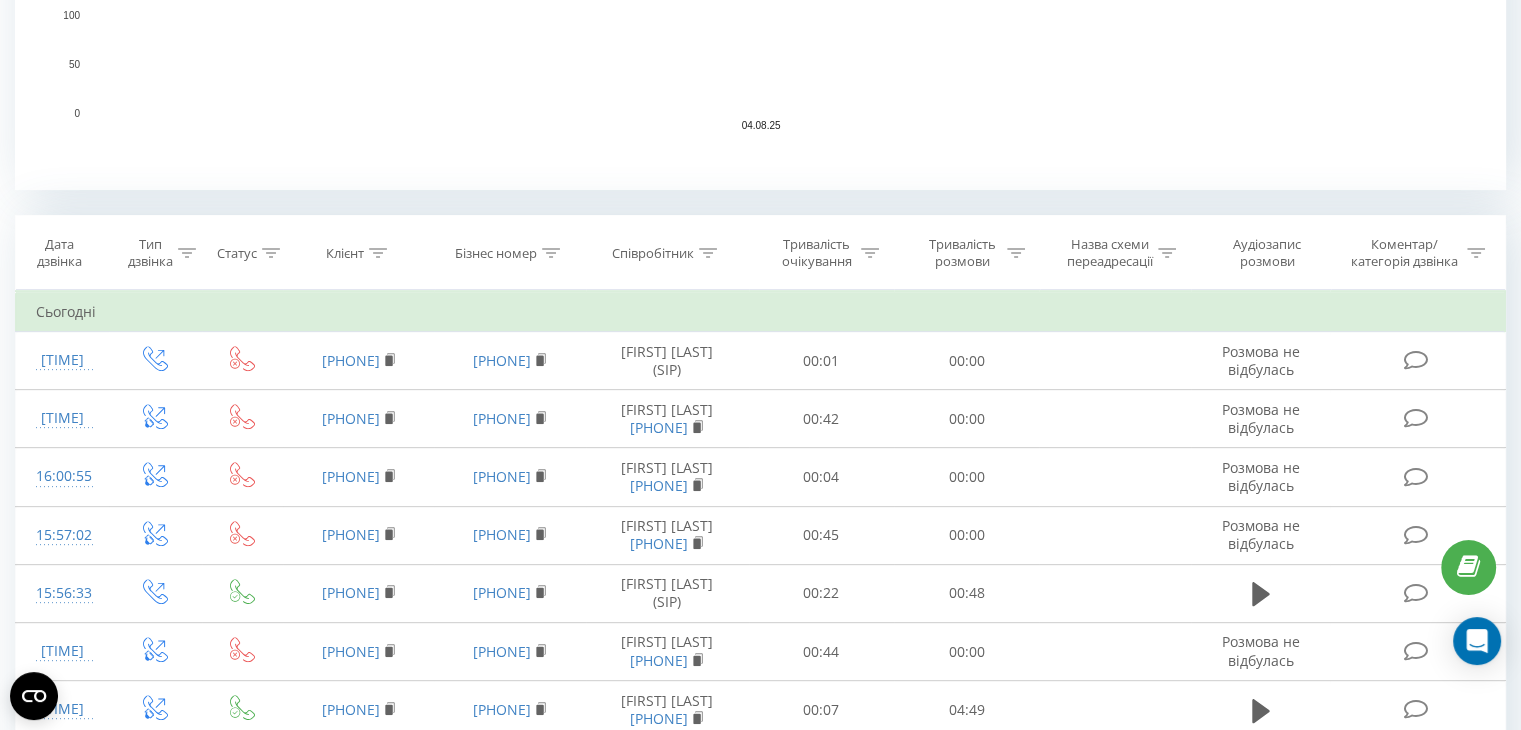 scroll, scrollTop: 928, scrollLeft: 0, axis: vertical 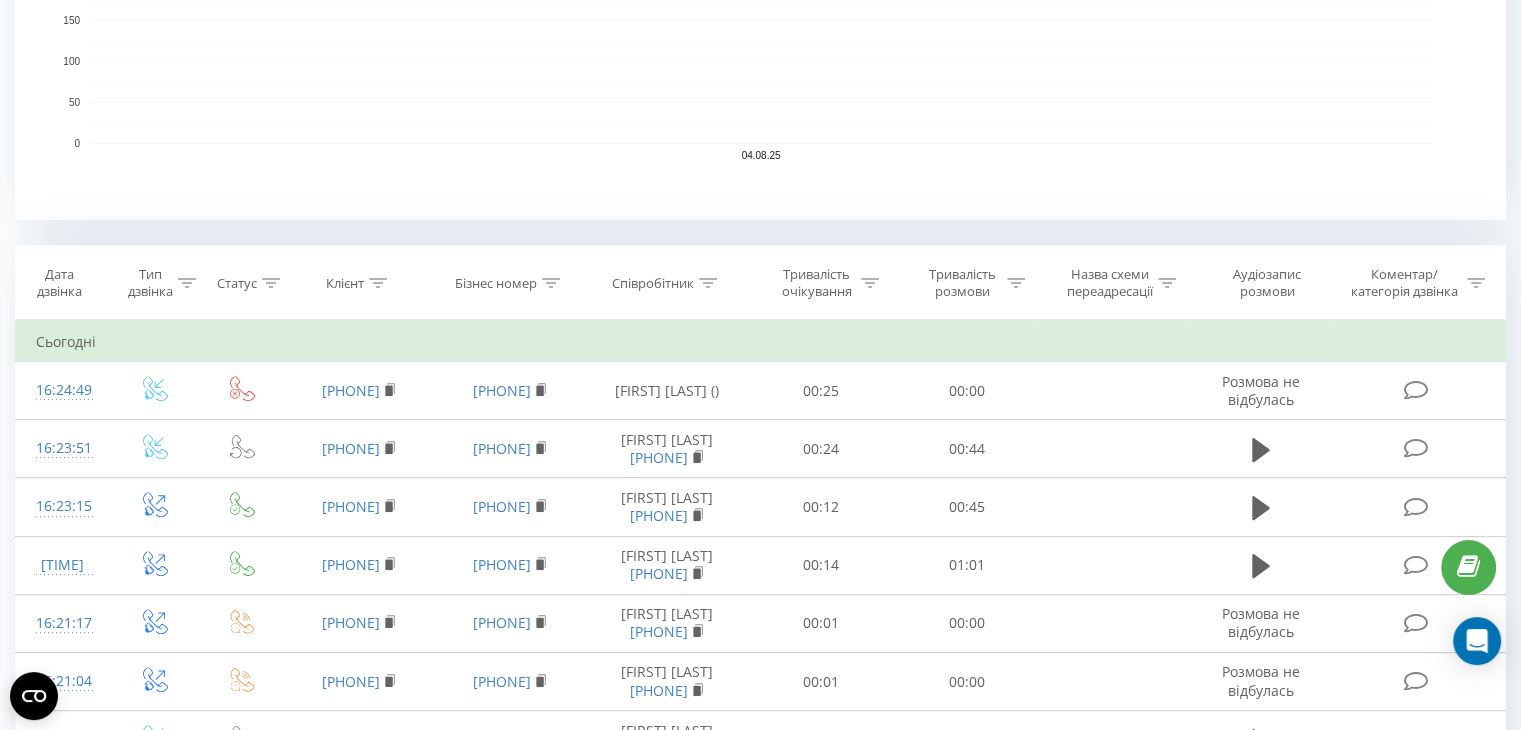 click 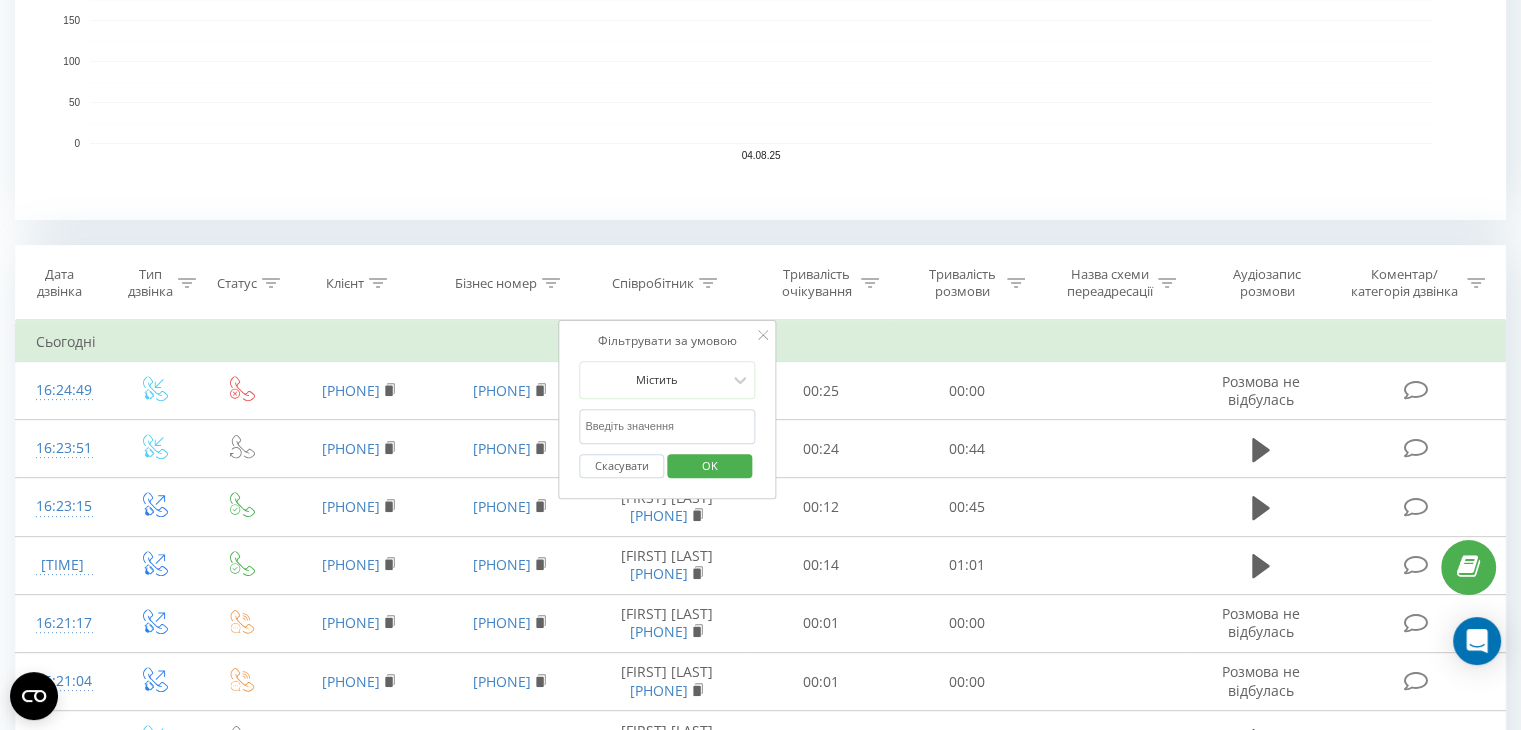 click at bounding box center [667, 426] 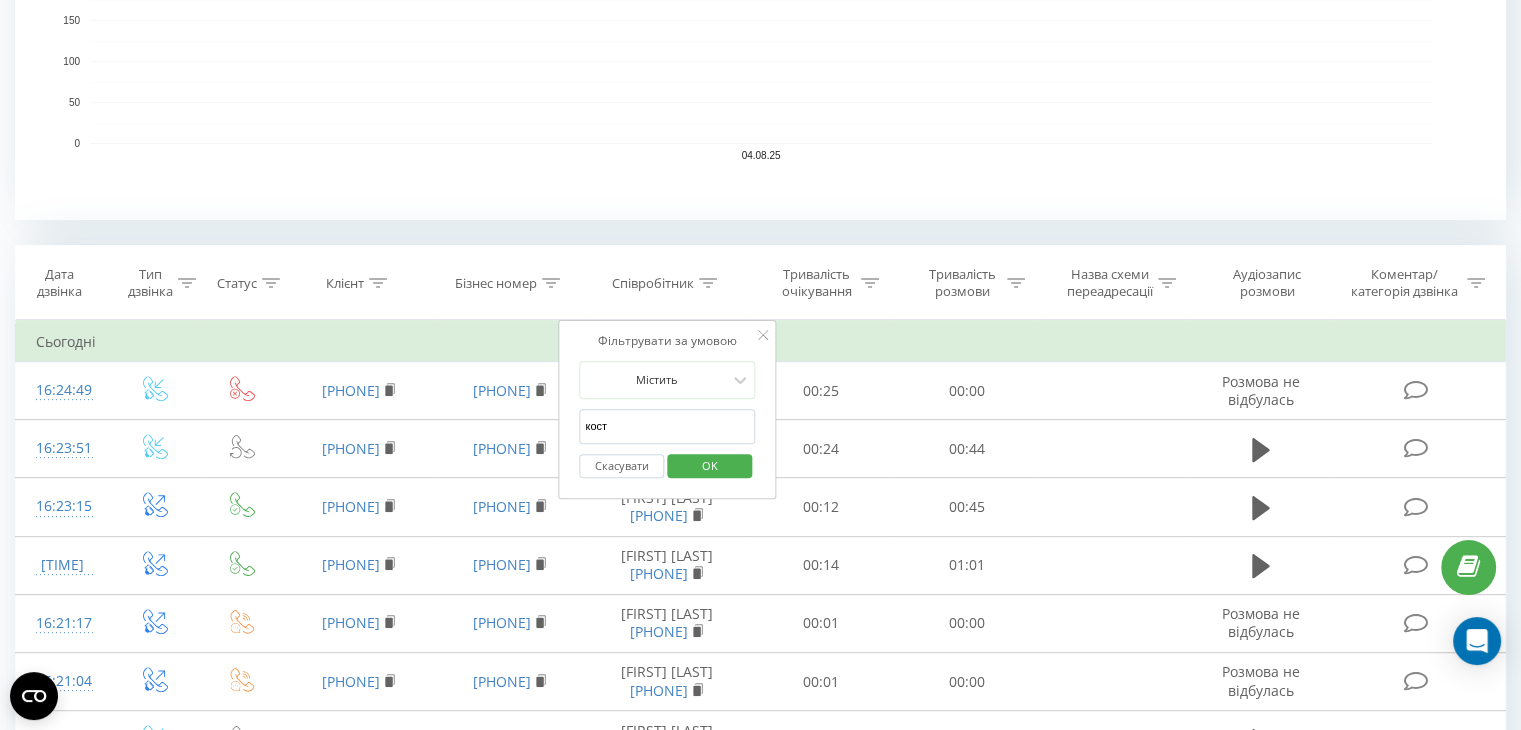 click on "OK" at bounding box center (710, 465) 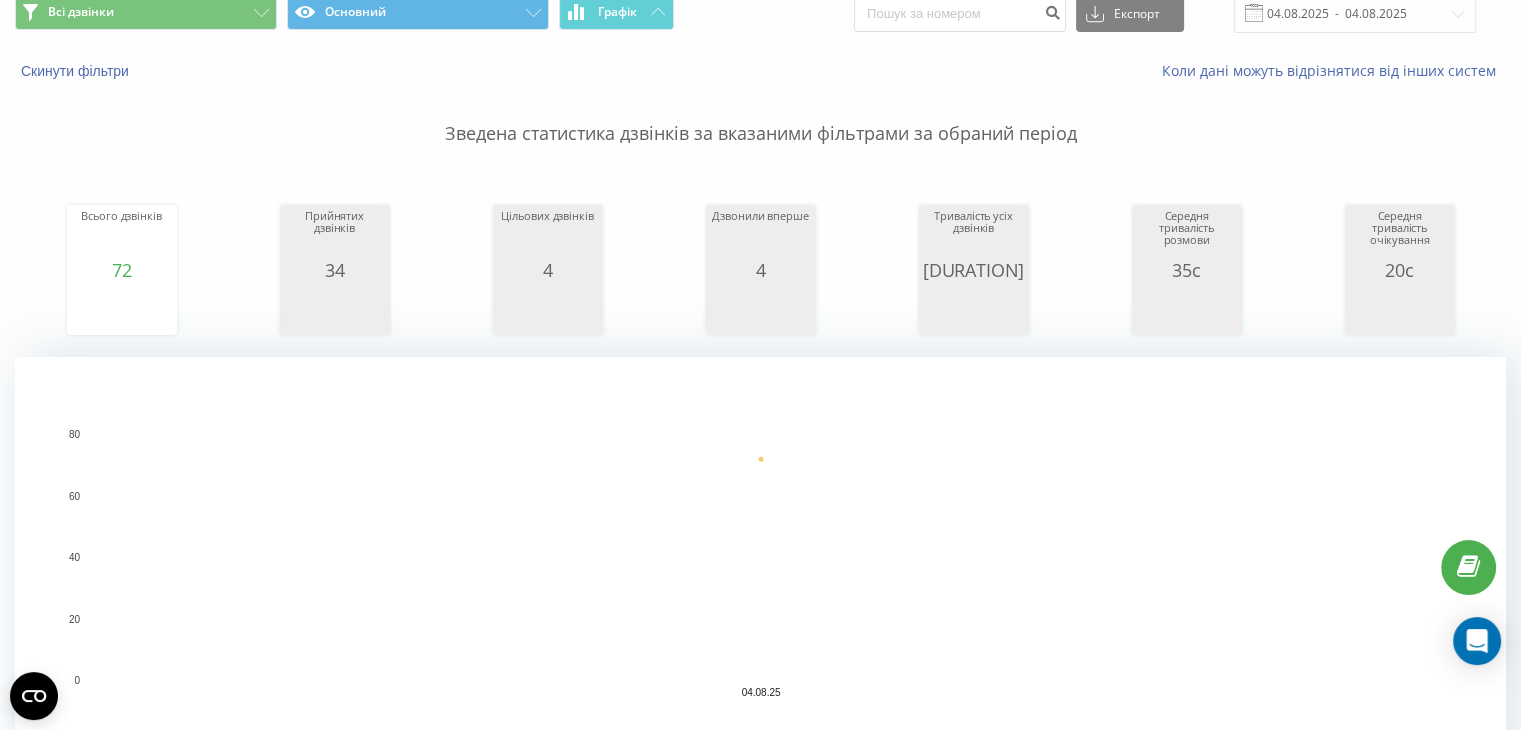 scroll, scrollTop: 79, scrollLeft: 0, axis: vertical 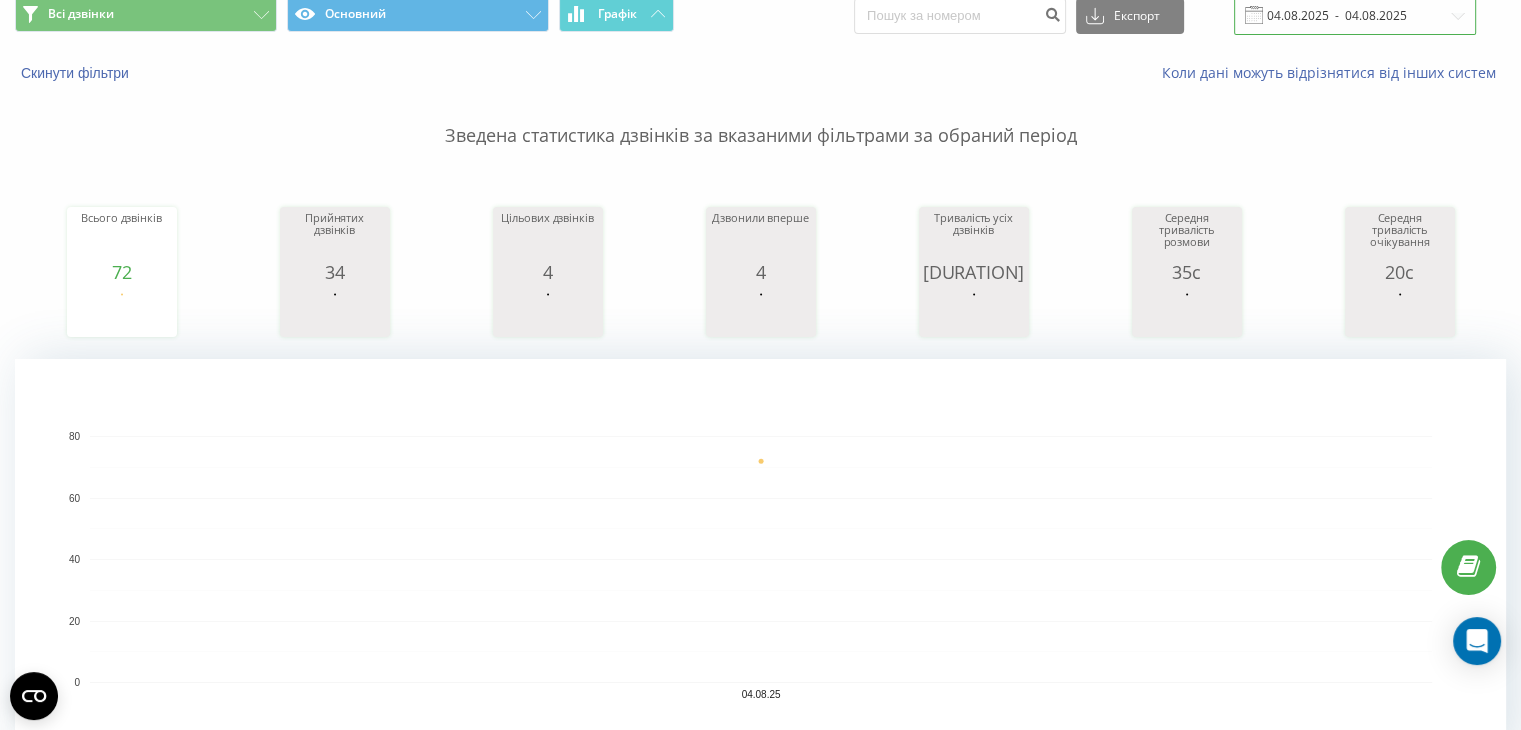 click on "04.08.2025  -  04.08.2025" at bounding box center [1355, 15] 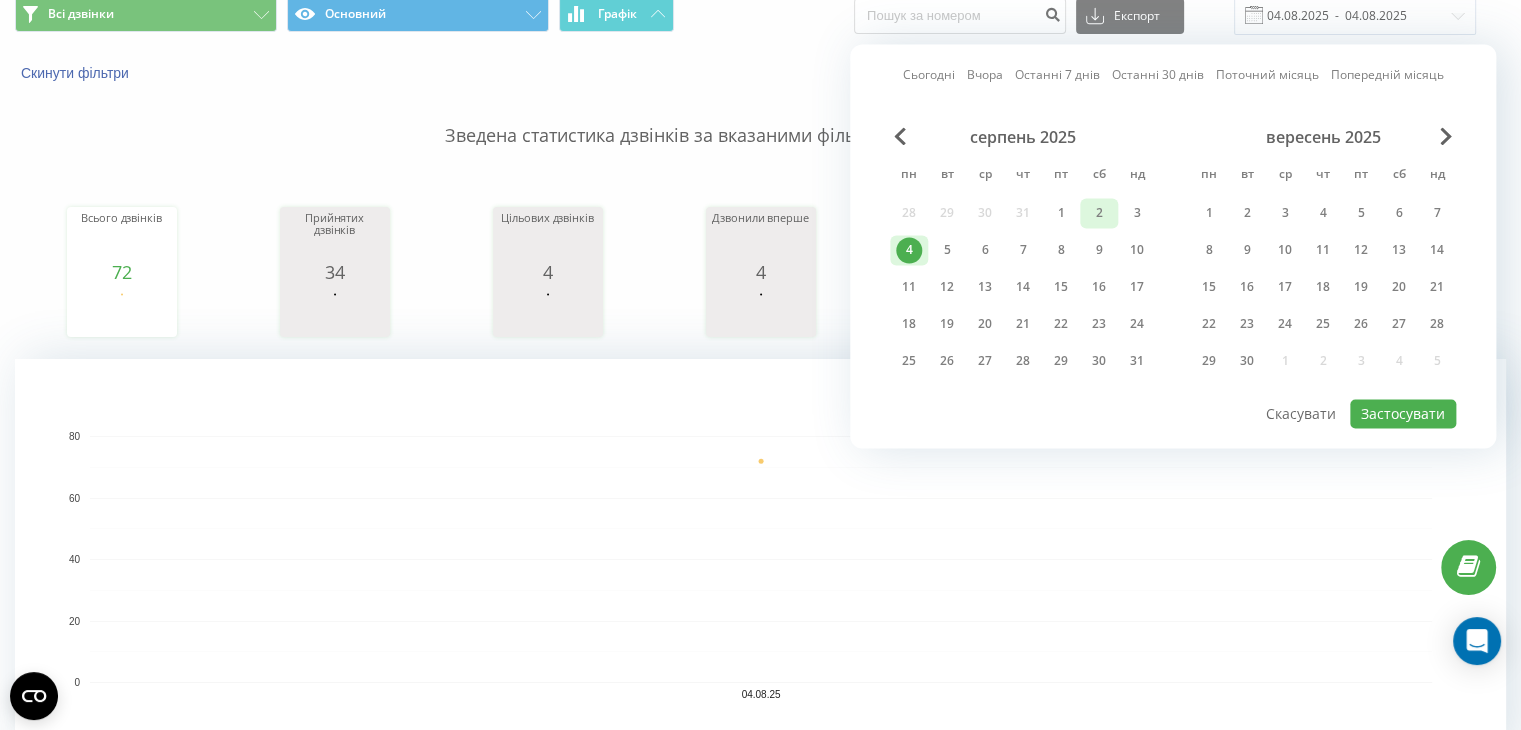 click on "2" at bounding box center (1099, 213) 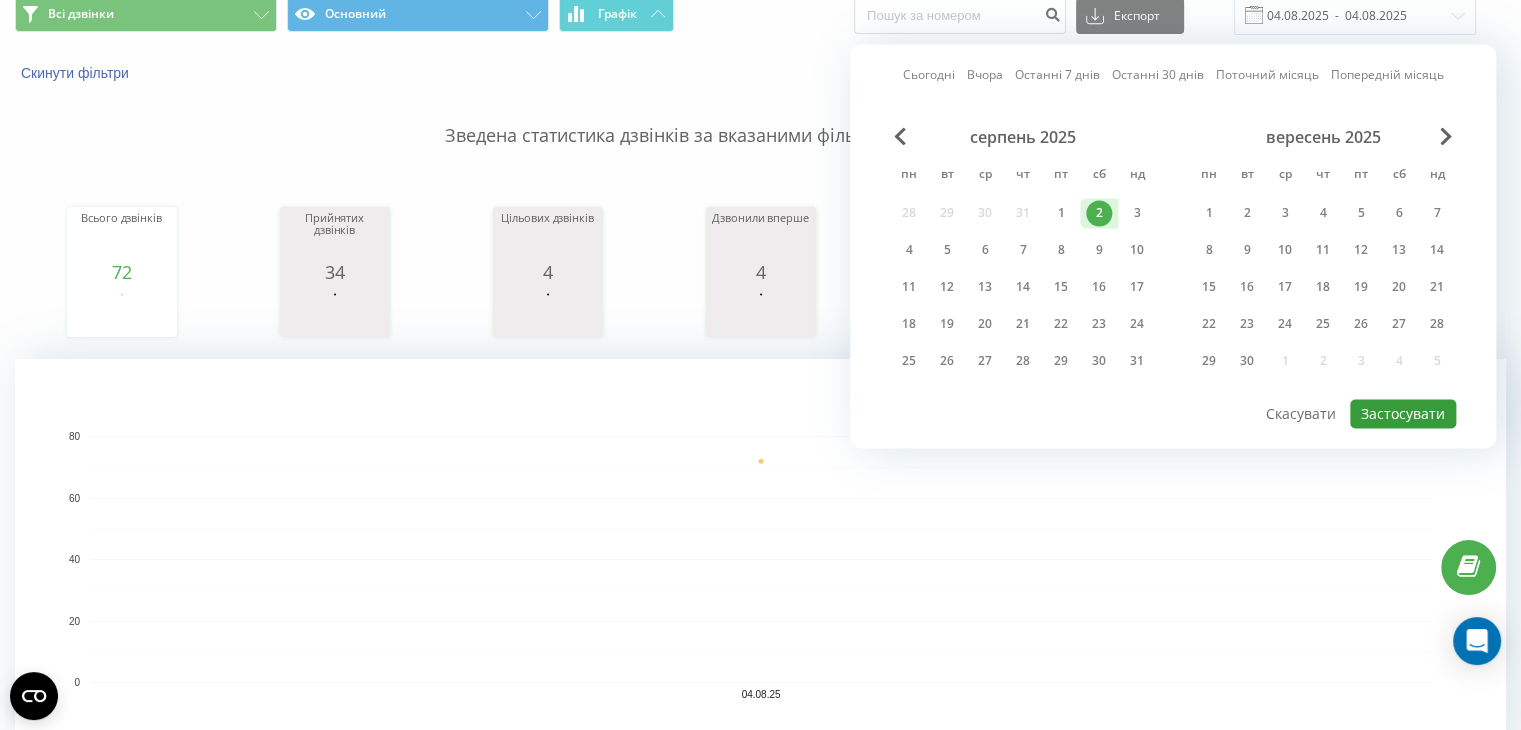 click on "Застосувати" at bounding box center [1403, 413] 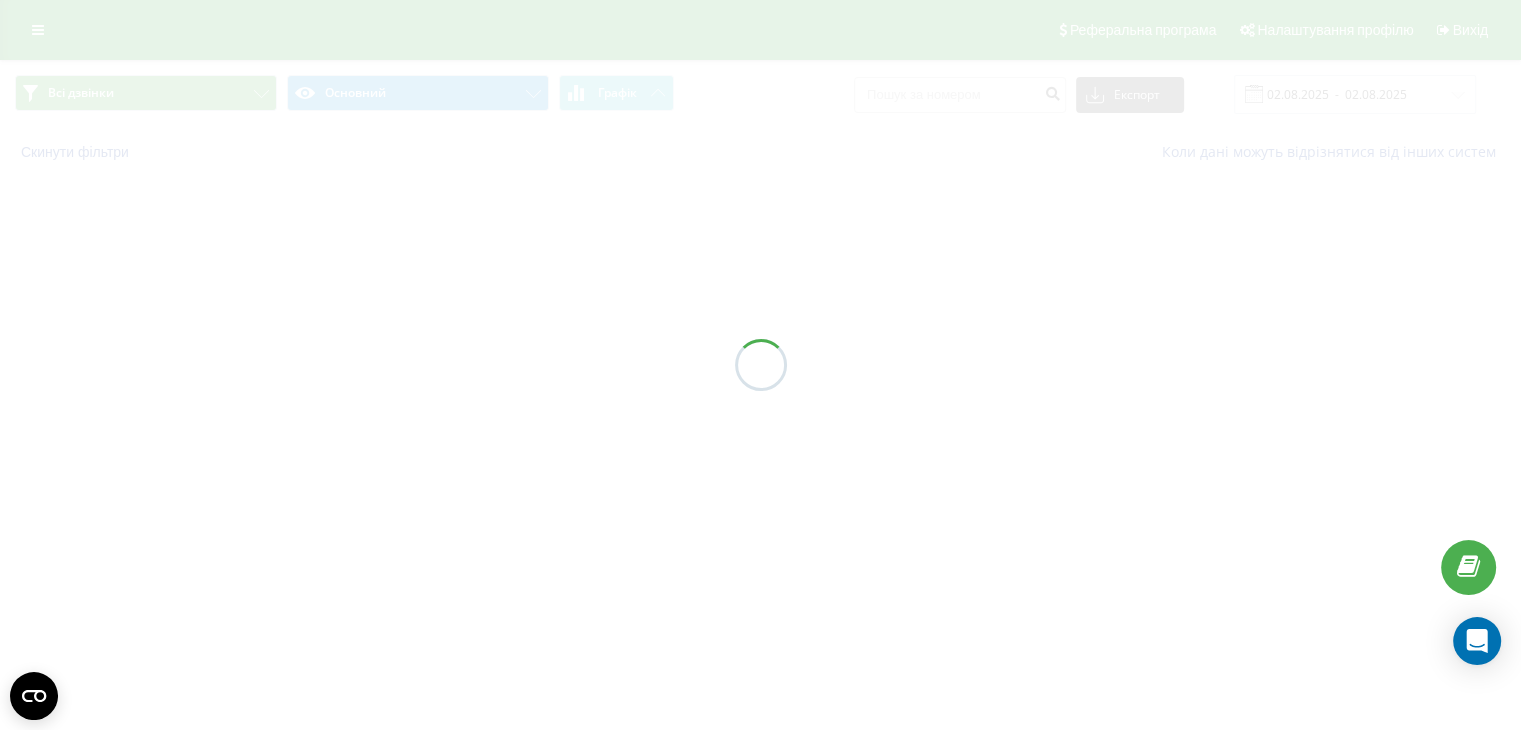scroll, scrollTop: 0, scrollLeft: 0, axis: both 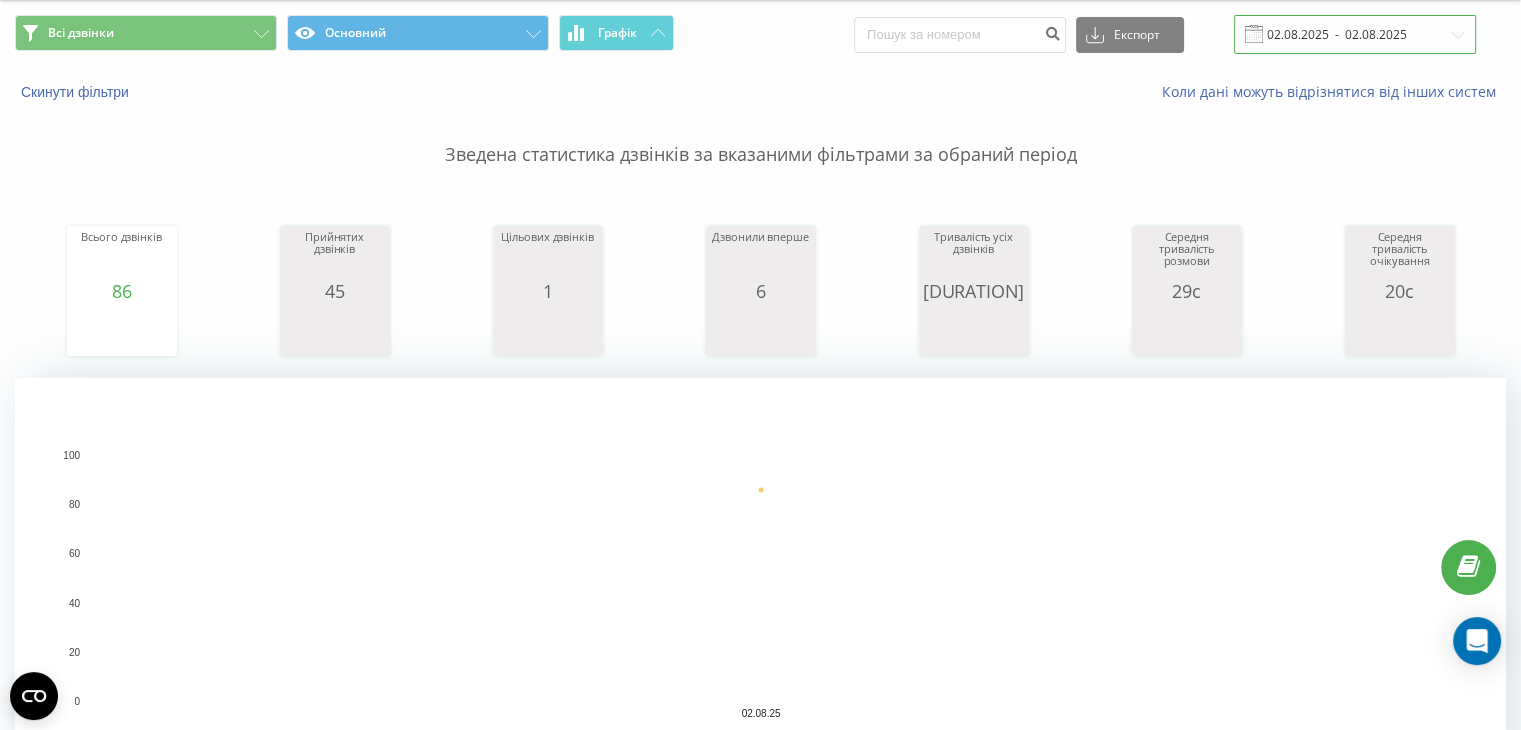 click on "02.08.2025  -  02.08.2025" at bounding box center (1355, 34) 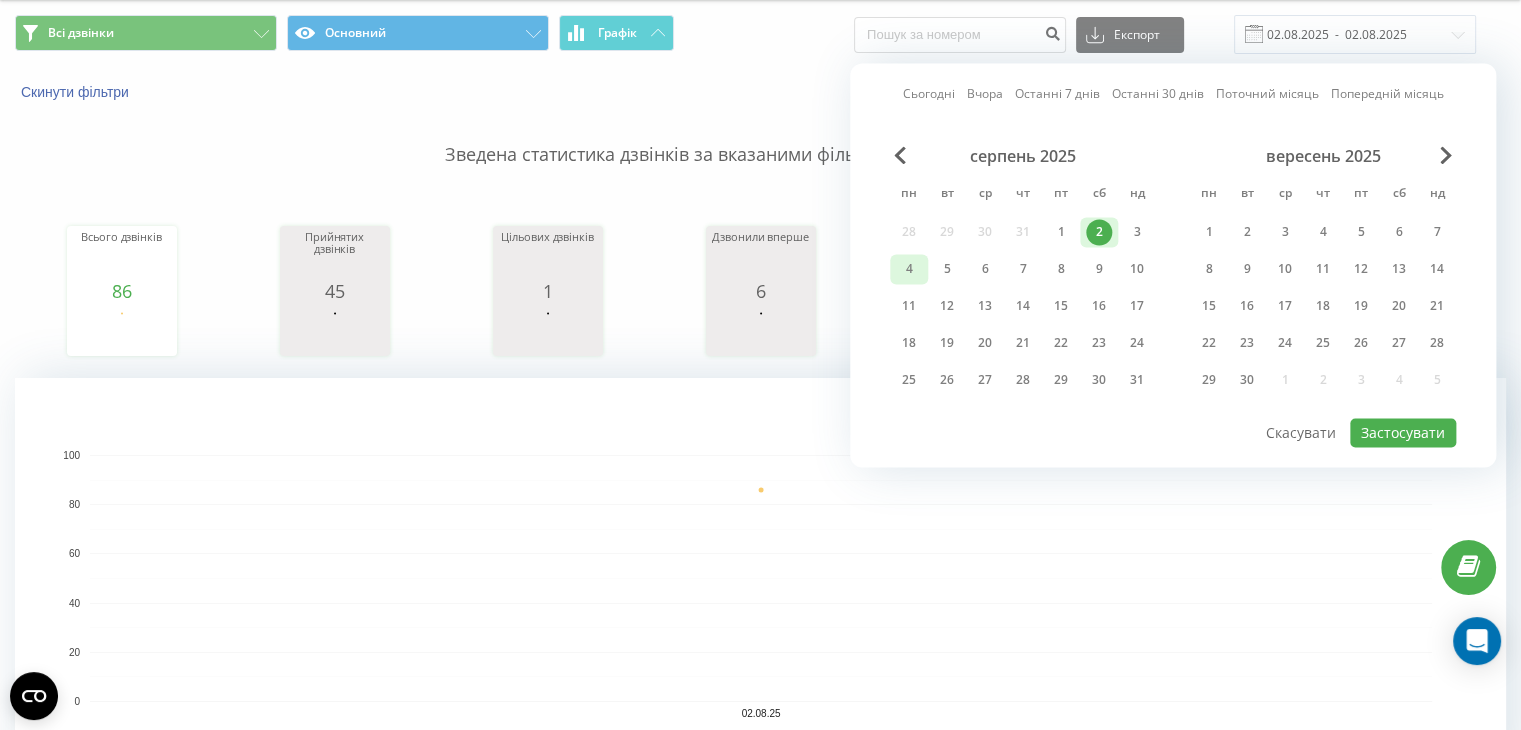 click on "4" at bounding box center [909, 269] 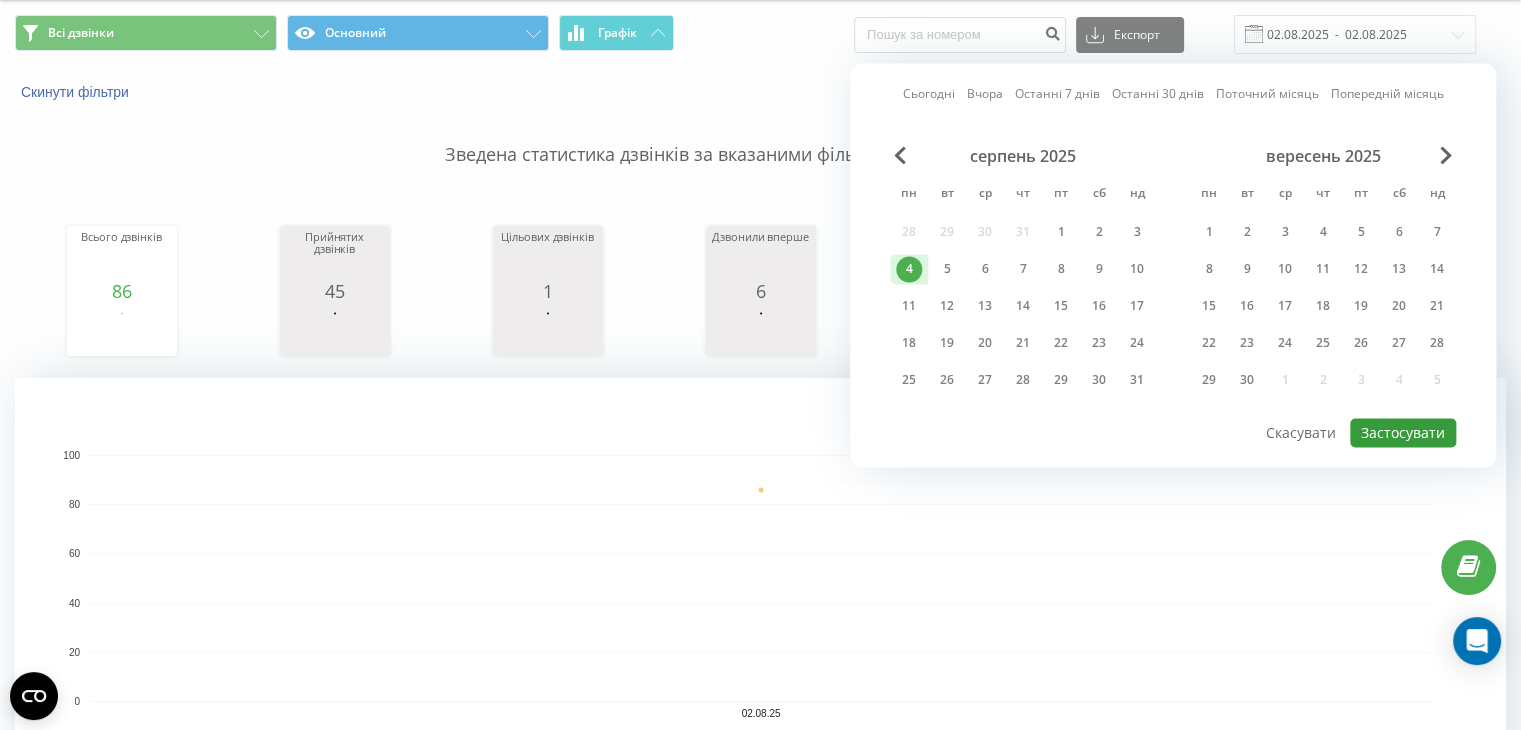 click on "Застосувати" at bounding box center (1403, 432) 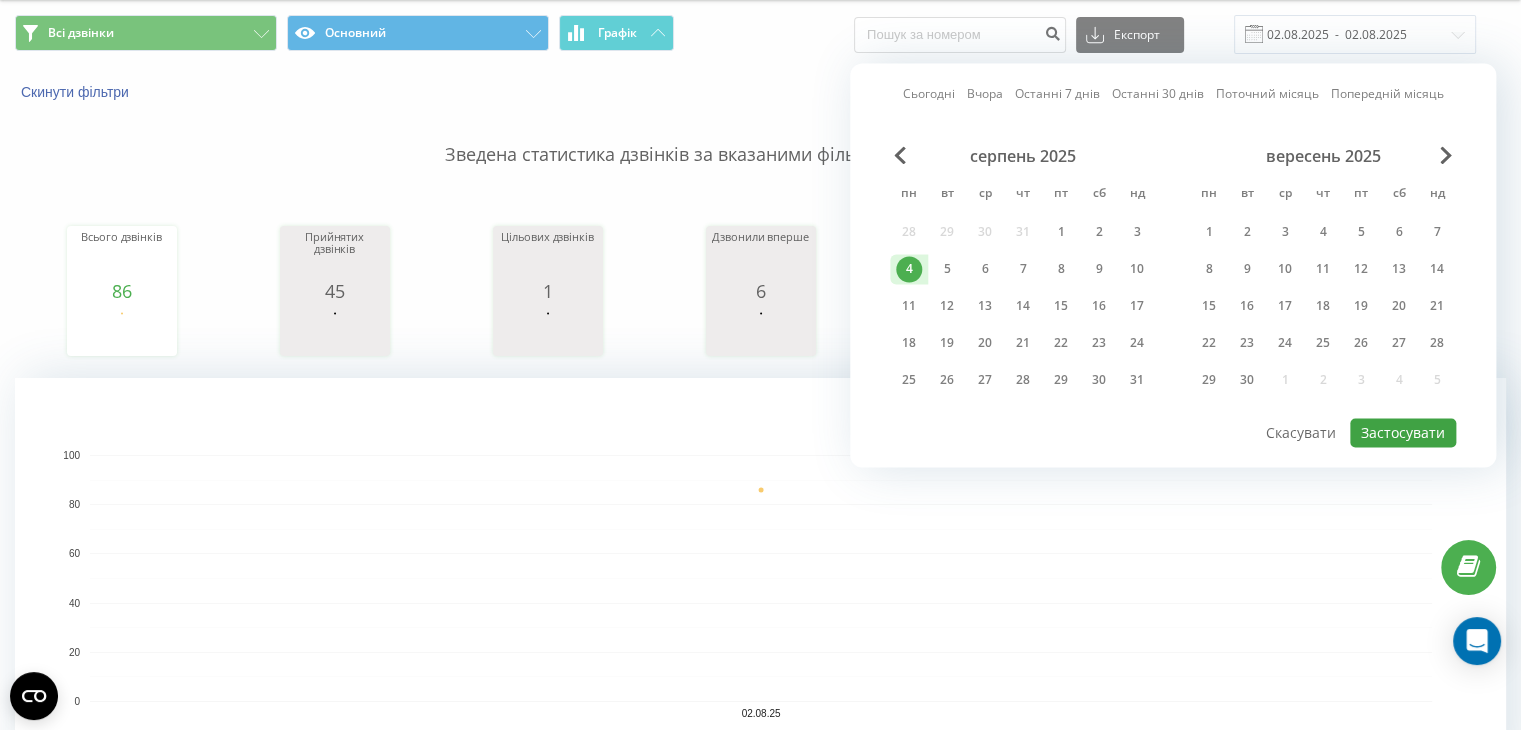 type on "04.08.2025  -  04.08.2025" 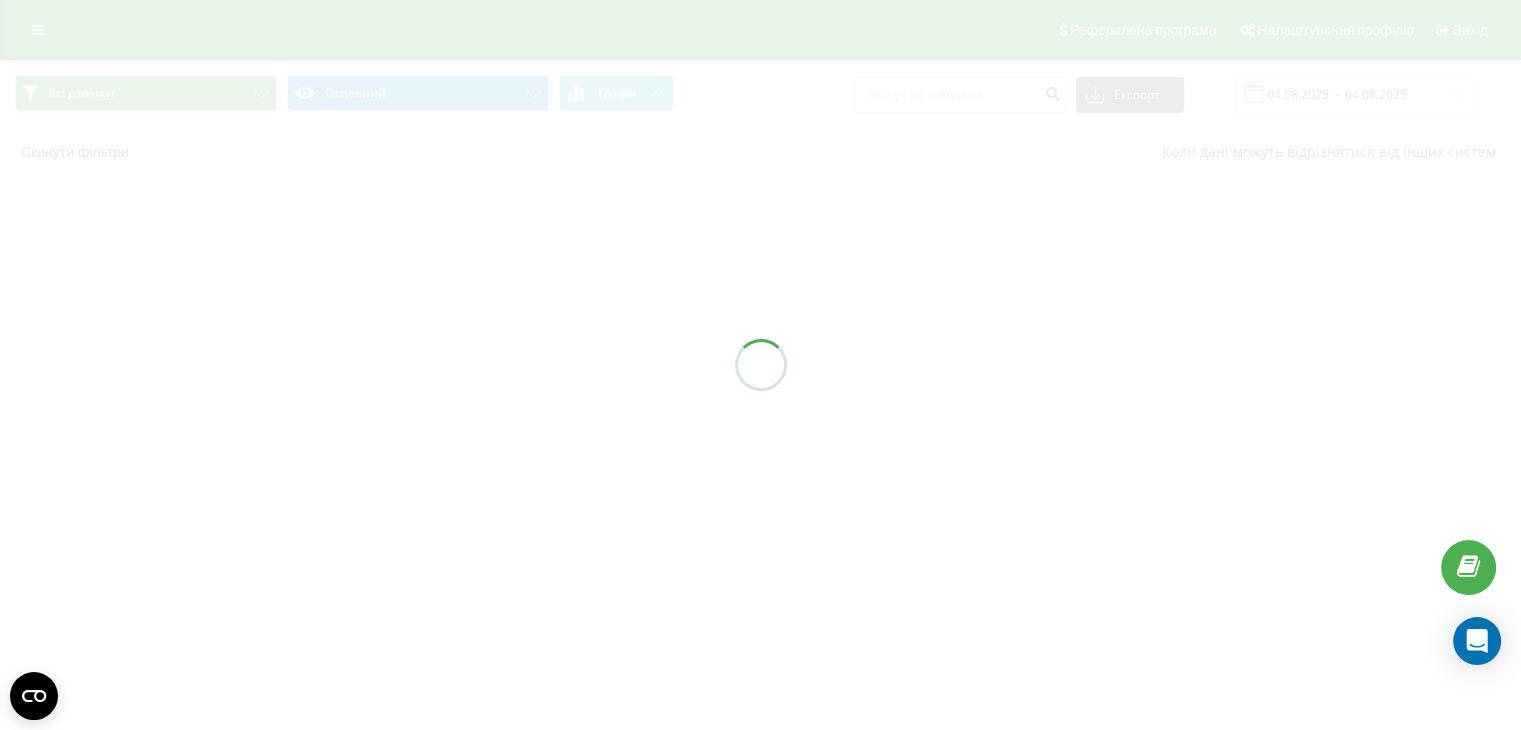 scroll, scrollTop: 0, scrollLeft: 0, axis: both 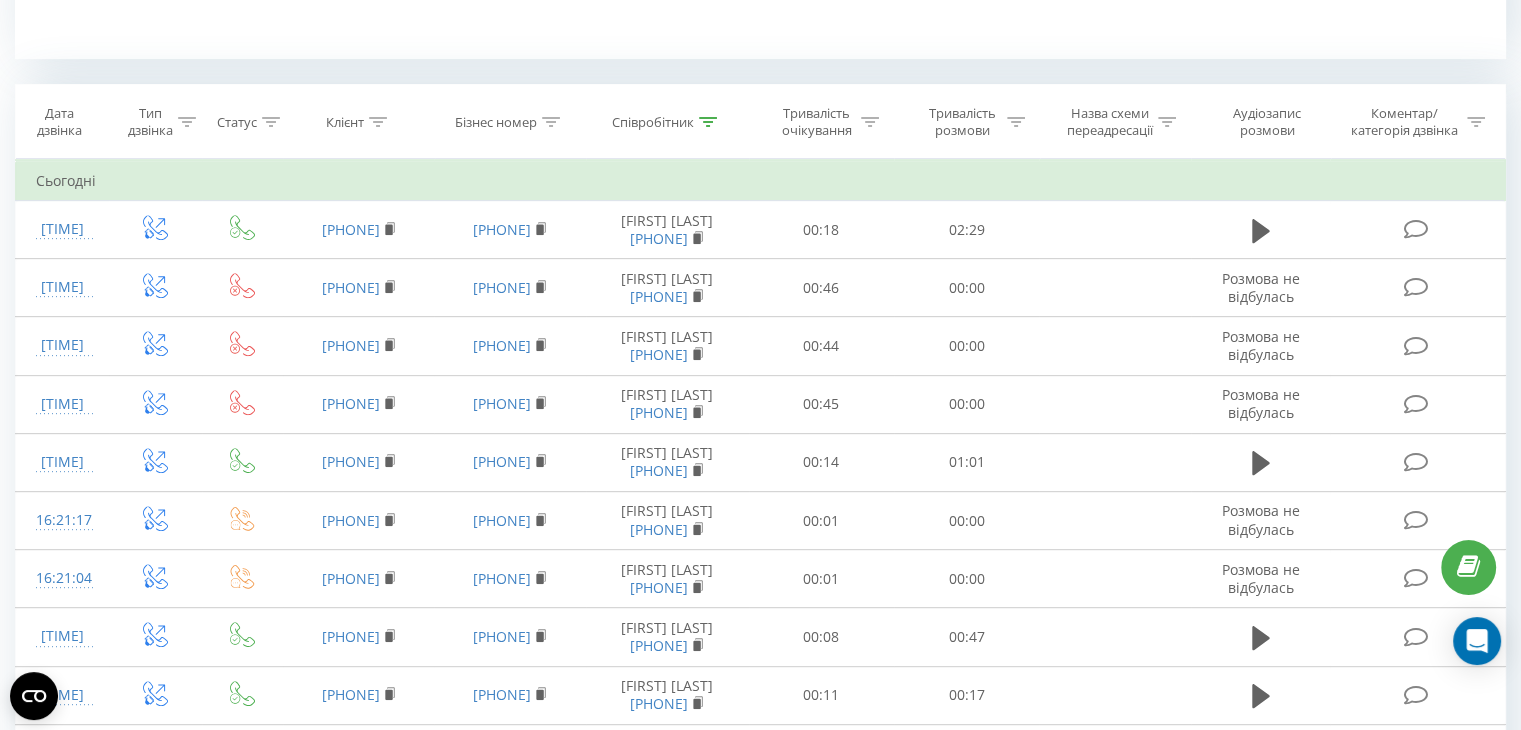 click 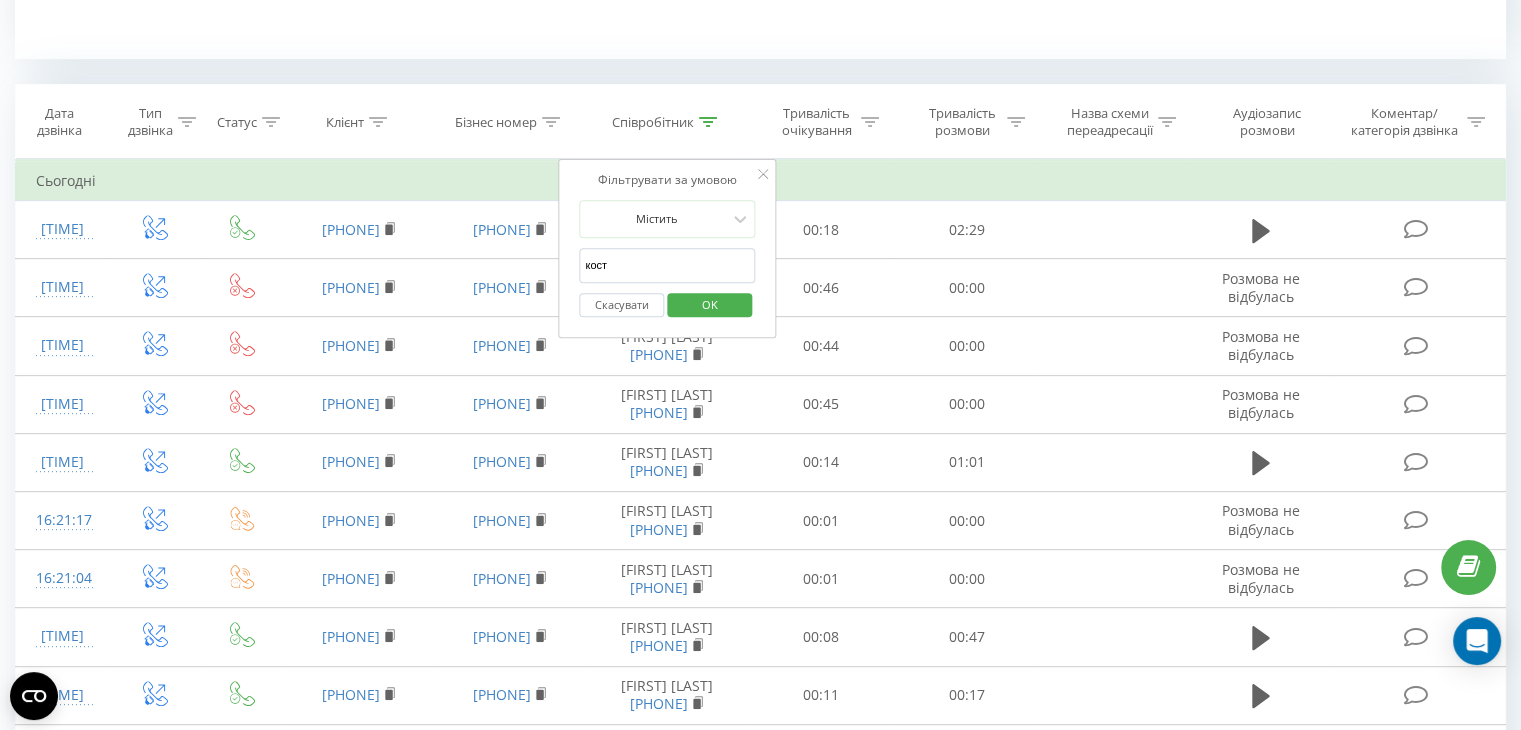click on "кост" at bounding box center [667, 265] 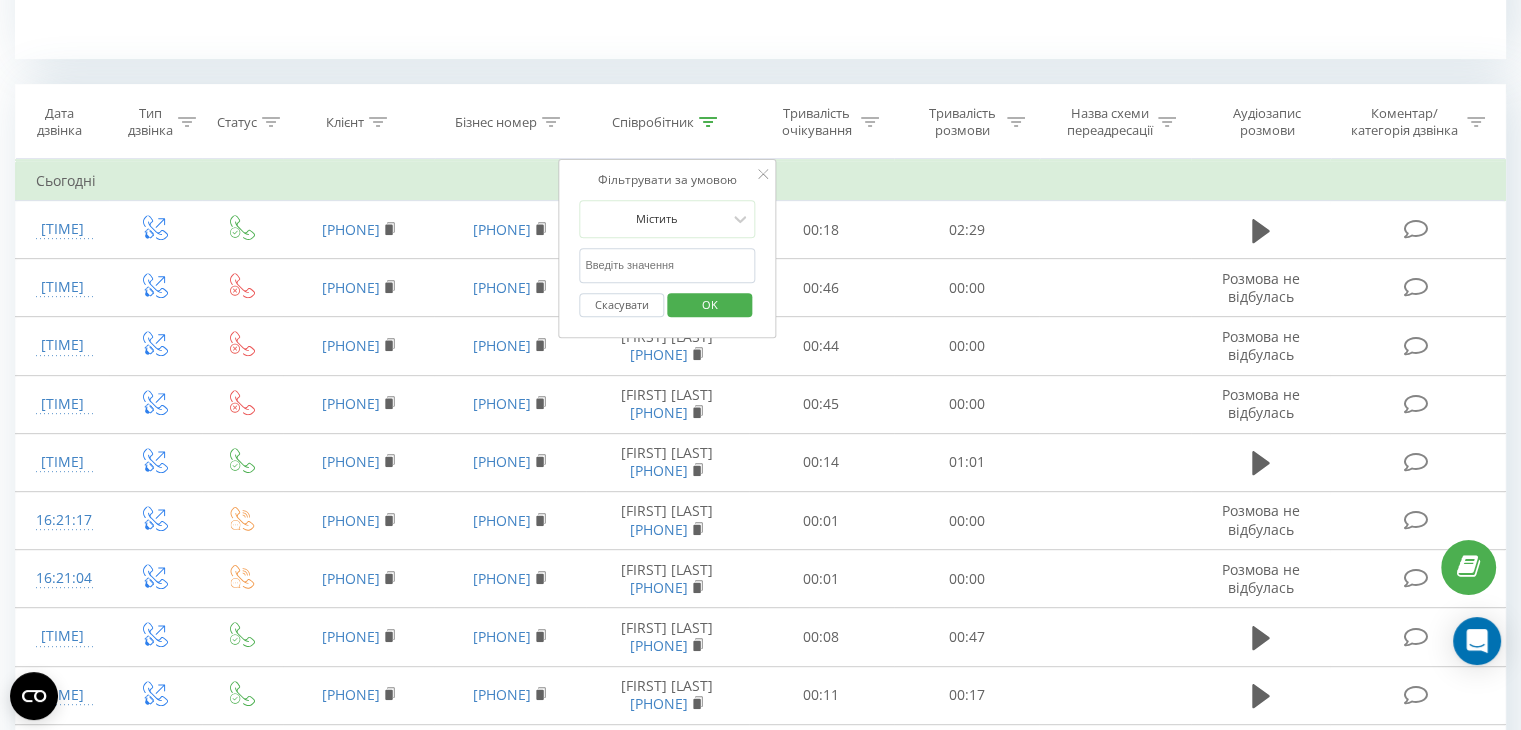 click at bounding box center [667, 265] 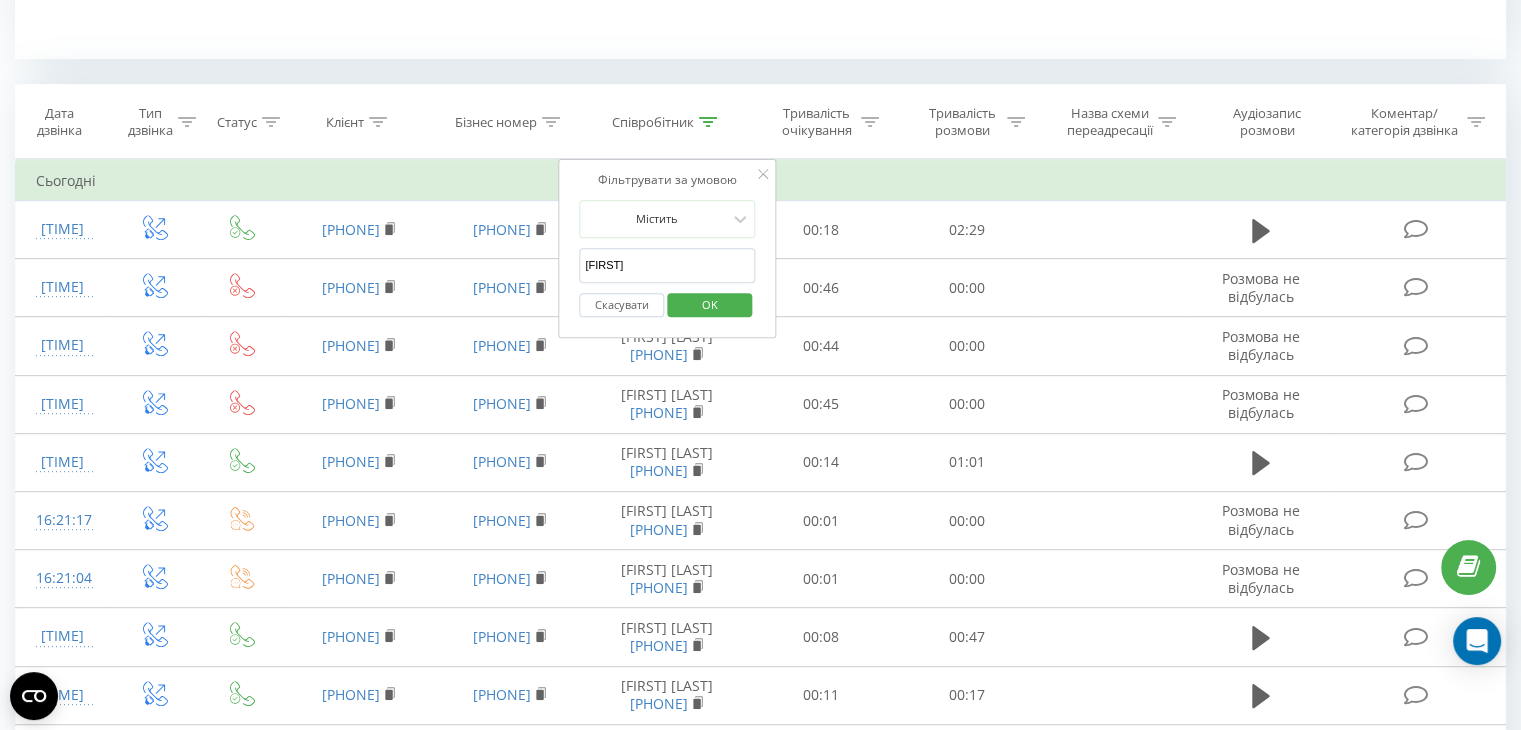 click on "OK" at bounding box center (710, 304) 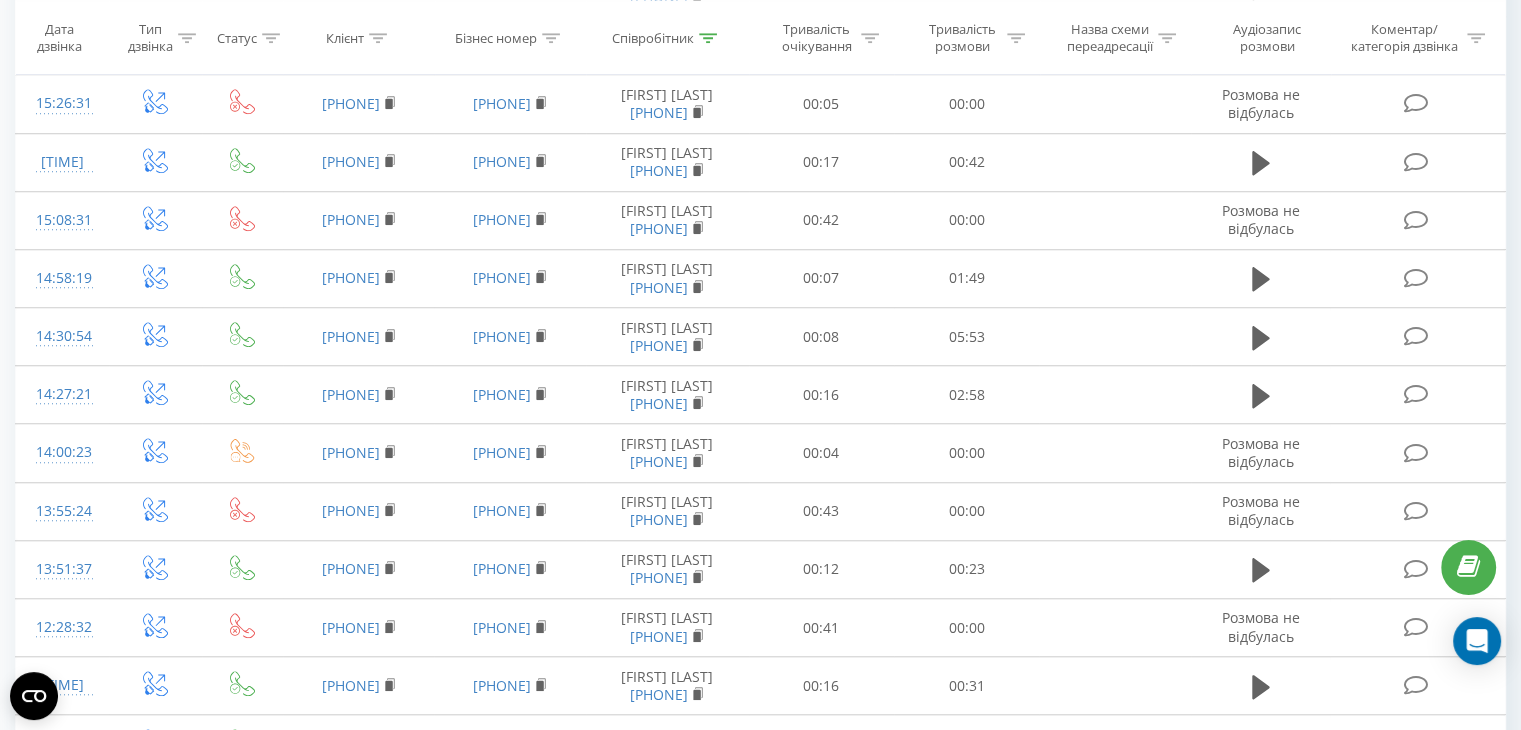 scroll, scrollTop: 1774, scrollLeft: 0, axis: vertical 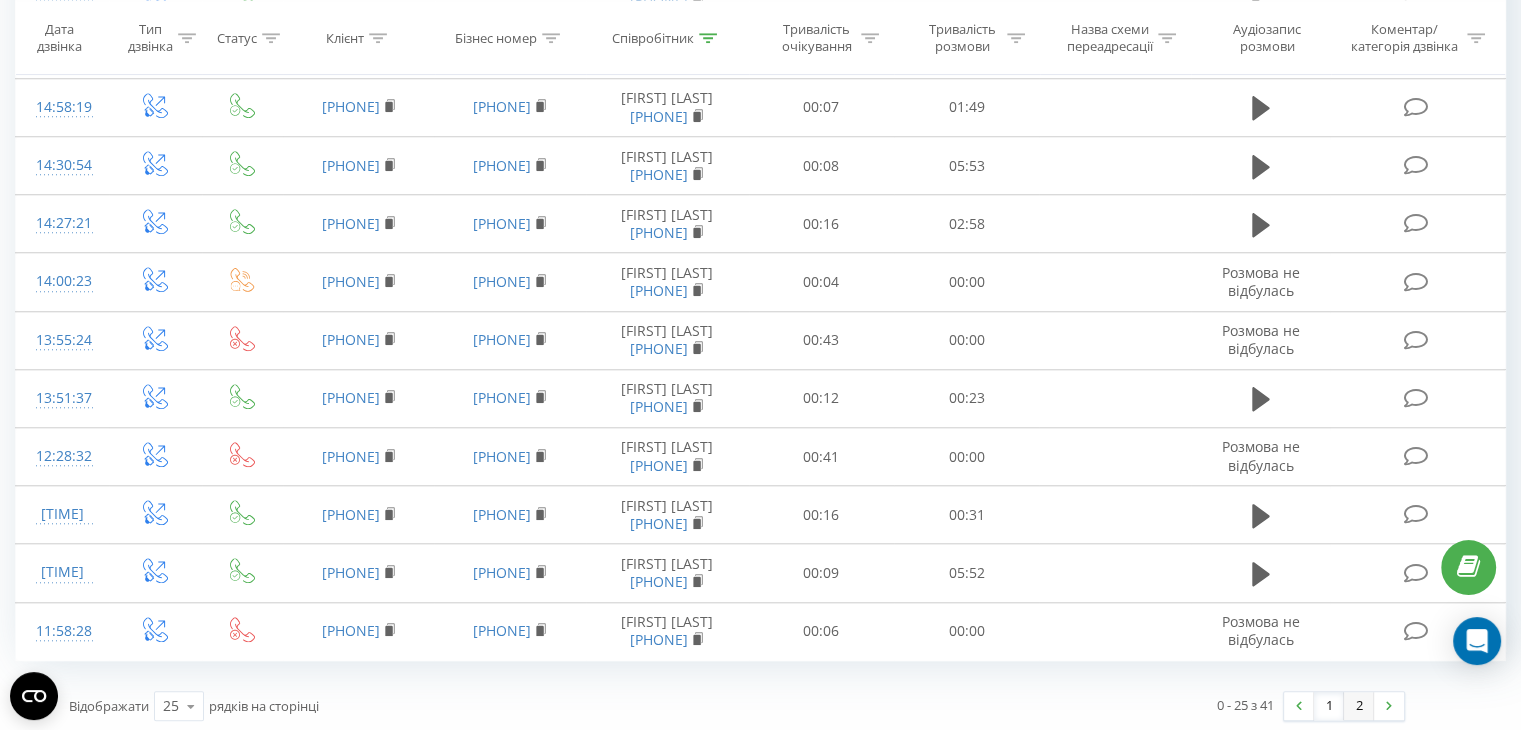 click on "2" at bounding box center (1359, 706) 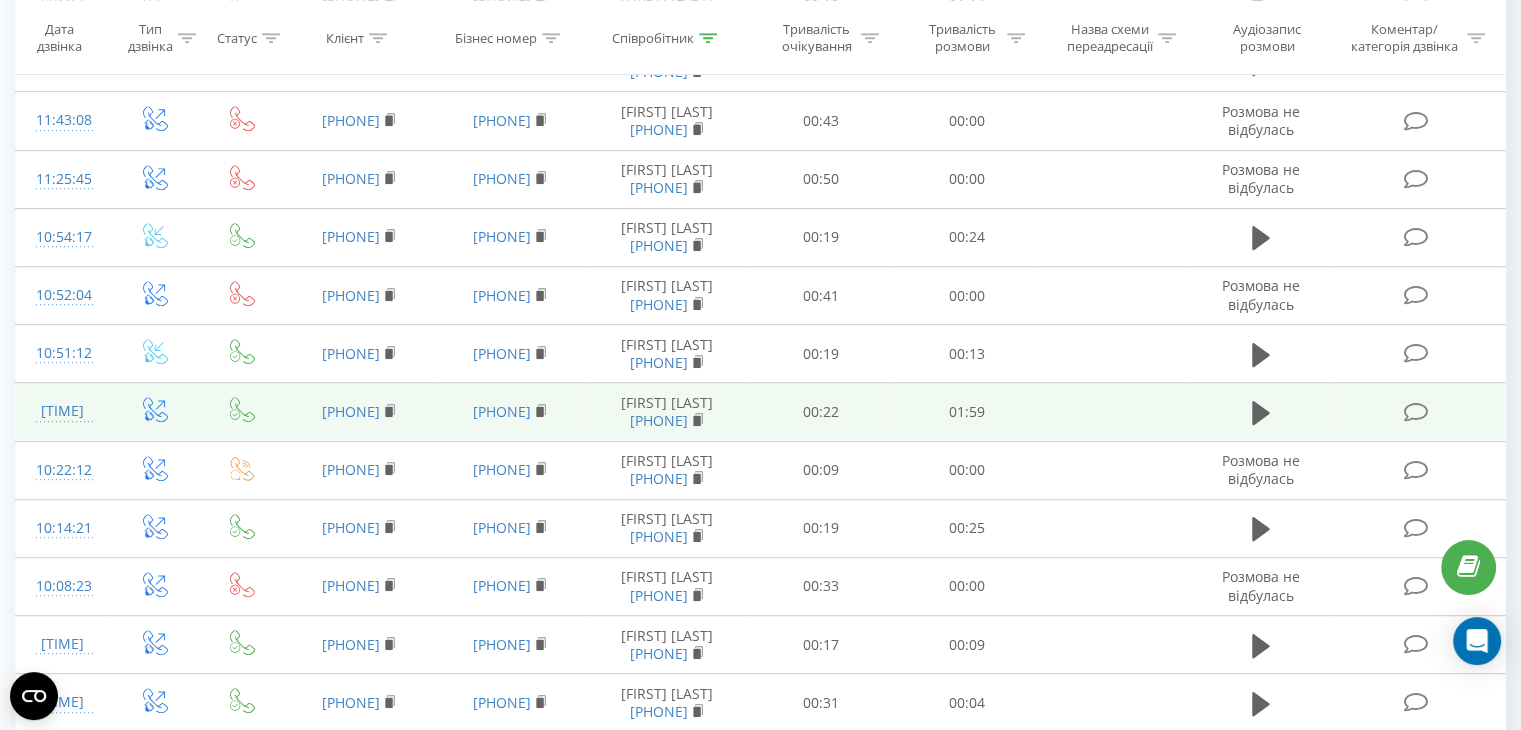 scroll, scrollTop: 1252, scrollLeft: 0, axis: vertical 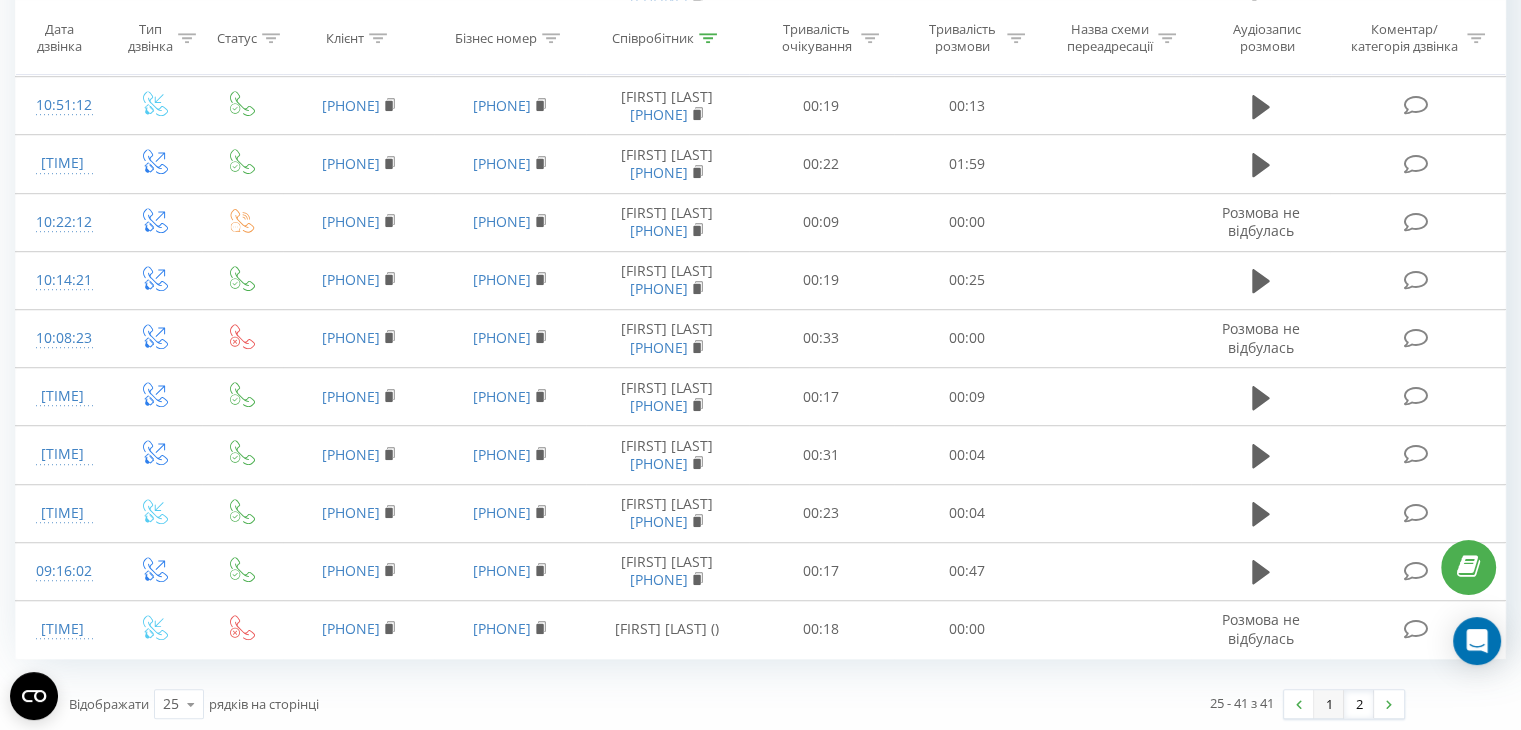 click on "1" at bounding box center [1329, 704] 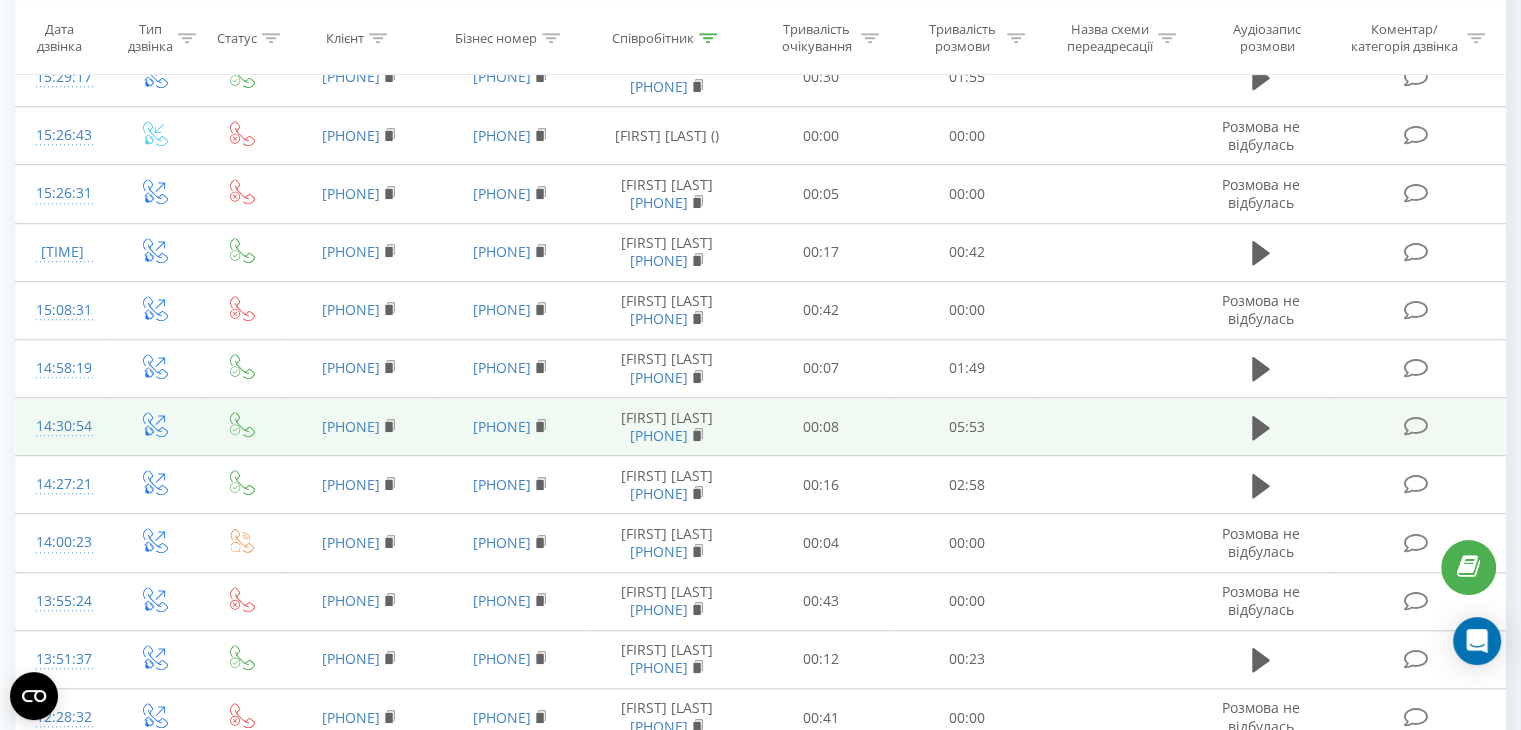 scroll, scrollTop: 1483, scrollLeft: 0, axis: vertical 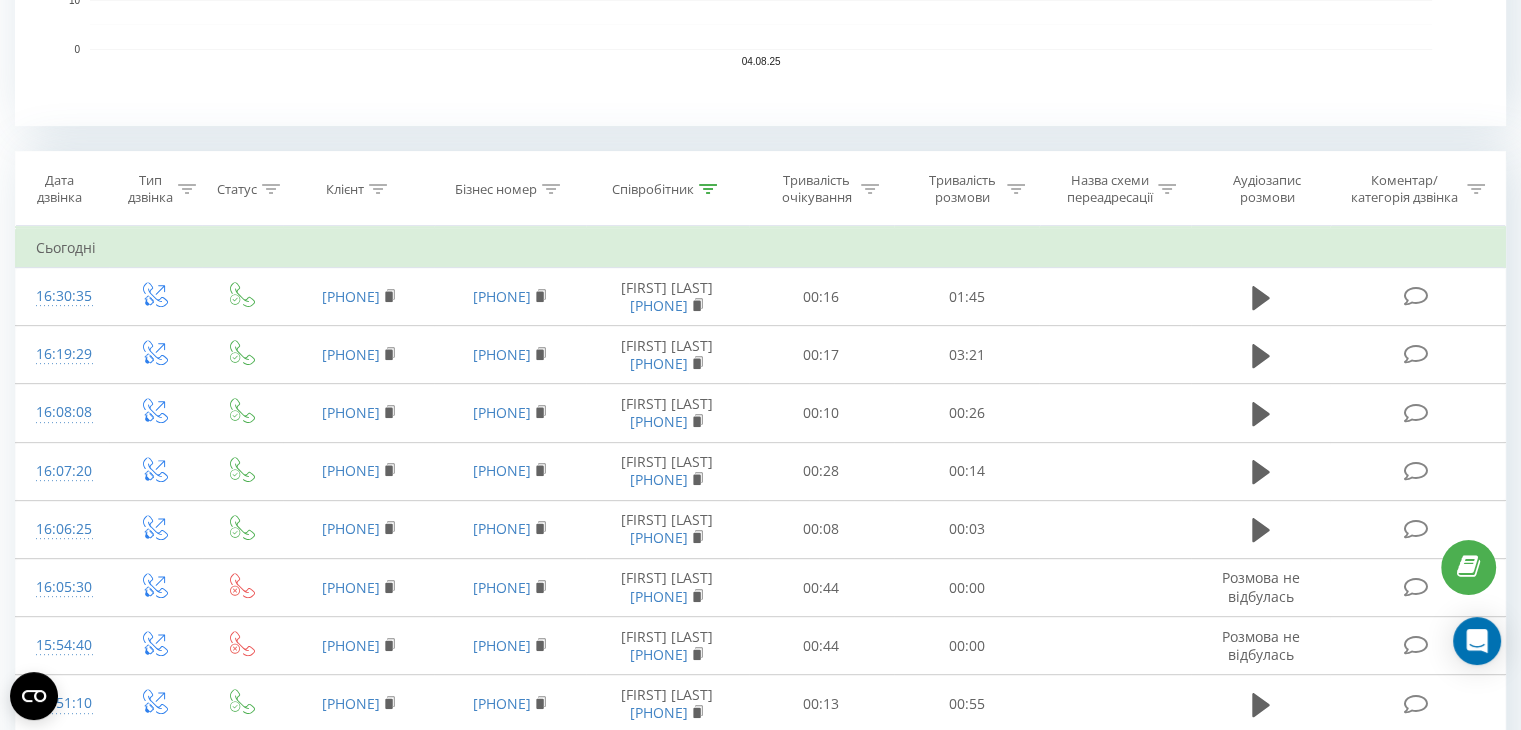 click at bounding box center [708, 189] 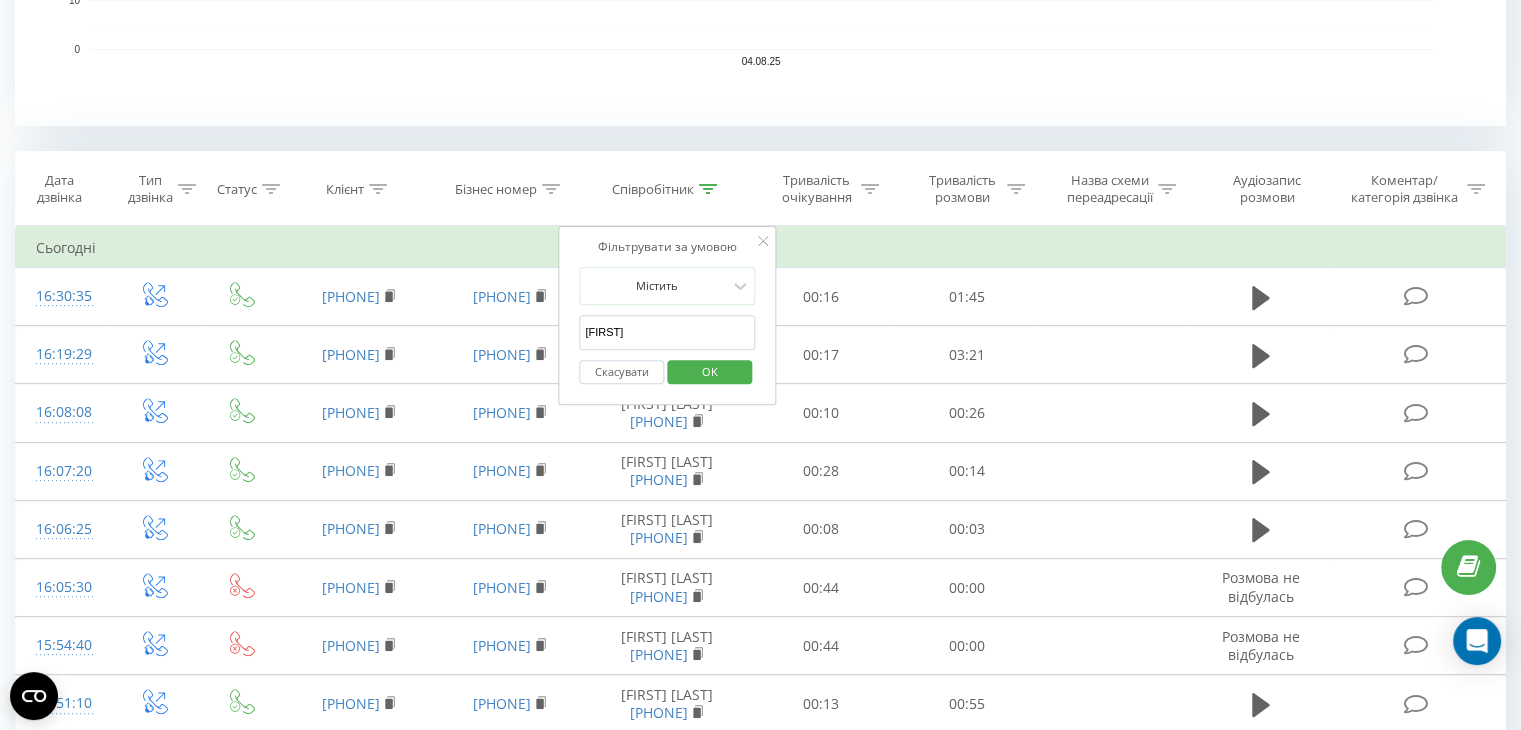 click on "[FIRST]" at bounding box center [667, 332] 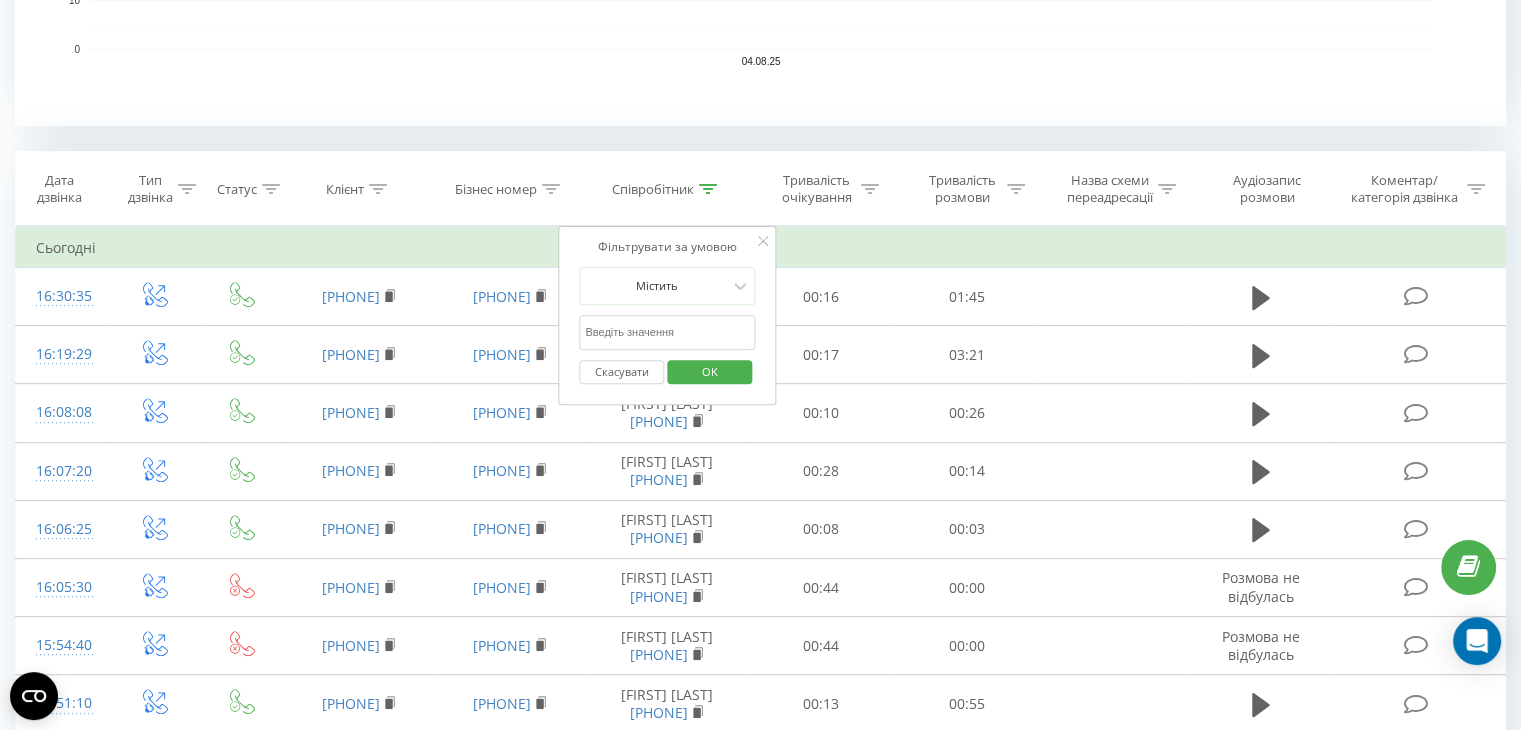 type 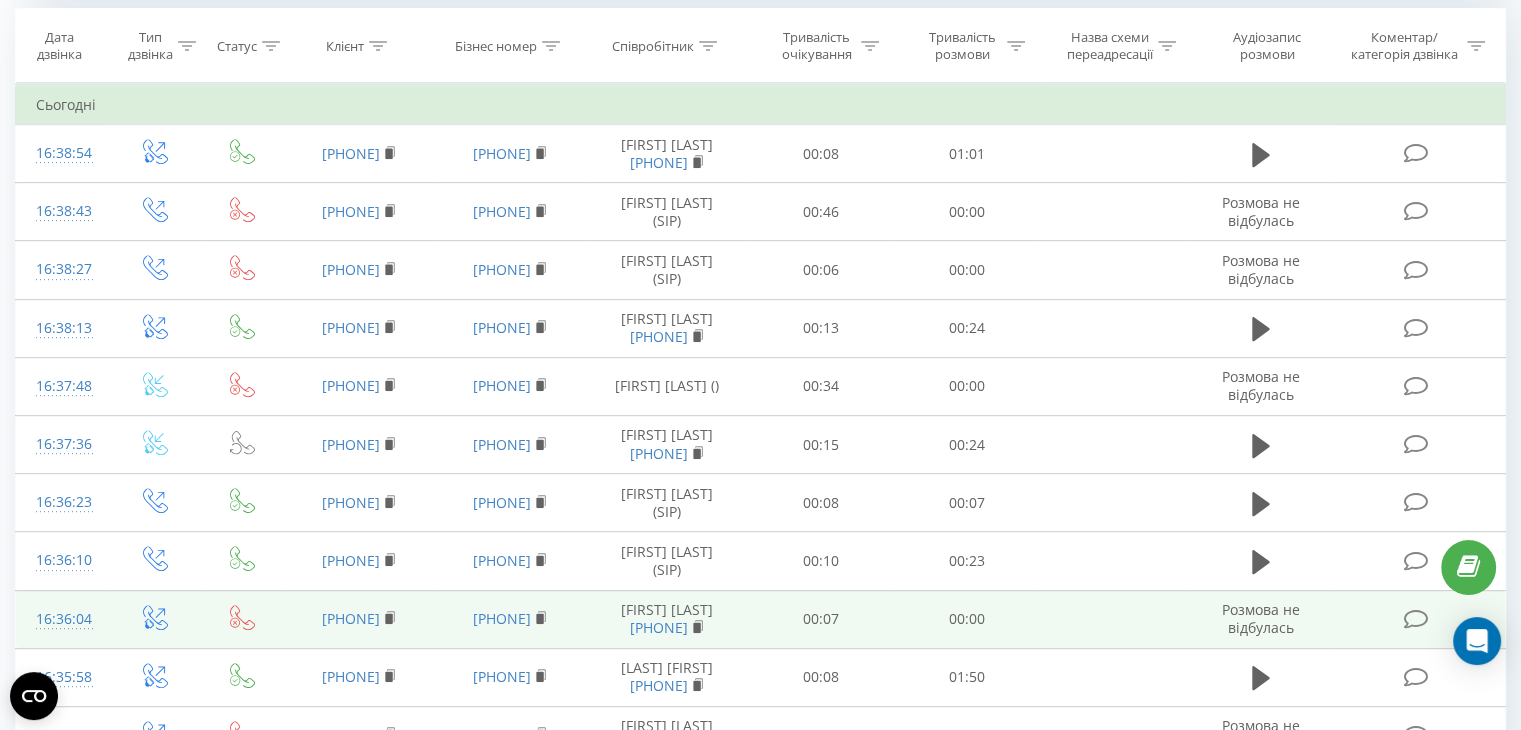 scroll, scrollTop: 852, scrollLeft: 0, axis: vertical 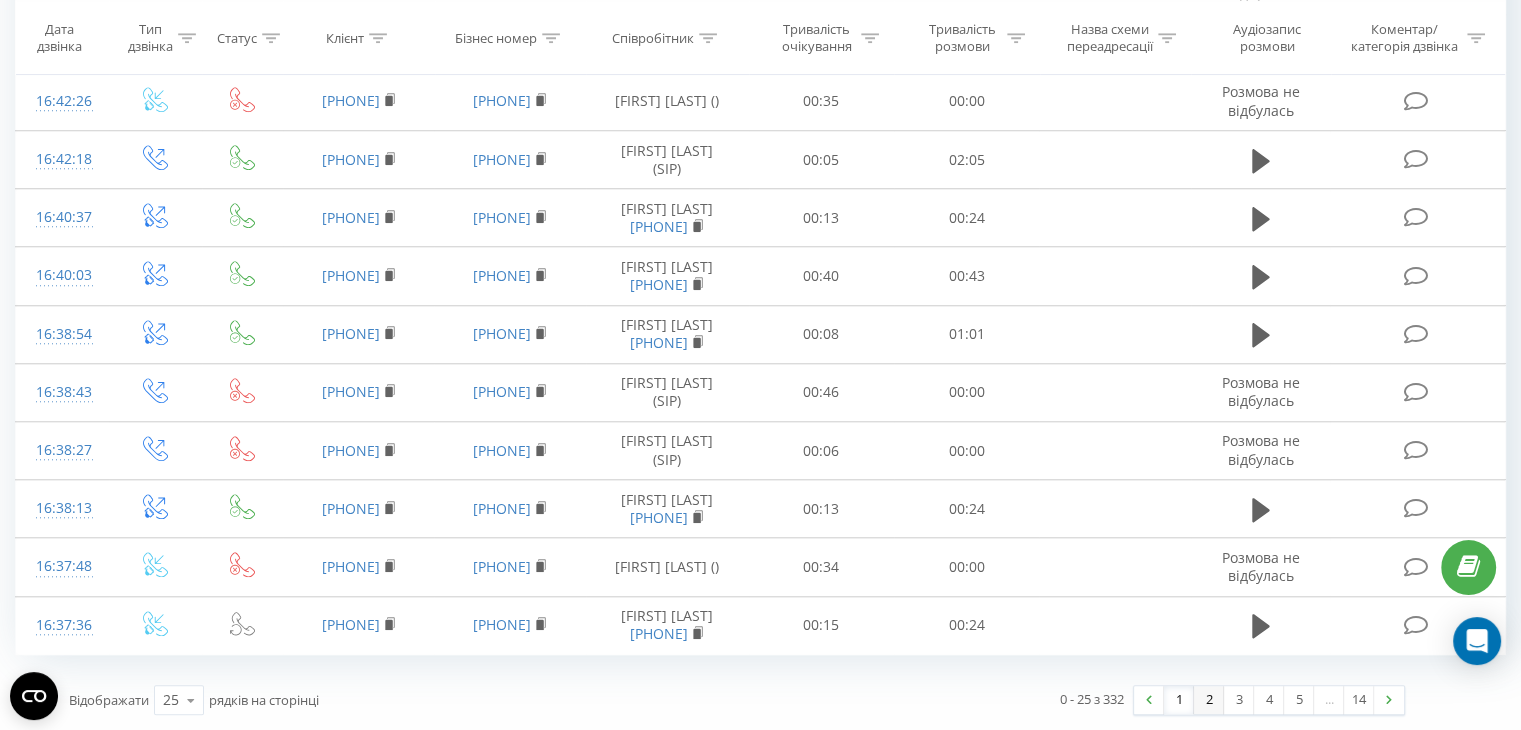 click on "2" at bounding box center [1209, 700] 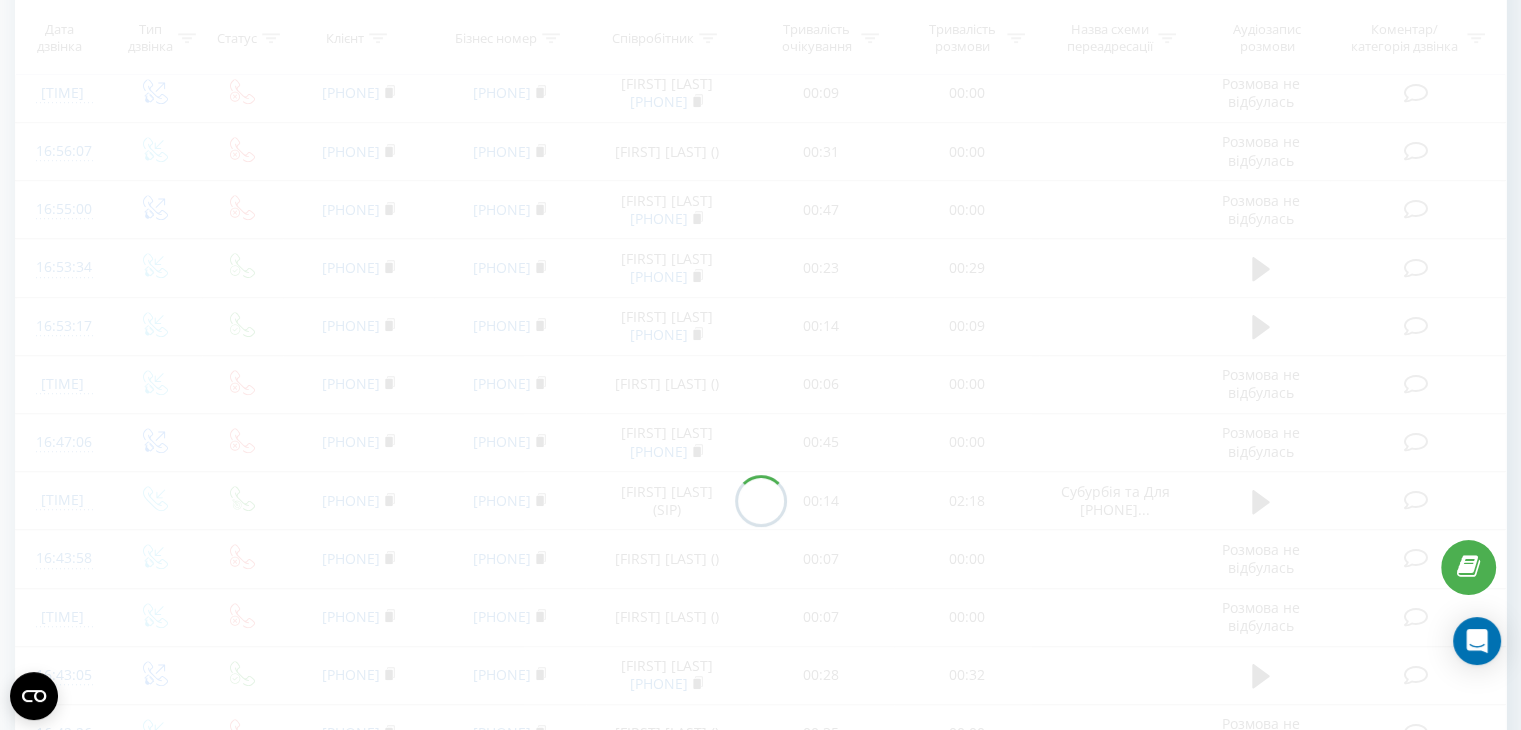 scroll, scrollTop: 812, scrollLeft: 0, axis: vertical 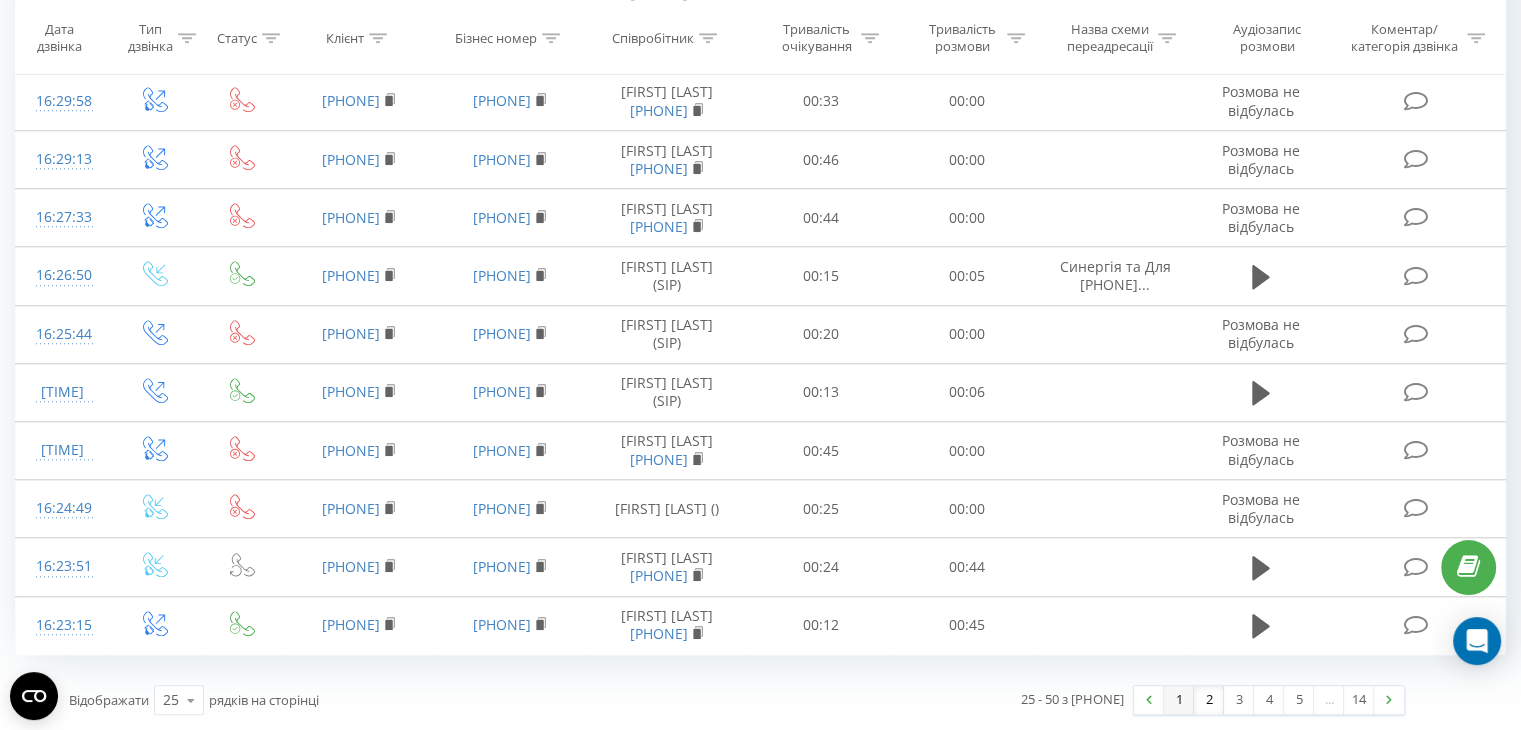 click on "1" at bounding box center (1179, 700) 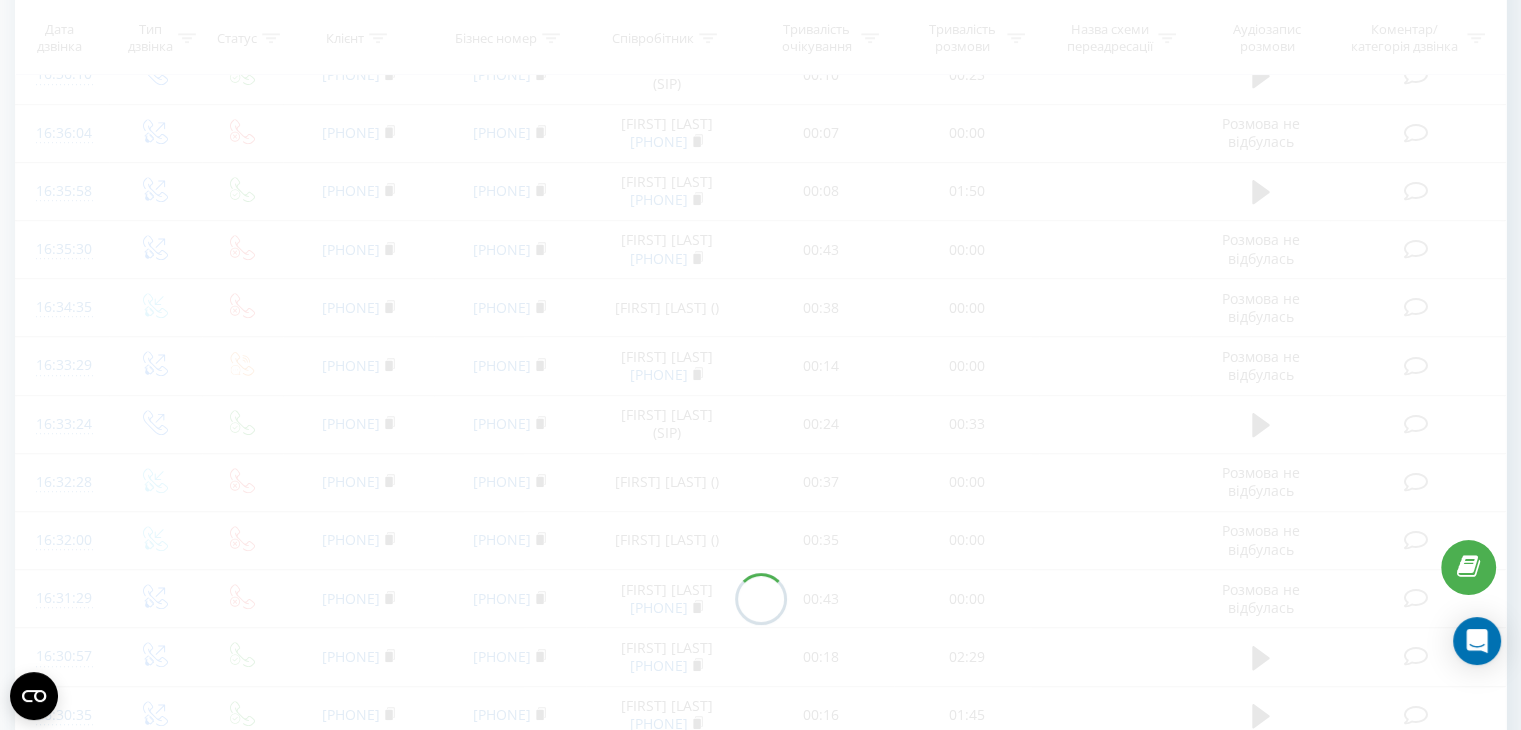 scroll, scrollTop: 812, scrollLeft: 0, axis: vertical 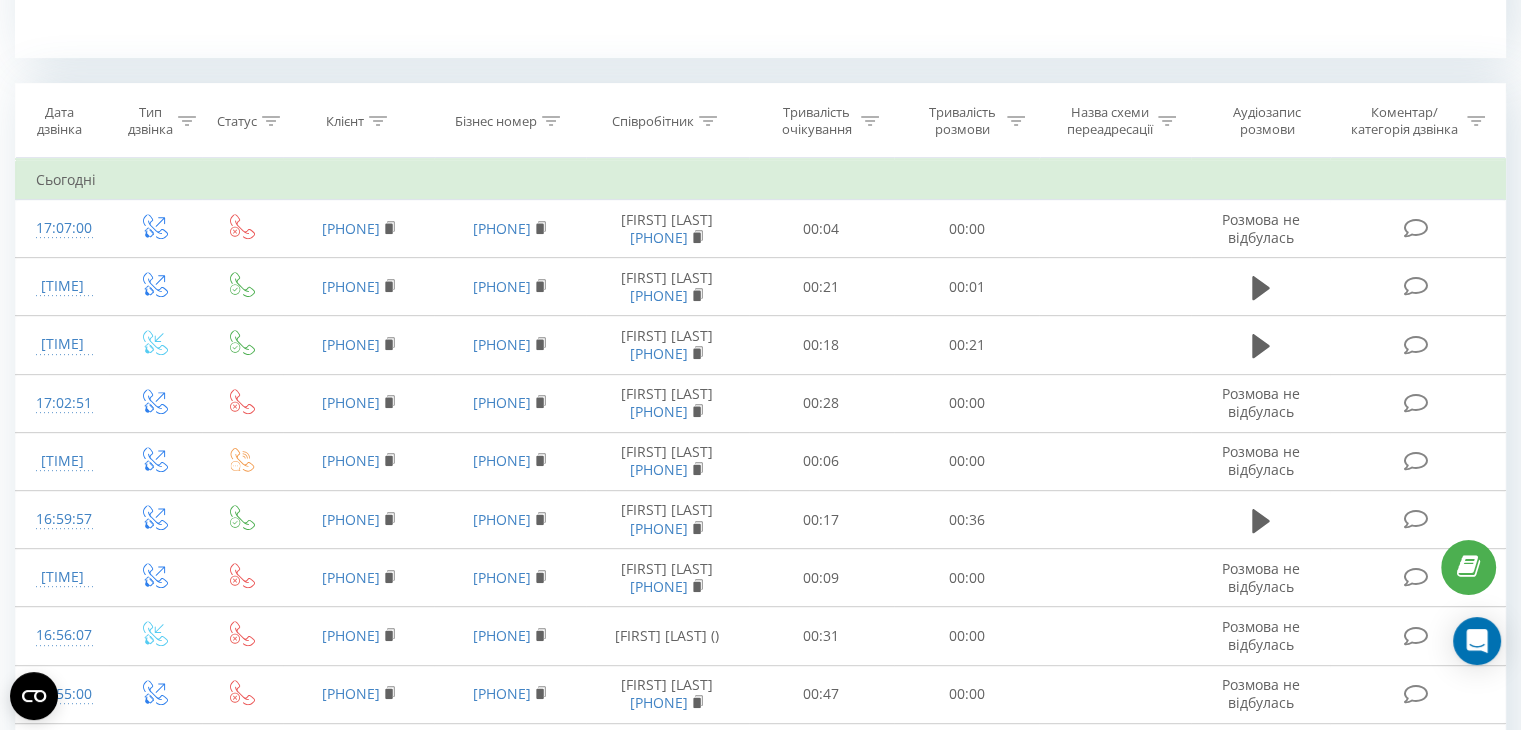 click on "Сьогодні" at bounding box center [761, 180] 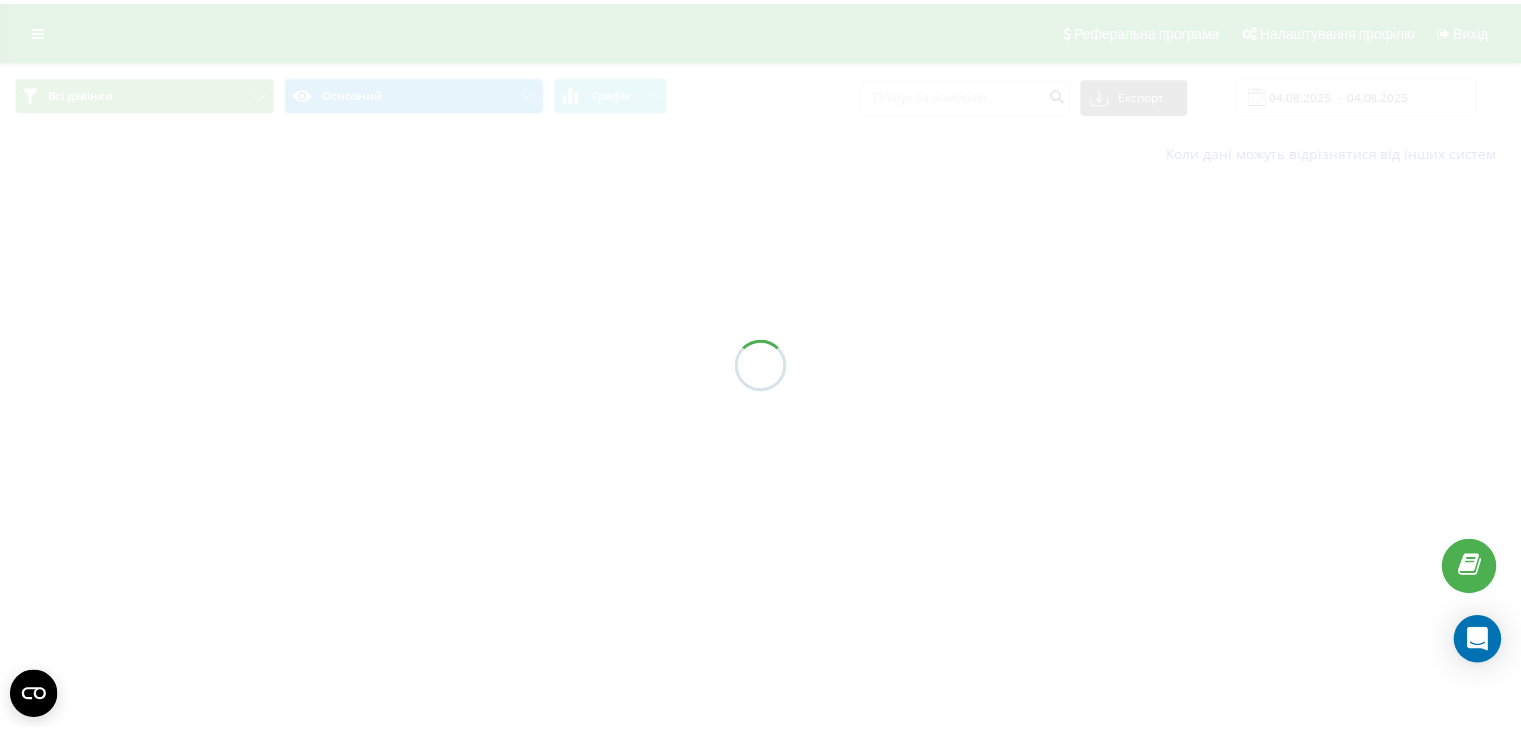 scroll, scrollTop: 0, scrollLeft: 0, axis: both 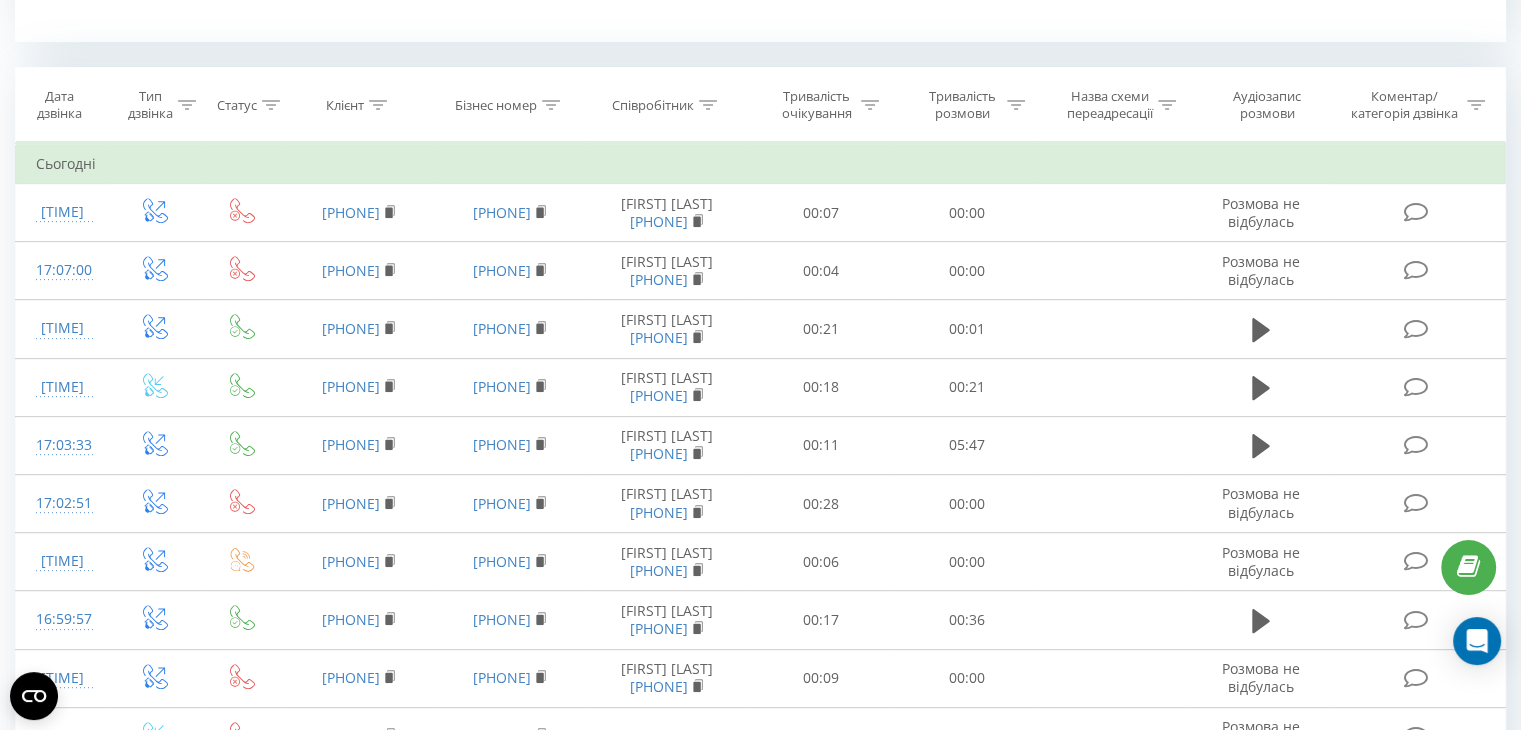 click 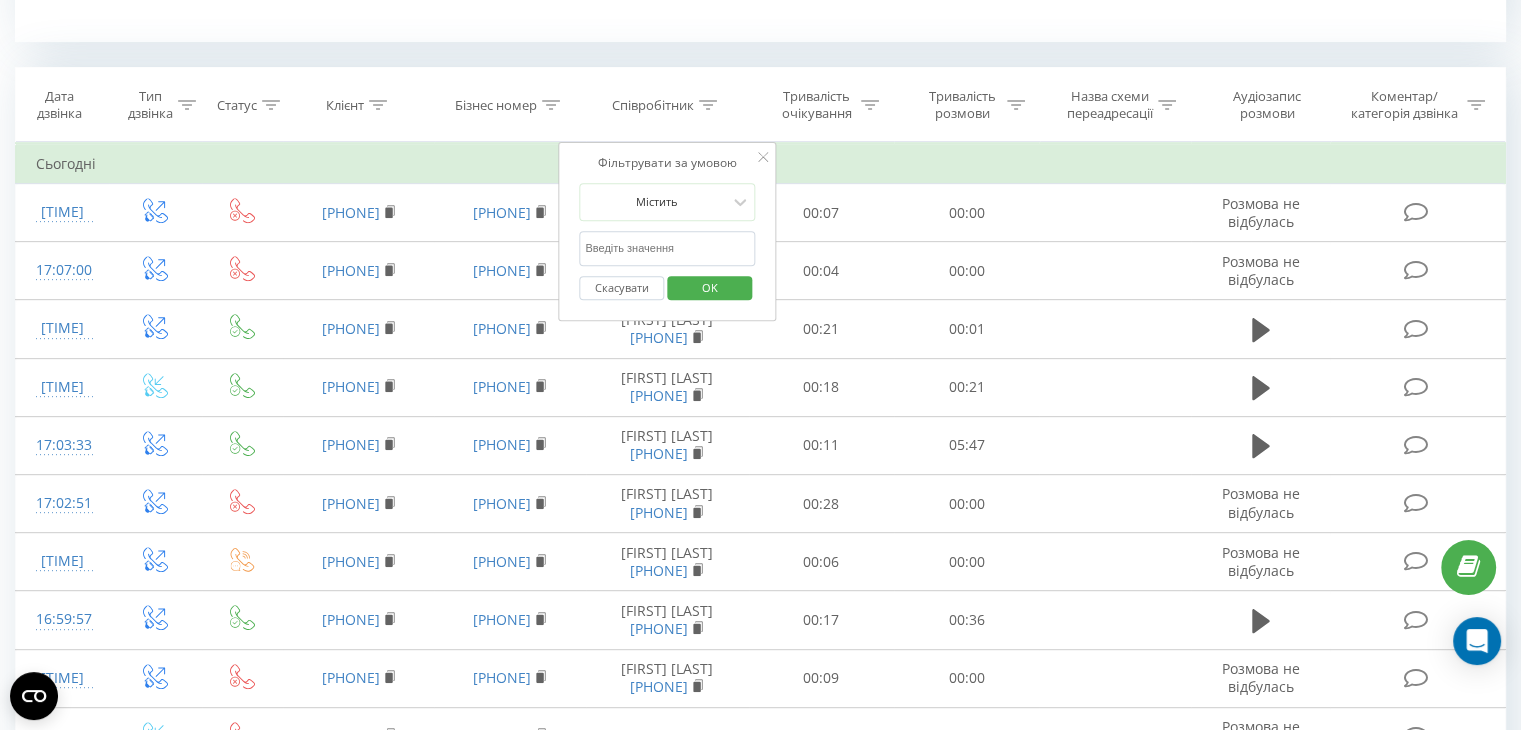 click at bounding box center (667, 248) 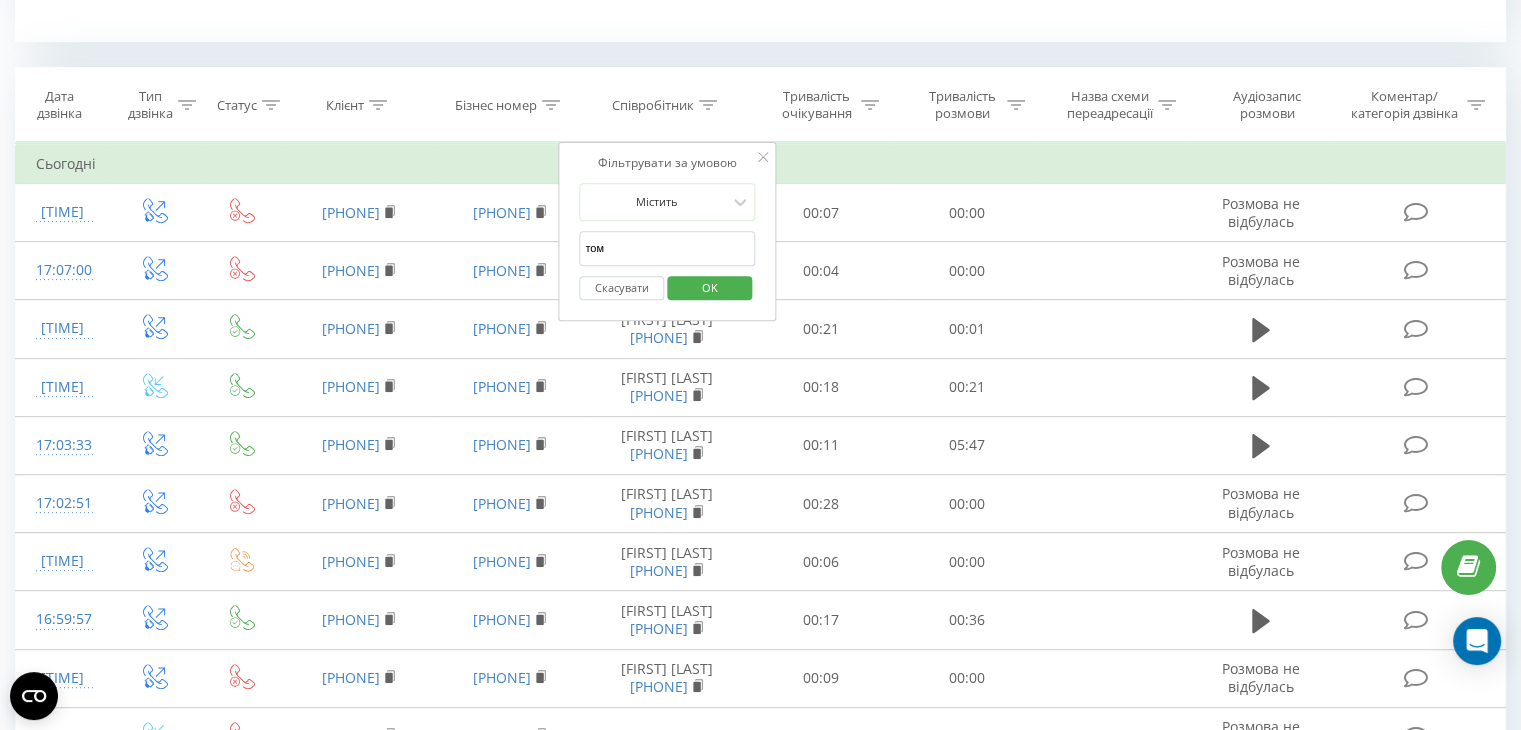 click on "OK" at bounding box center [710, 287] 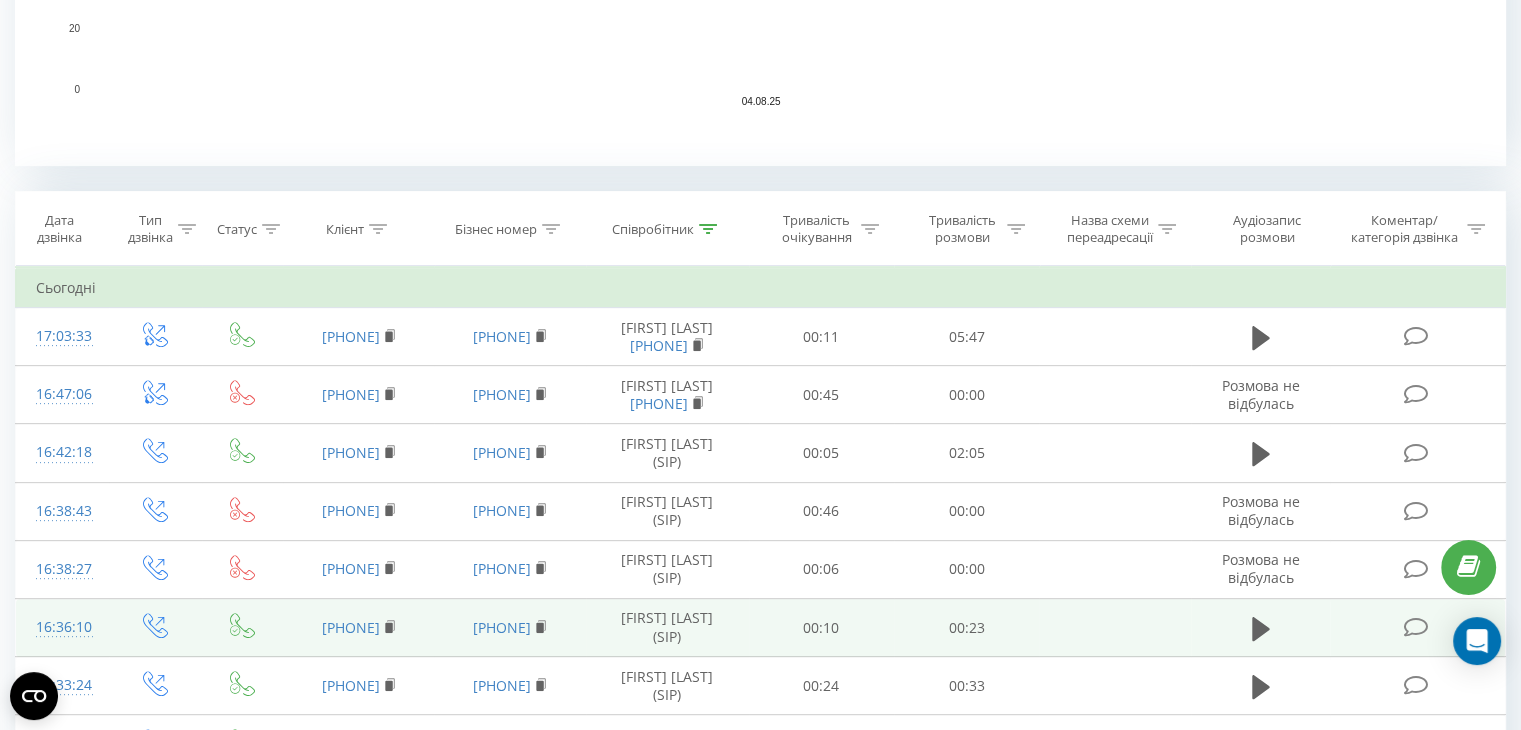 scroll, scrollTop: 673, scrollLeft: 0, axis: vertical 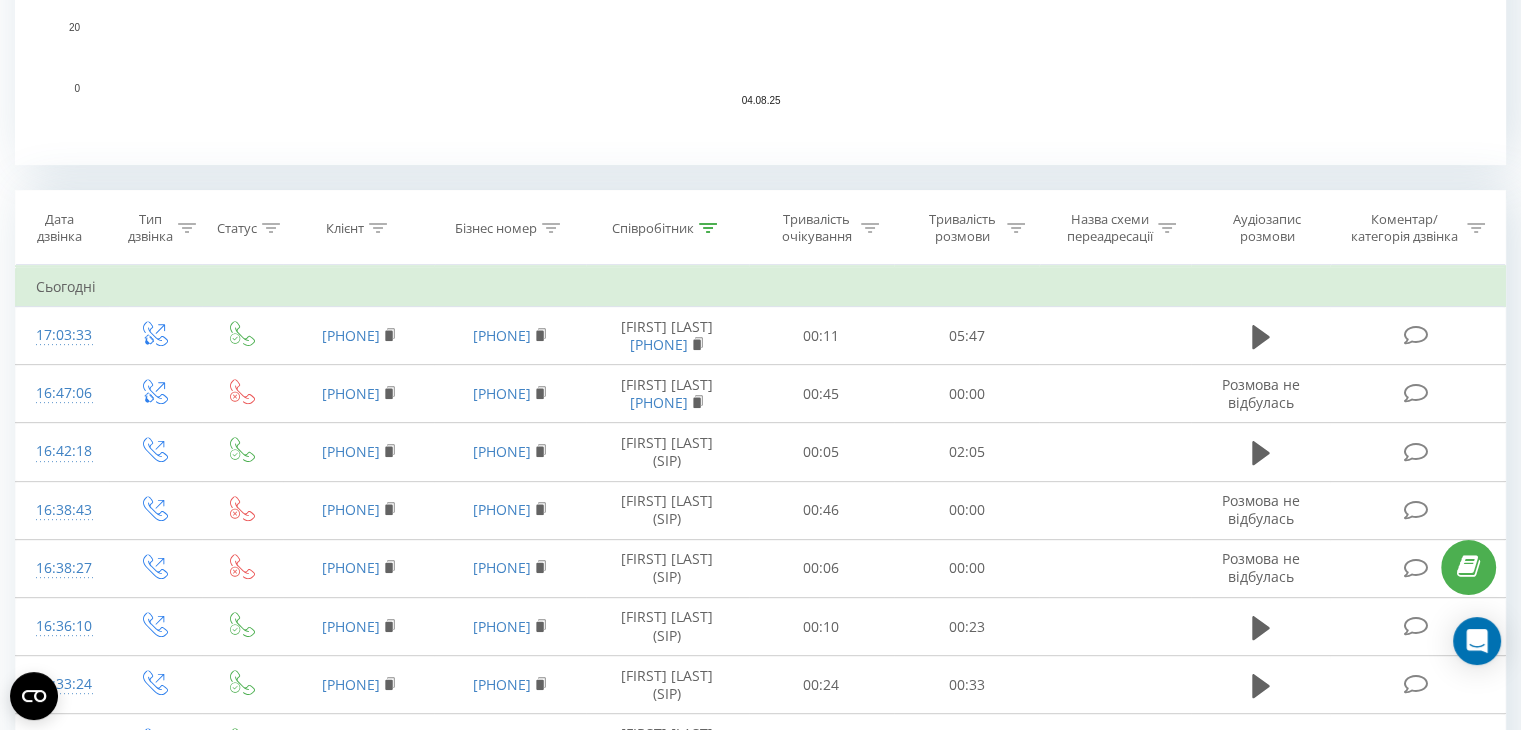 click 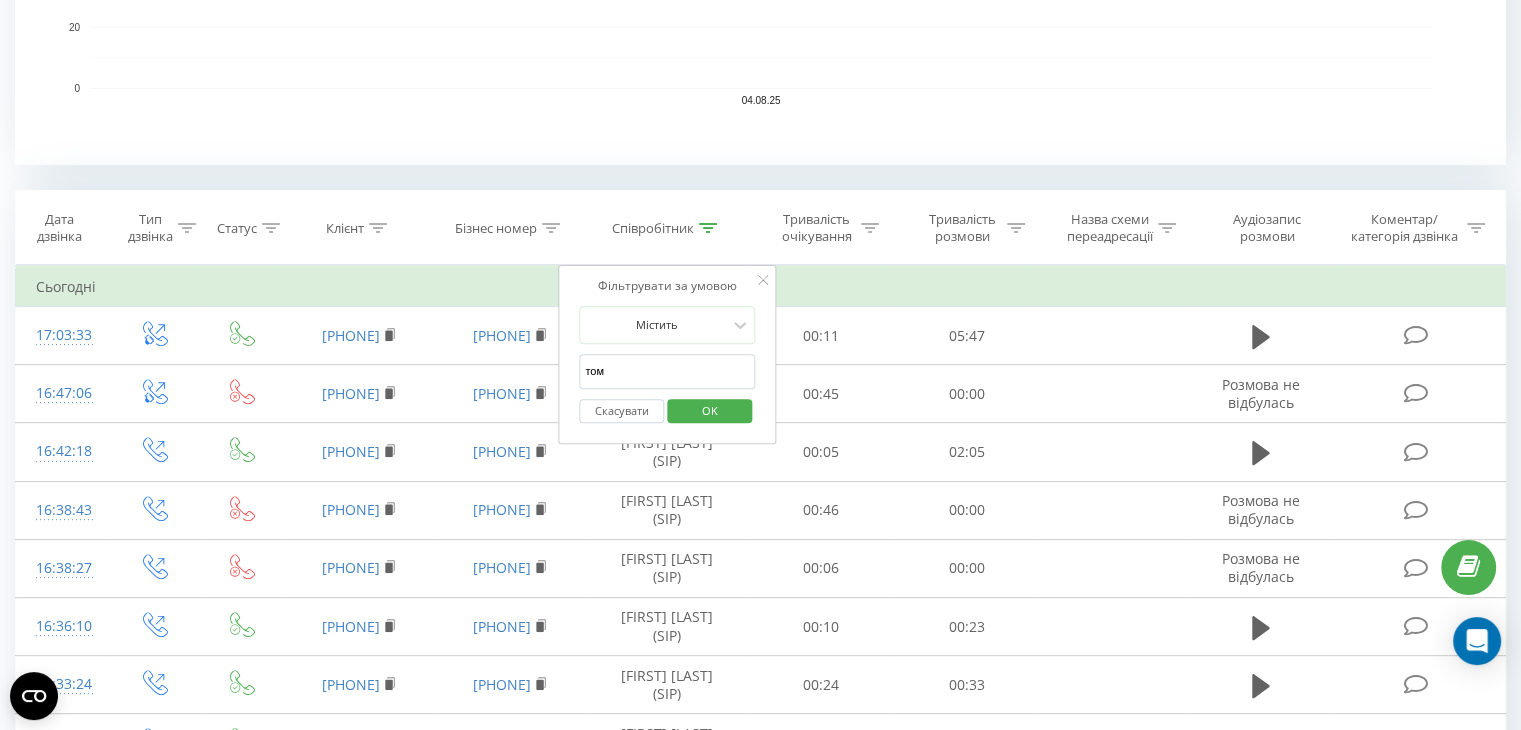click on "том" at bounding box center (667, 371) 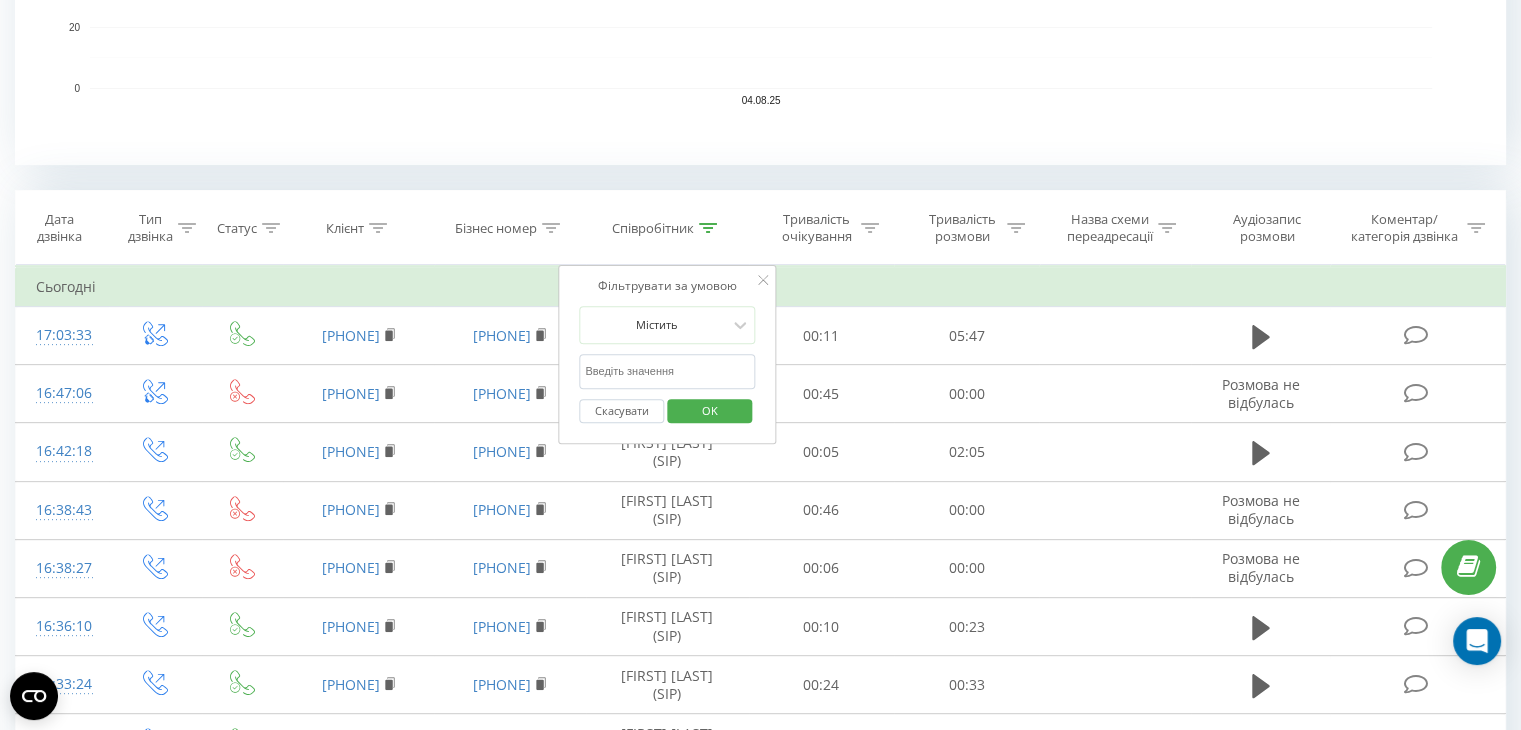 click at bounding box center (667, 371) 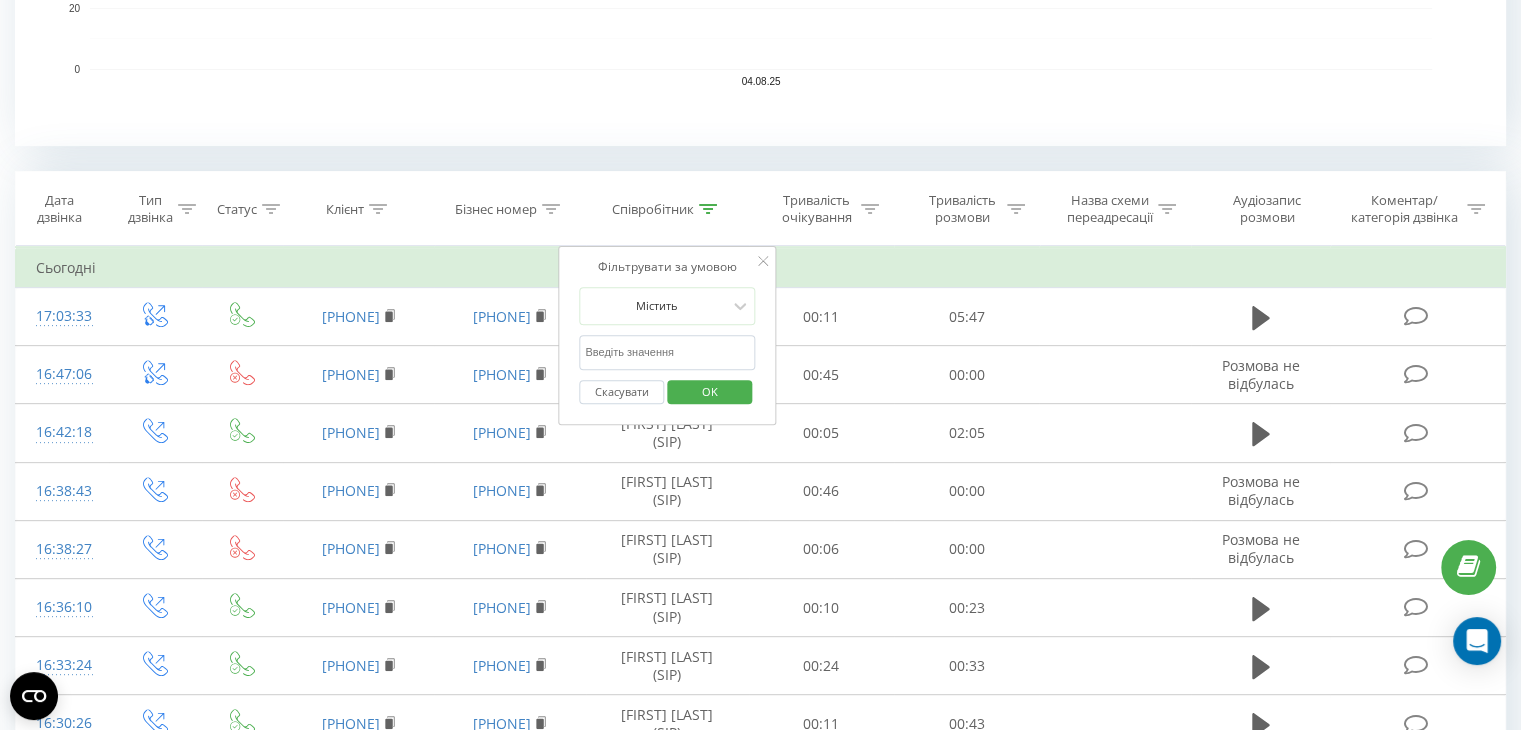 scroll, scrollTop: 663, scrollLeft: 0, axis: vertical 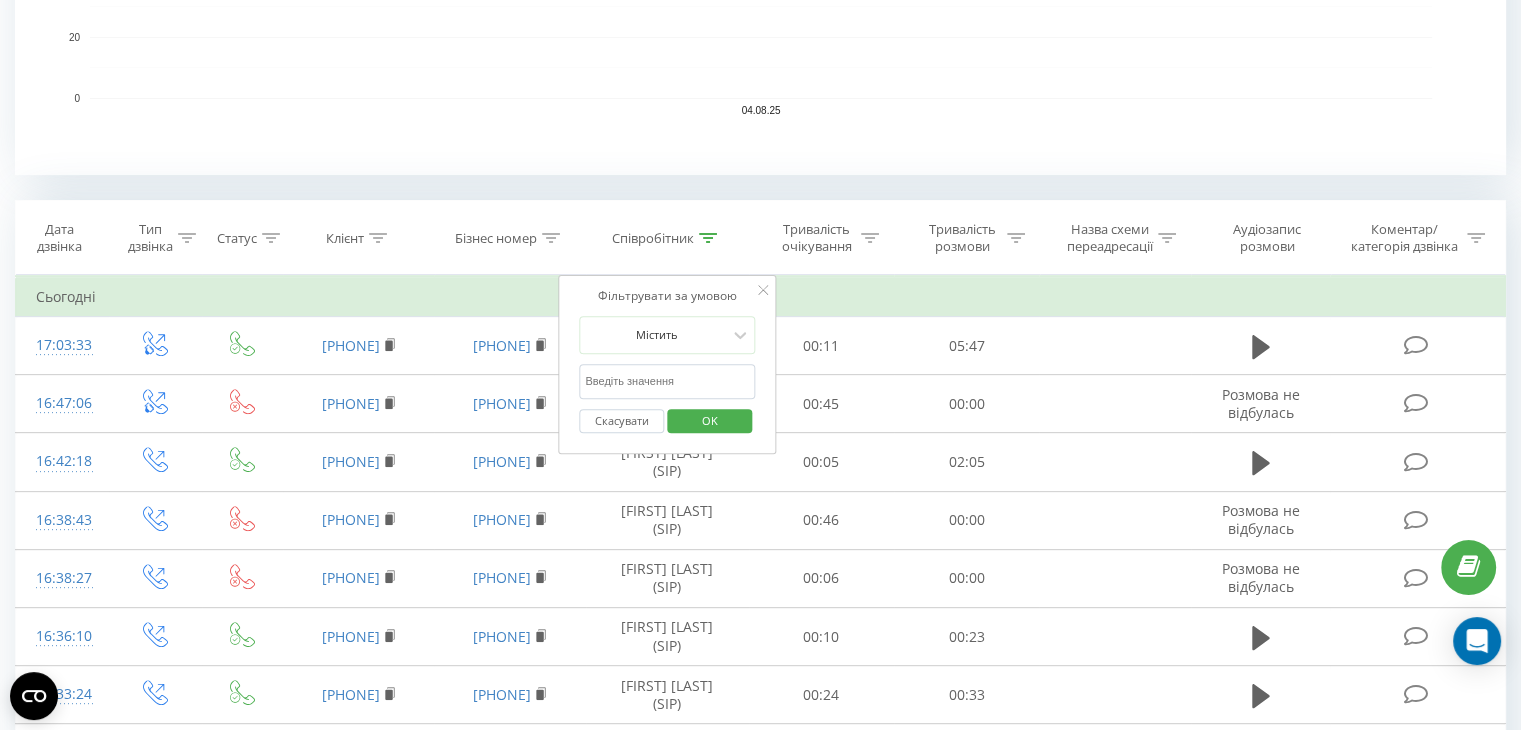 click at bounding box center [667, 381] 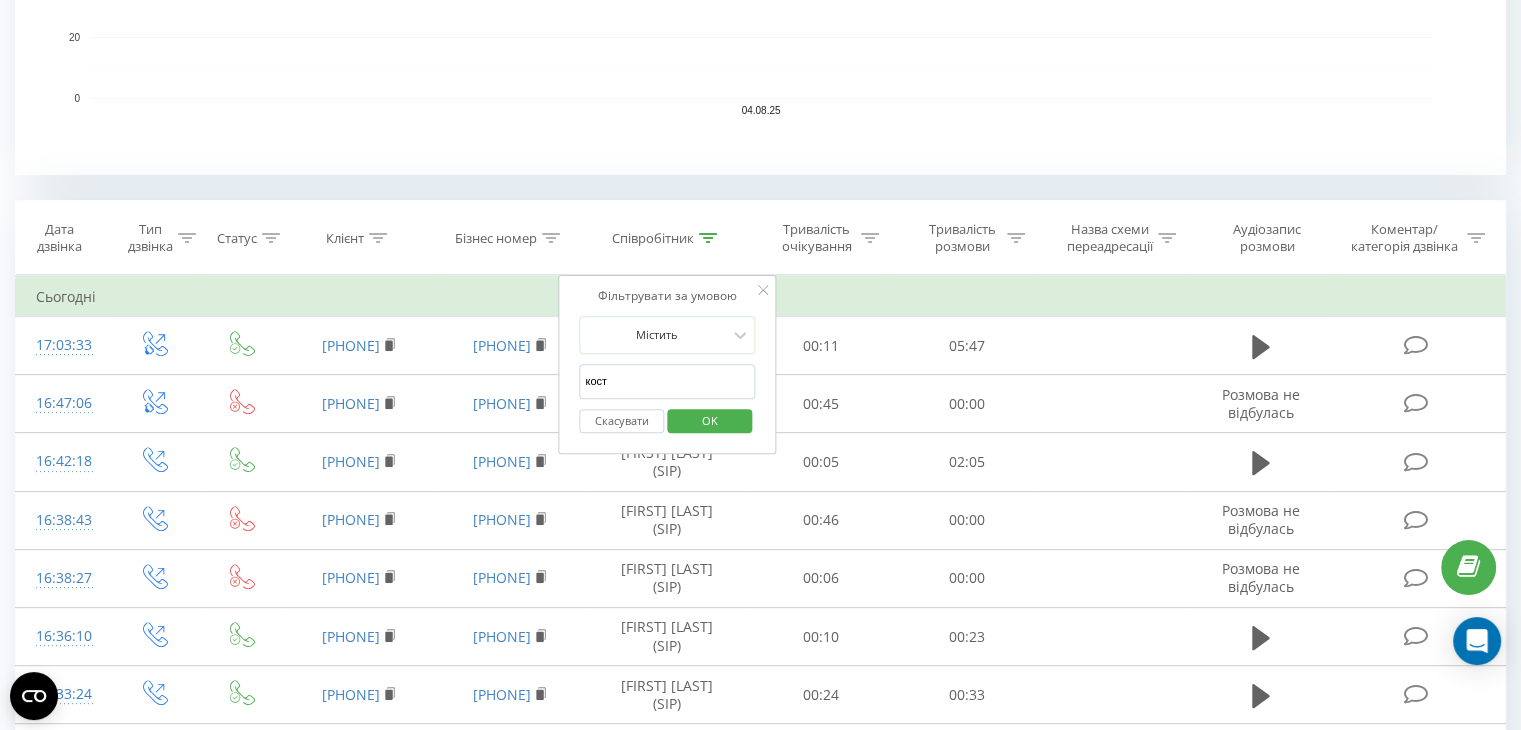 click on "OK" at bounding box center (710, 420) 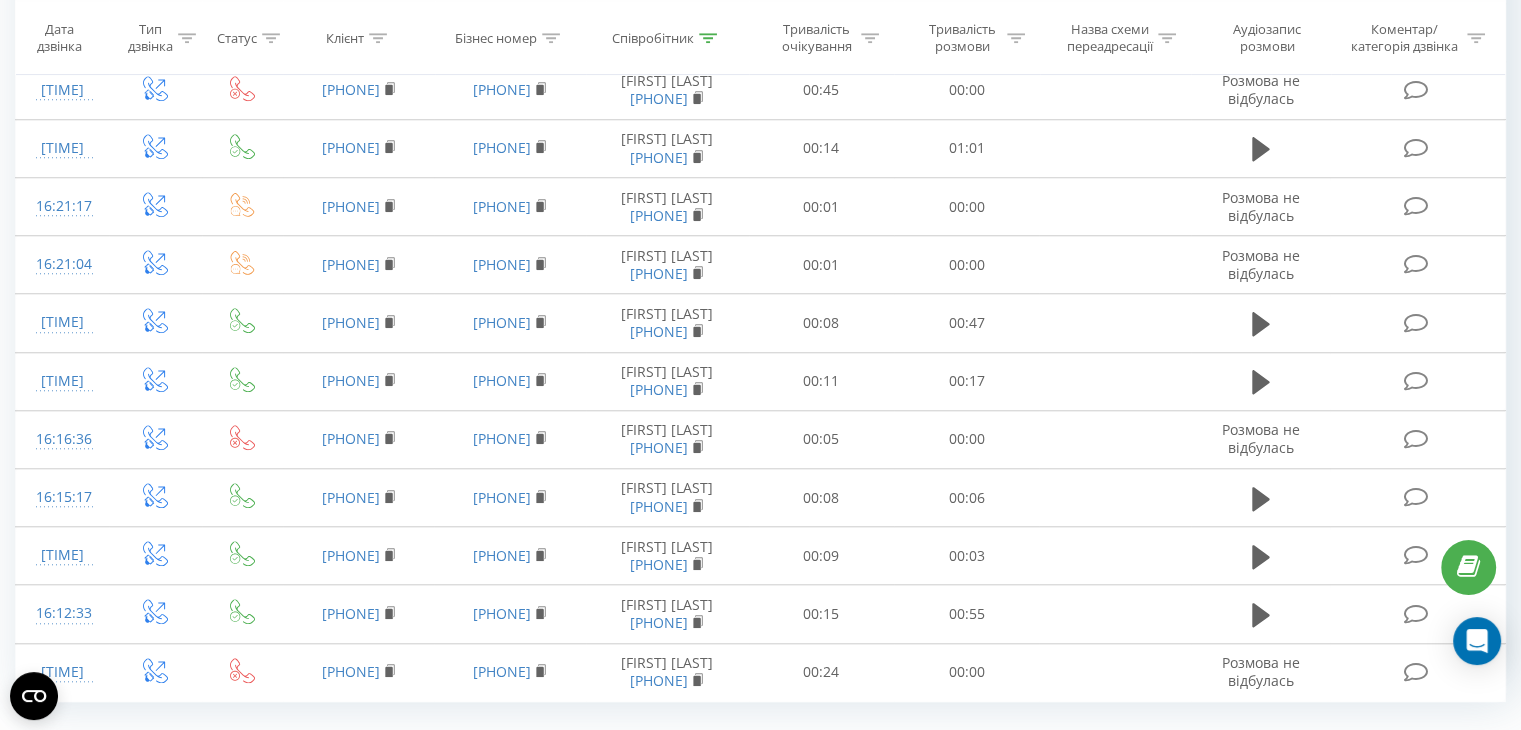 scroll, scrollTop: 1774, scrollLeft: 0, axis: vertical 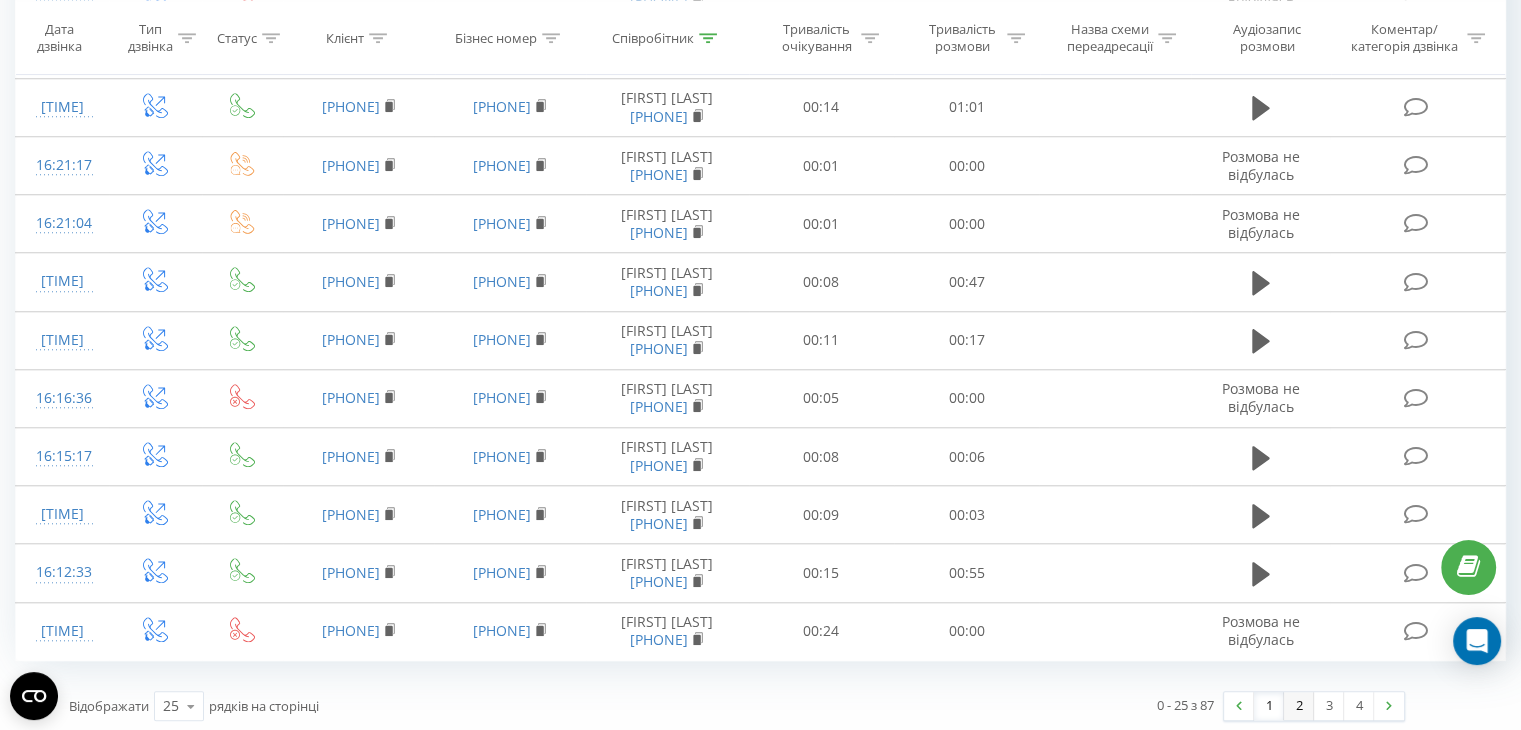click on "2" at bounding box center (1299, 706) 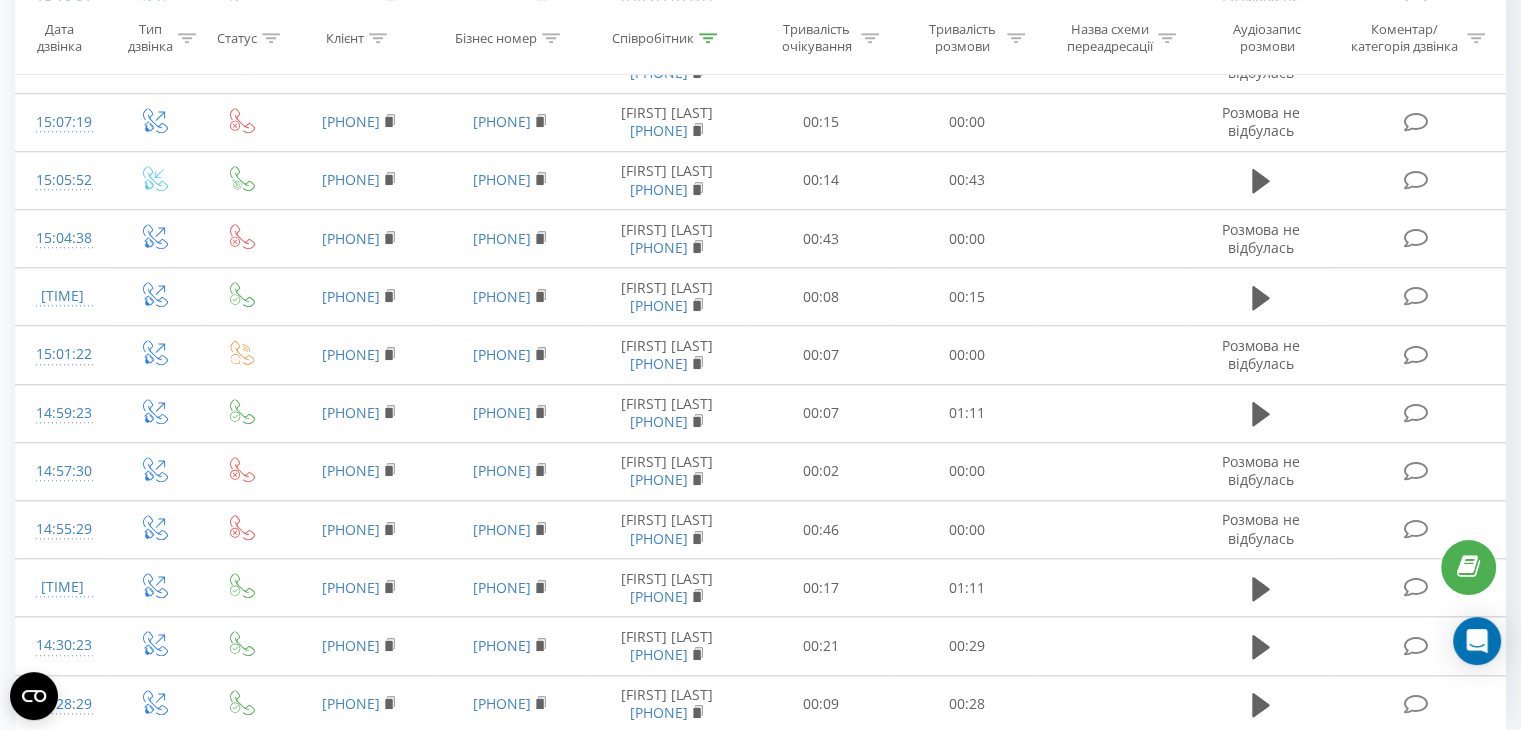 scroll, scrollTop: 1774, scrollLeft: 0, axis: vertical 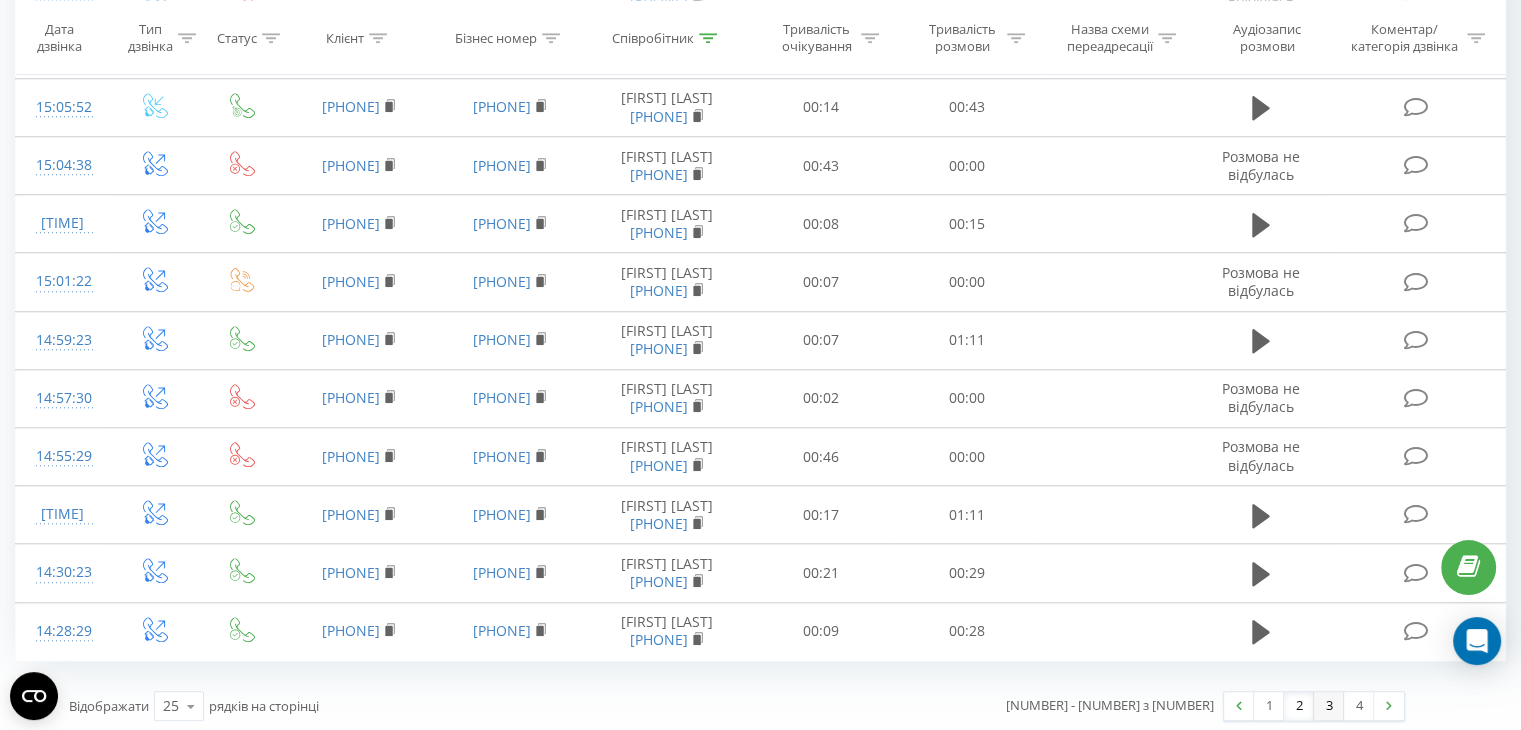 drag, startPoint x: 1344, startPoint y: 696, endPoint x: 1320, endPoint y: 705, distance: 25.632011 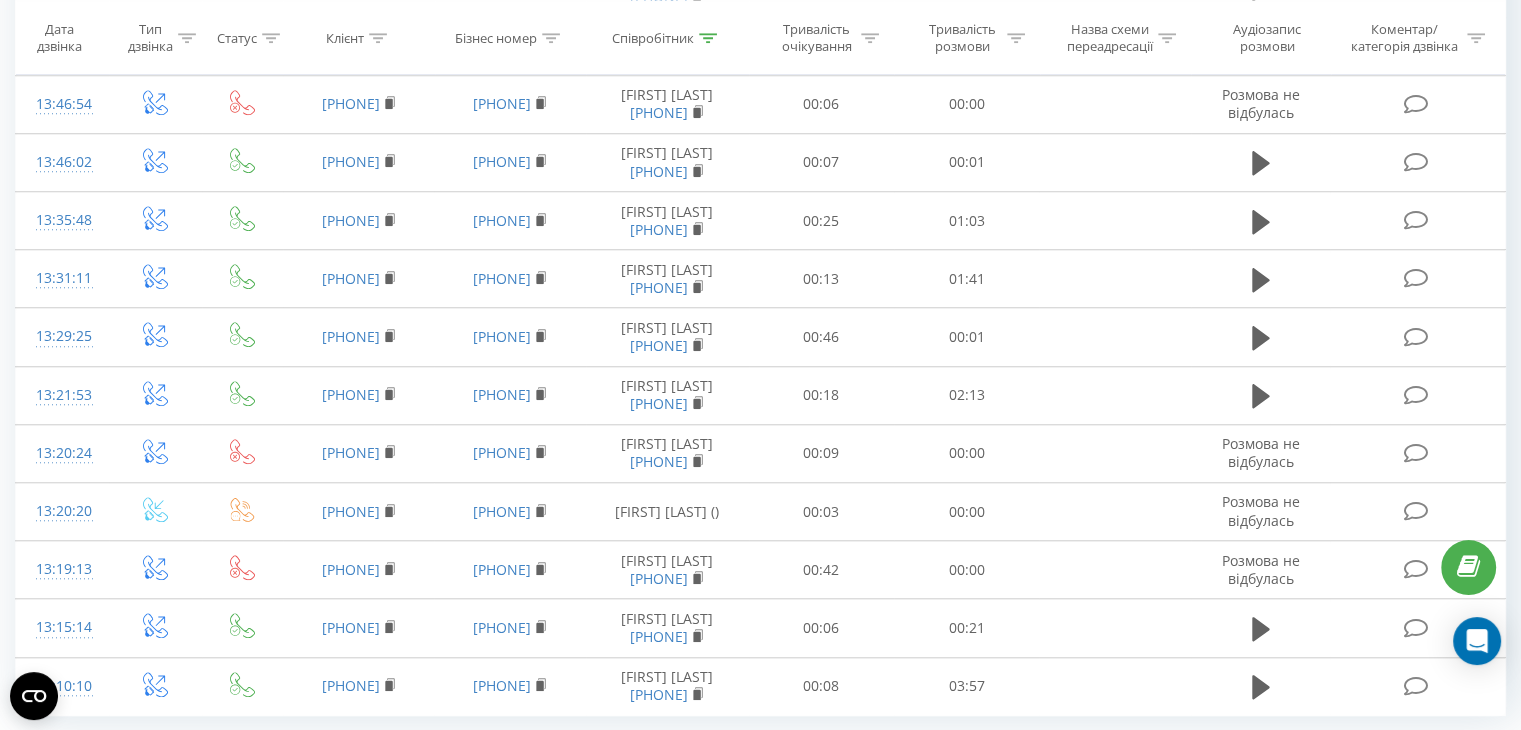 scroll, scrollTop: 1774, scrollLeft: 0, axis: vertical 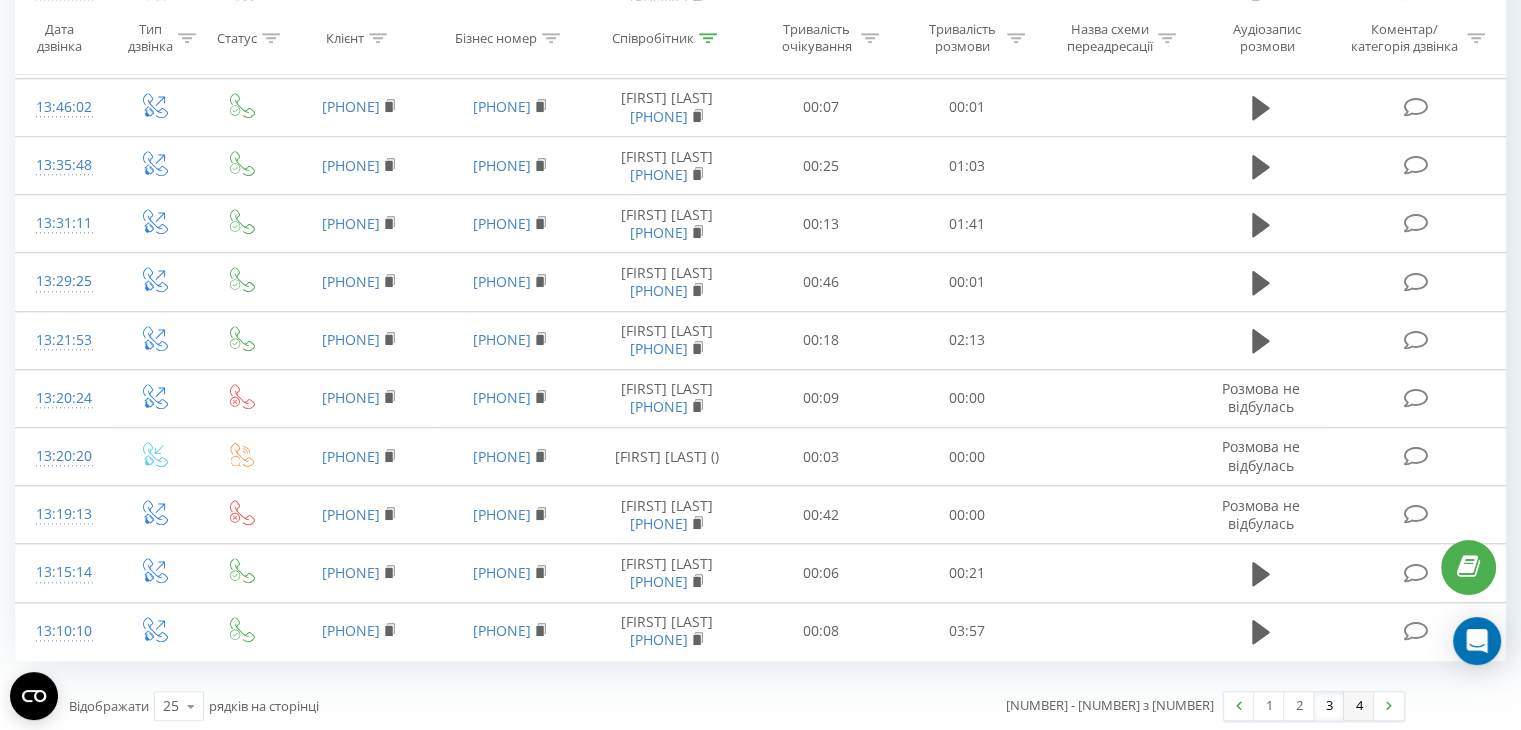 click on "4" at bounding box center (1359, 706) 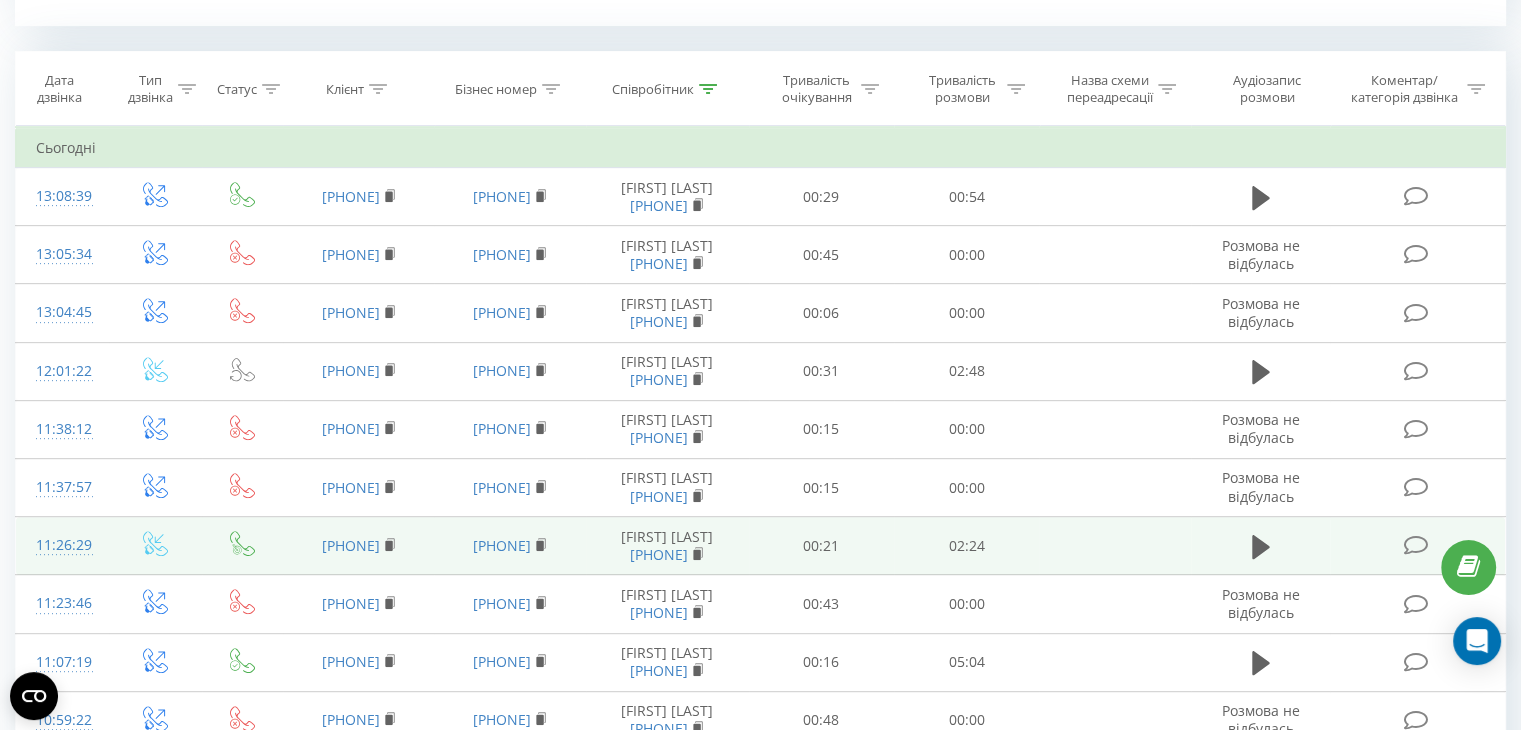 scroll, scrollTop: 1020, scrollLeft: 0, axis: vertical 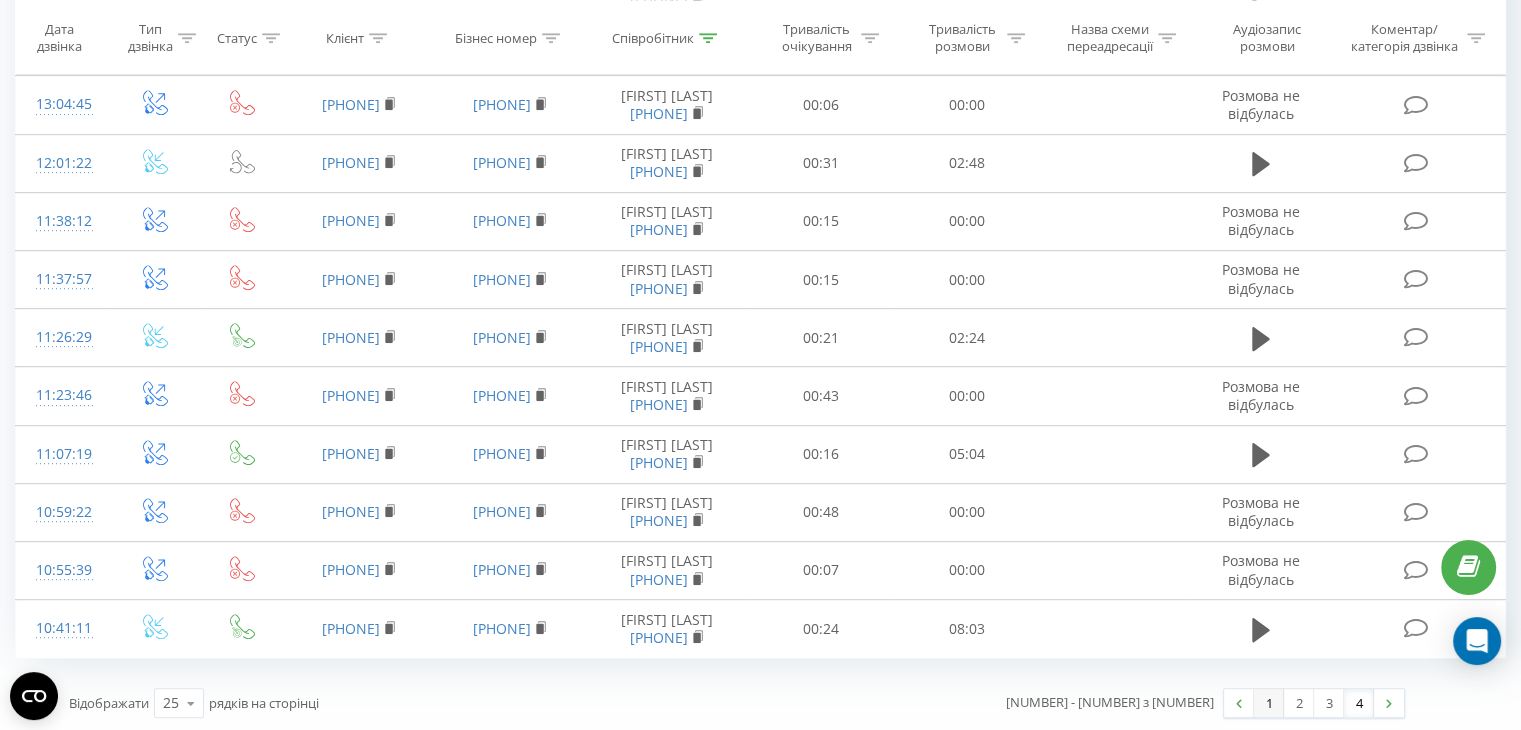click on "1" at bounding box center (1269, 703) 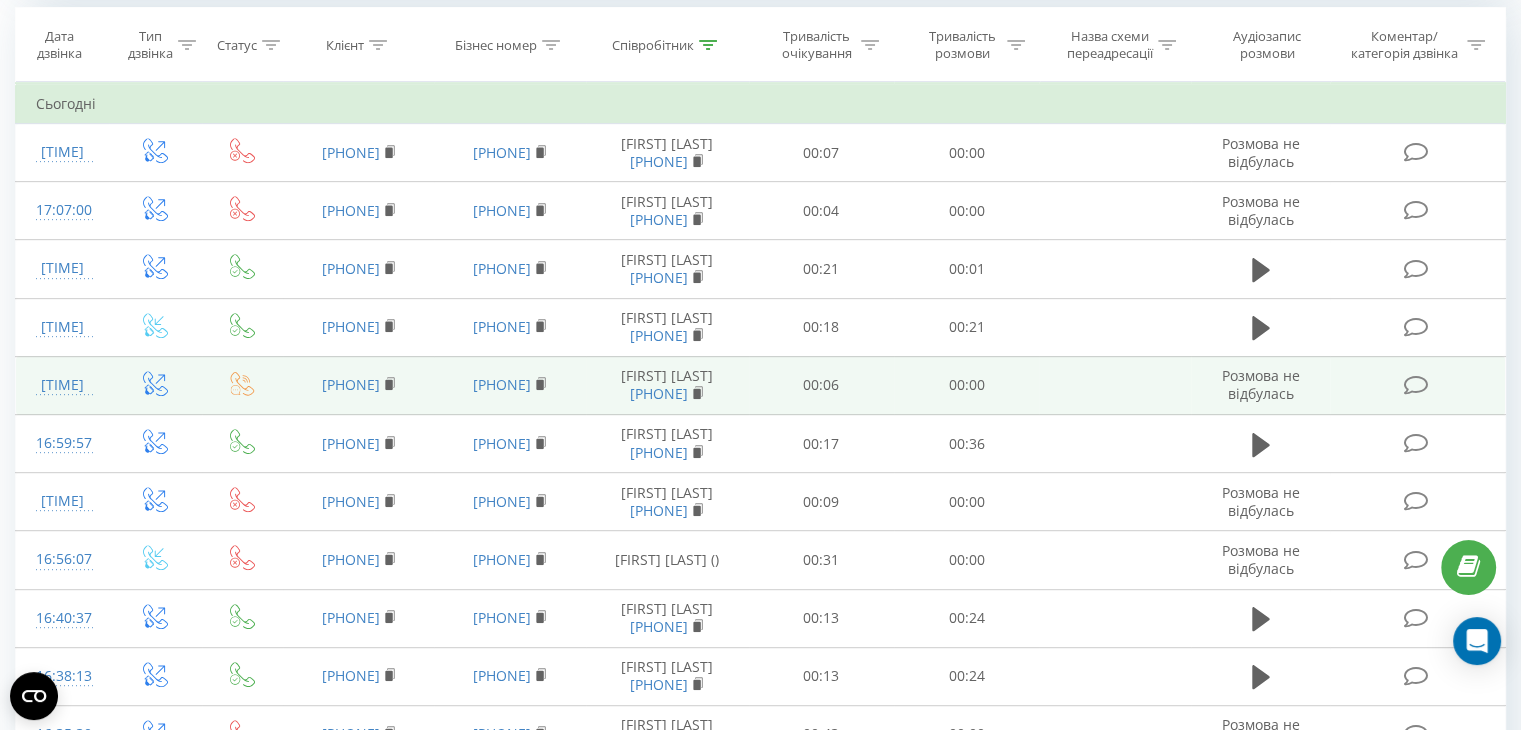 scroll, scrollTop: 884, scrollLeft: 0, axis: vertical 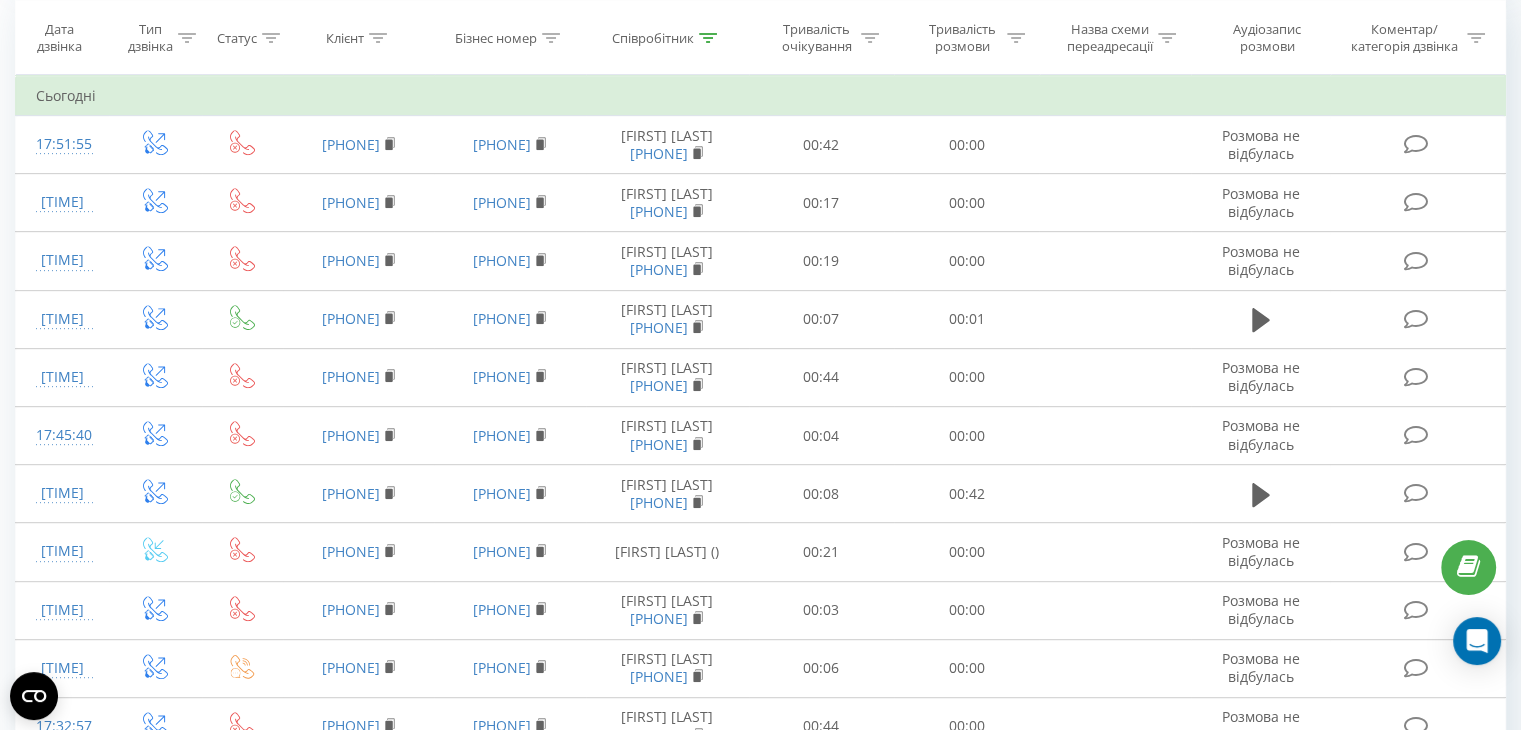 click on "Сьогодні" at bounding box center (761, 96) 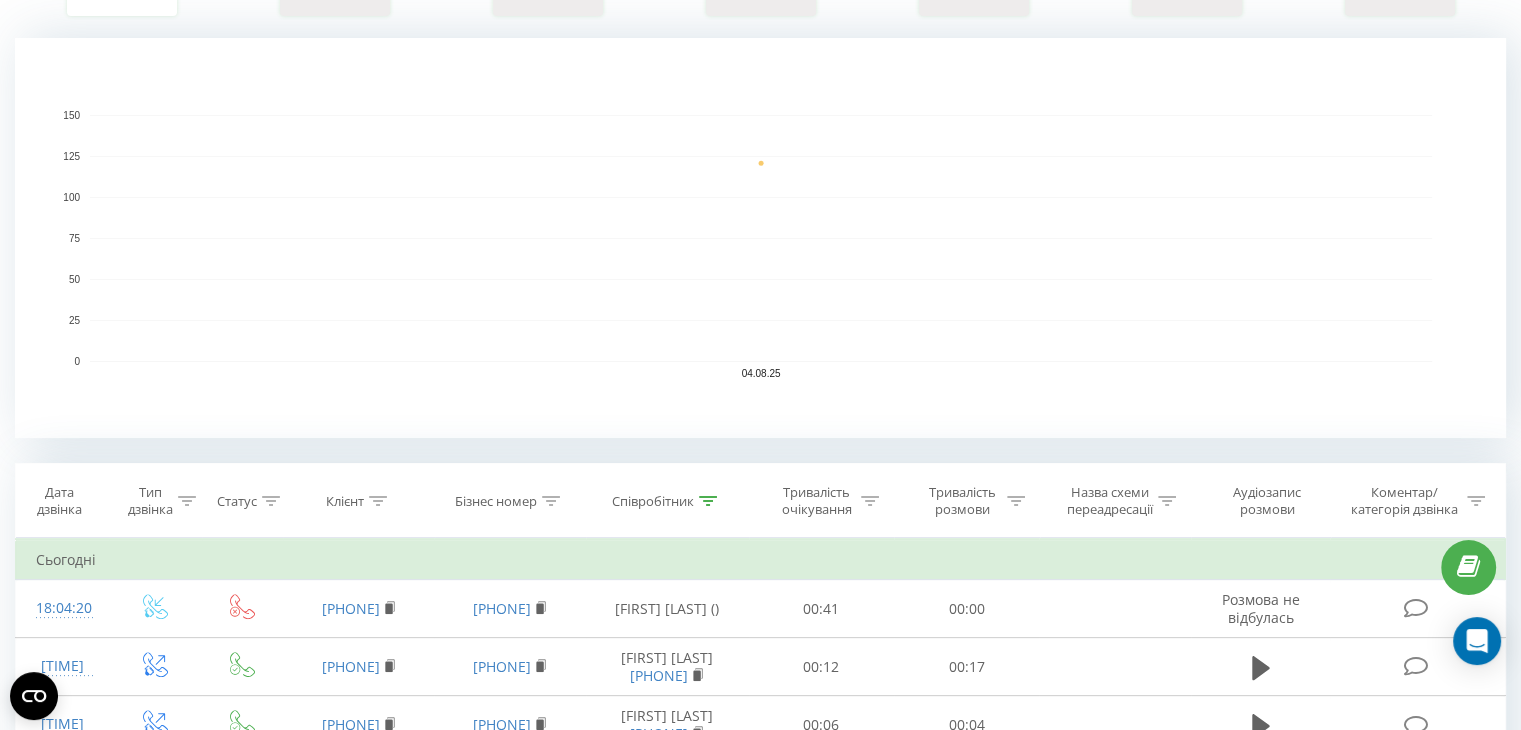 scroll, scrollTop: 0, scrollLeft: 0, axis: both 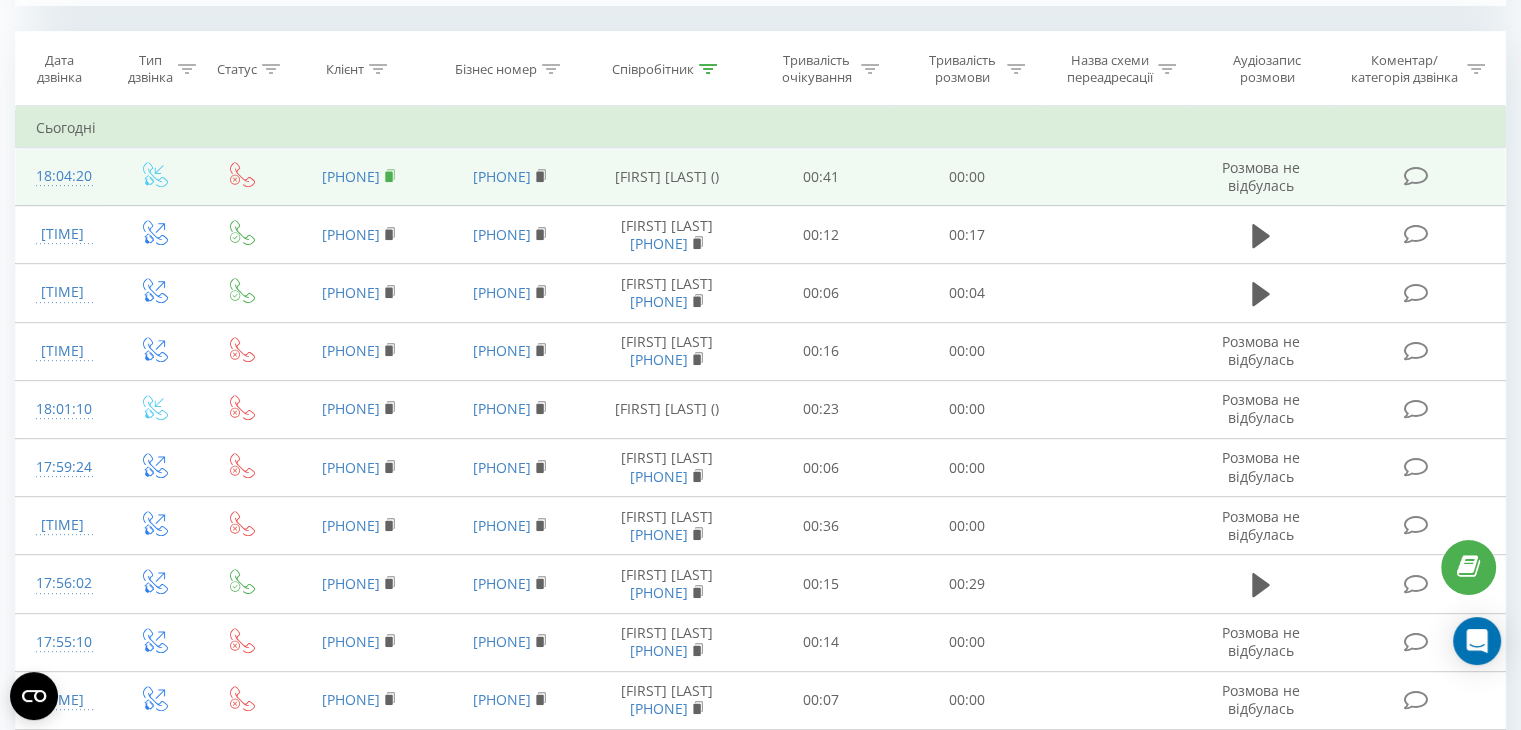 click 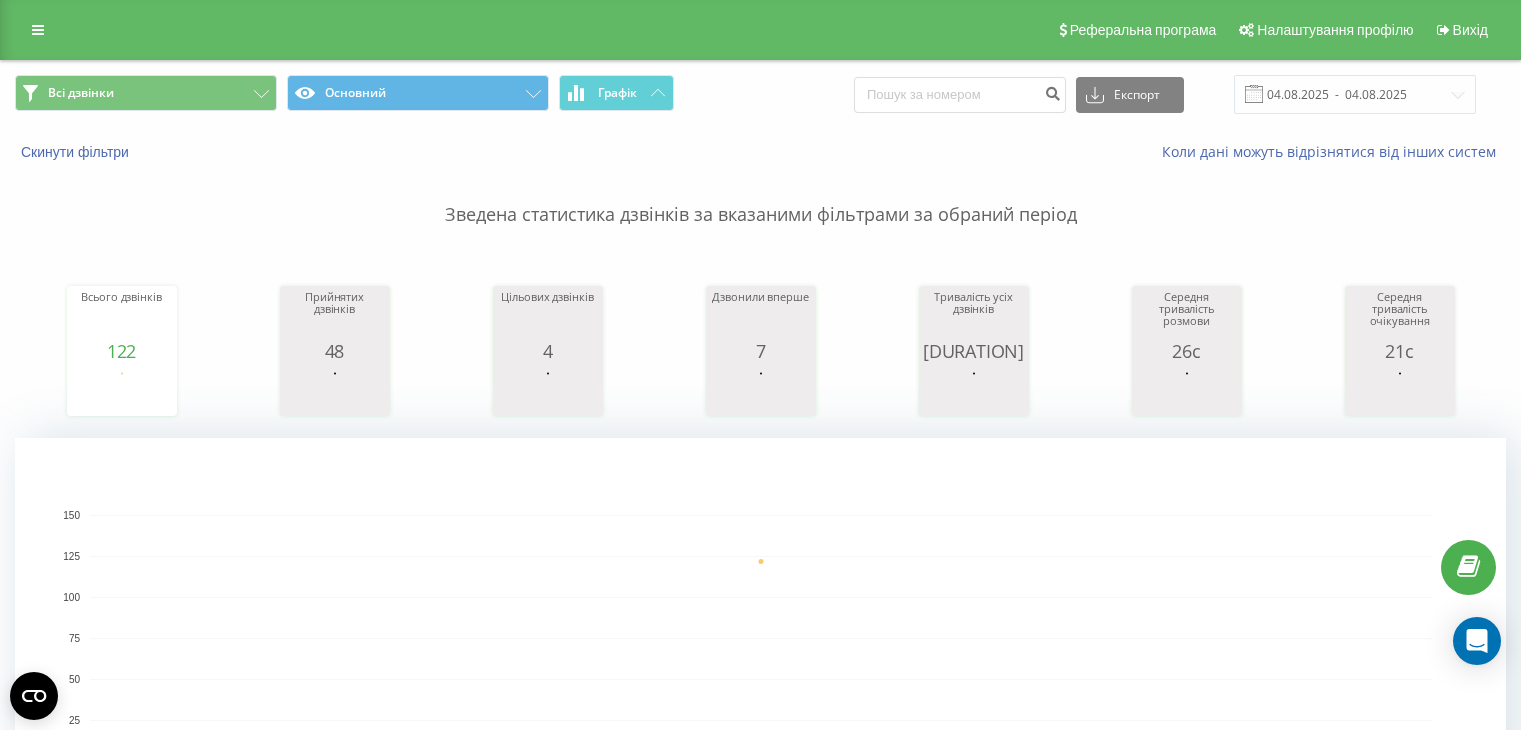 scroll, scrollTop: 1072, scrollLeft: 0, axis: vertical 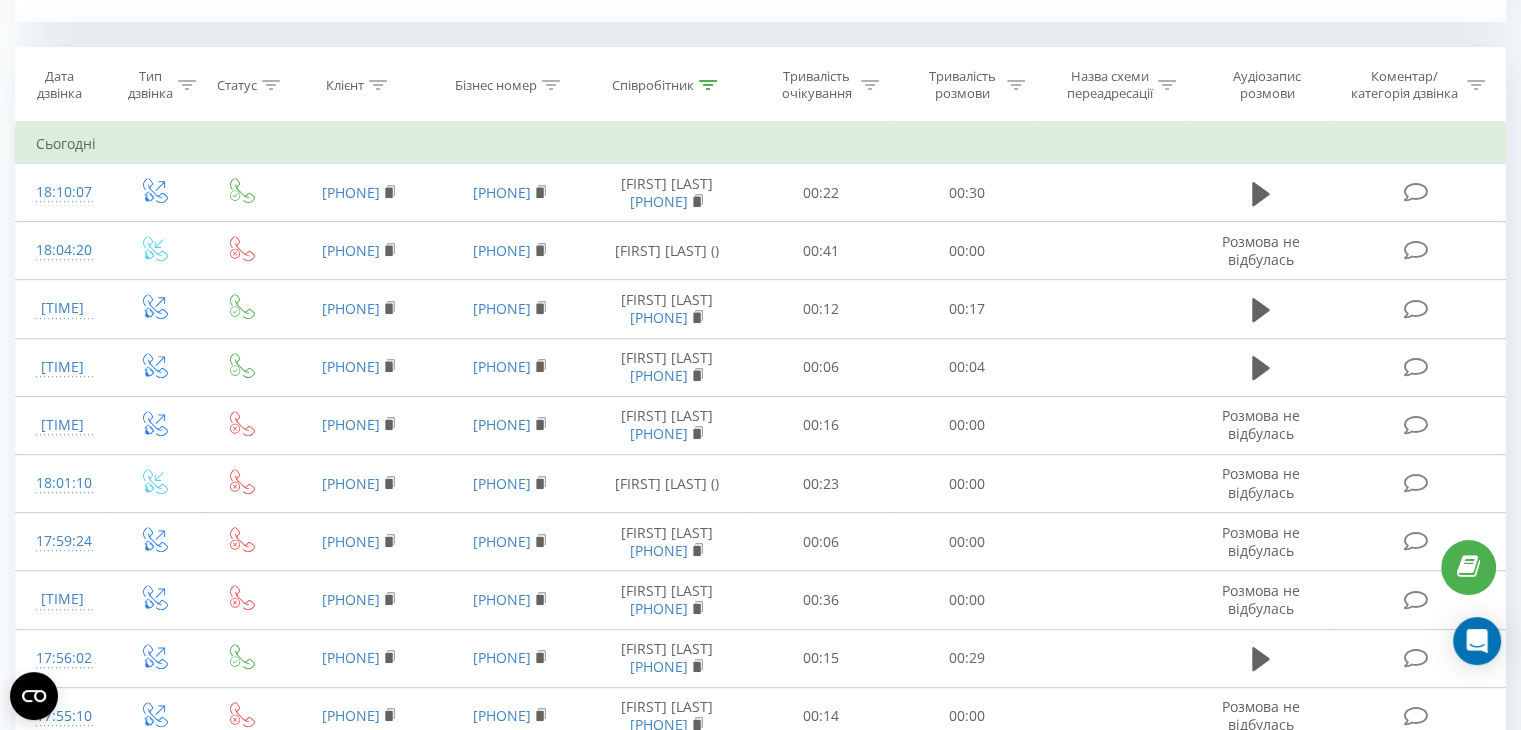 click 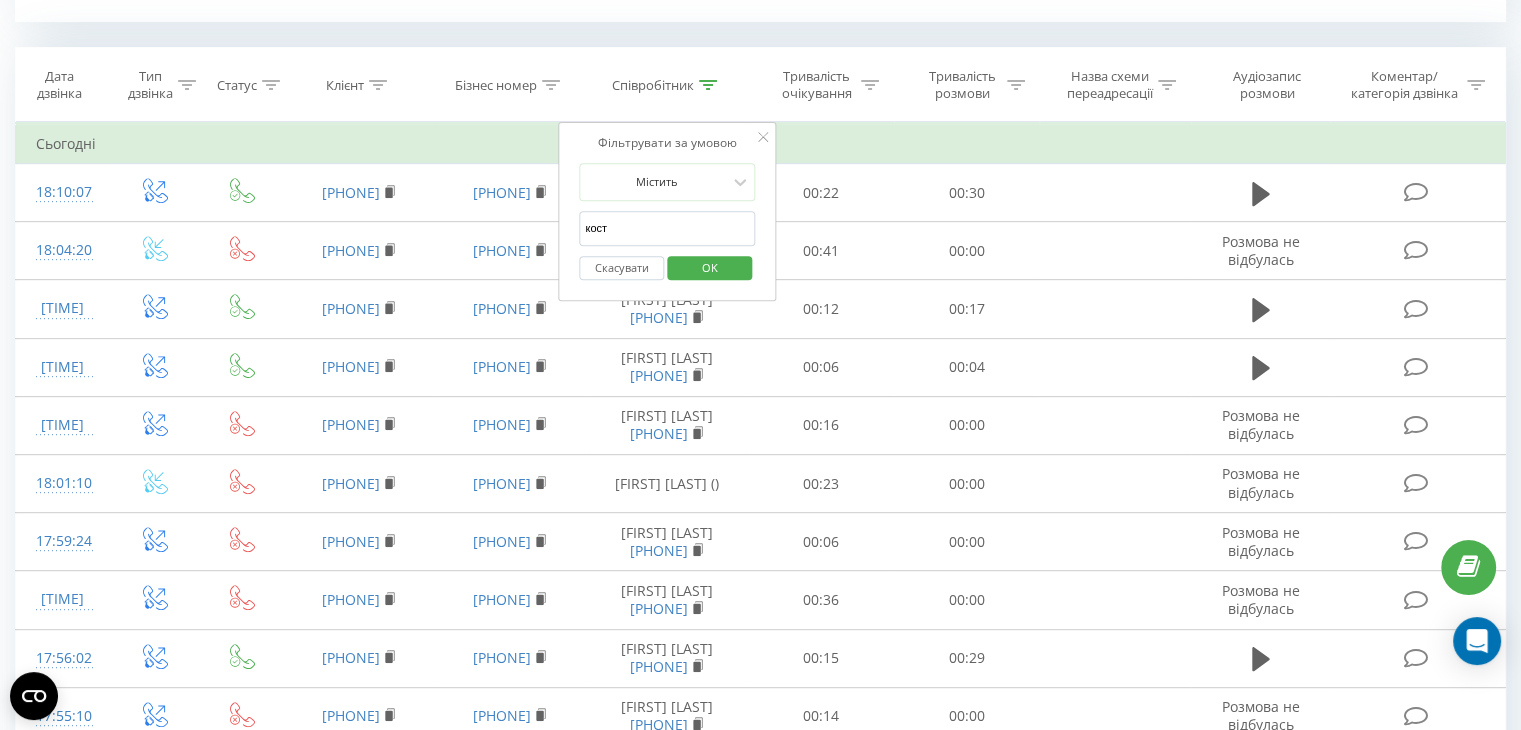 click on "кост" at bounding box center [667, 228] 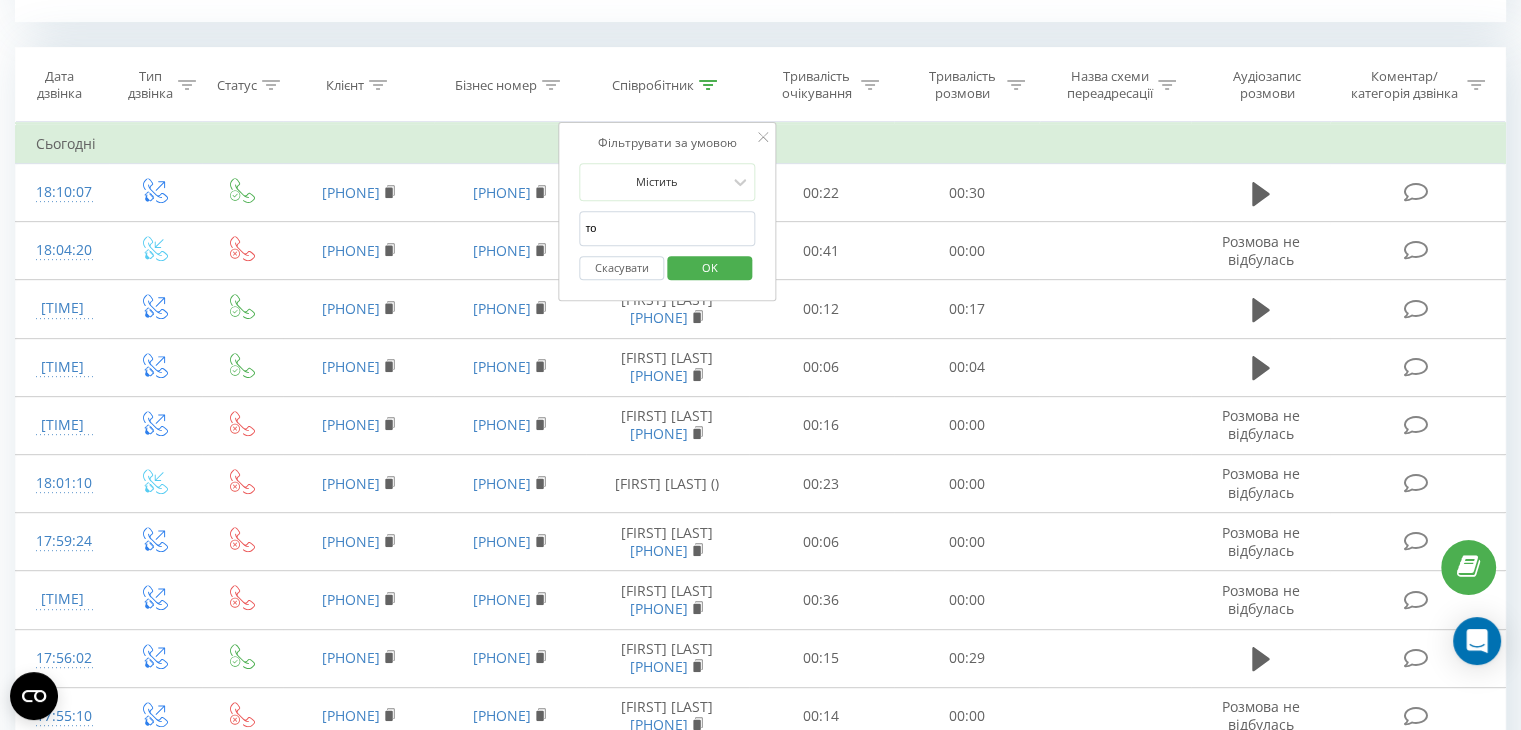 type on "том" 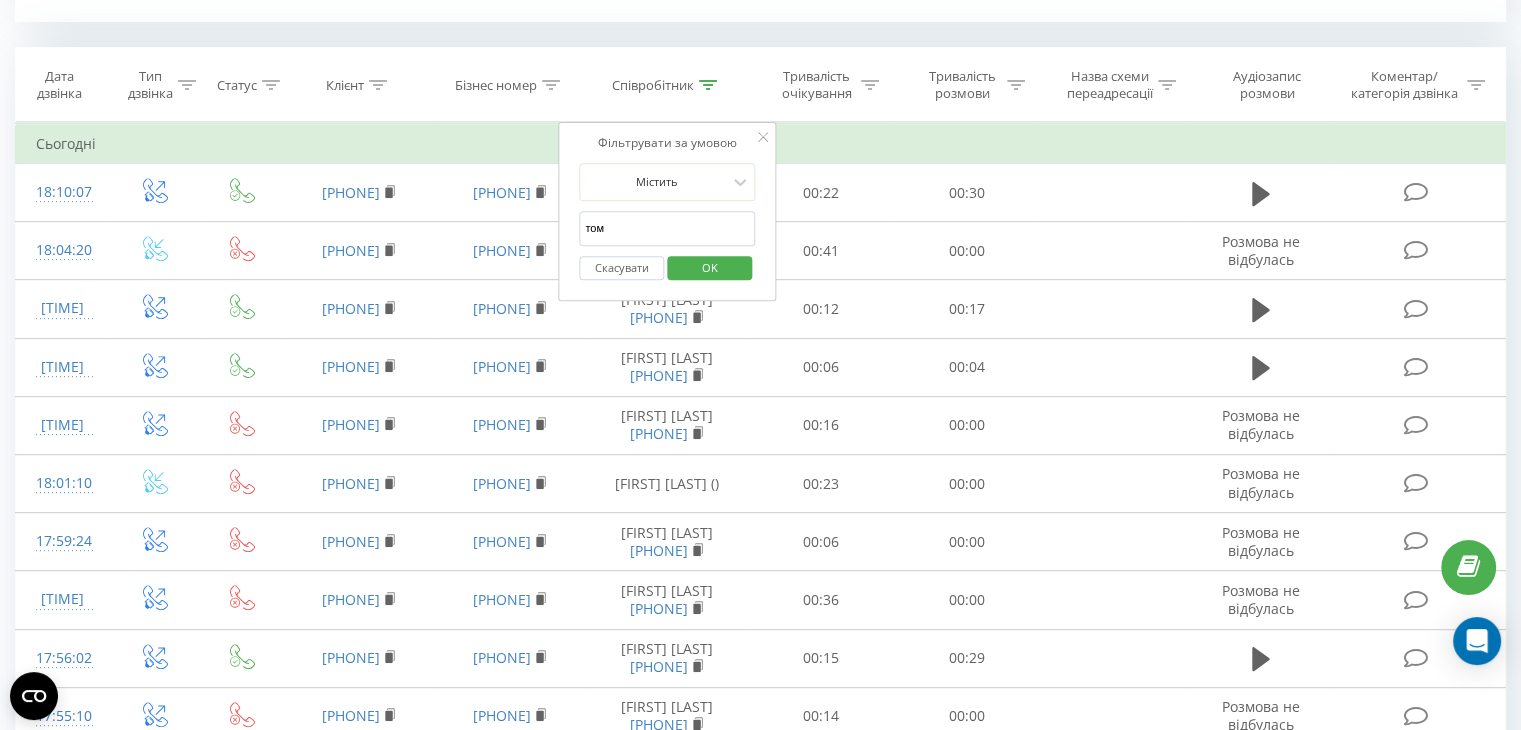 click on "OK" at bounding box center [710, 267] 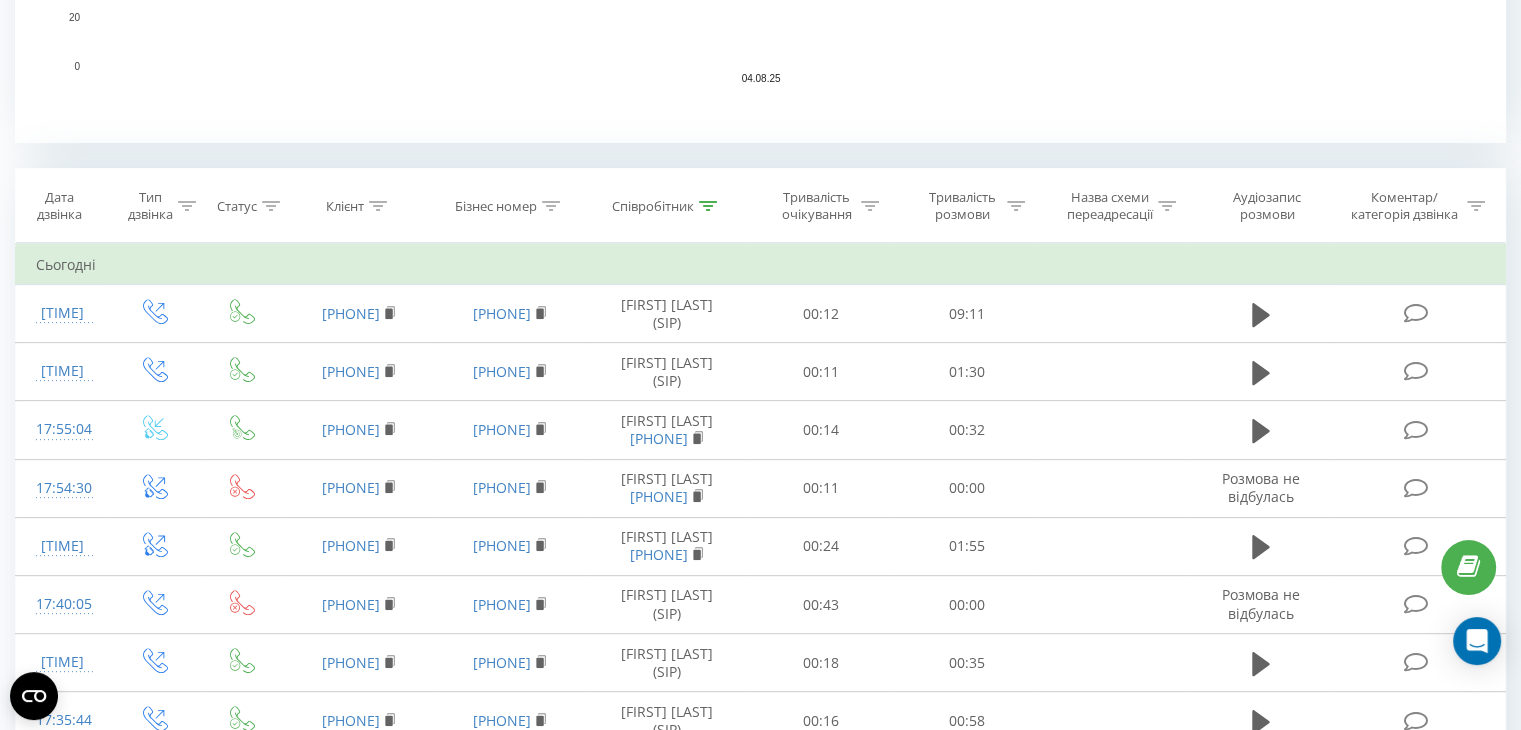 scroll, scrollTop: 723, scrollLeft: 0, axis: vertical 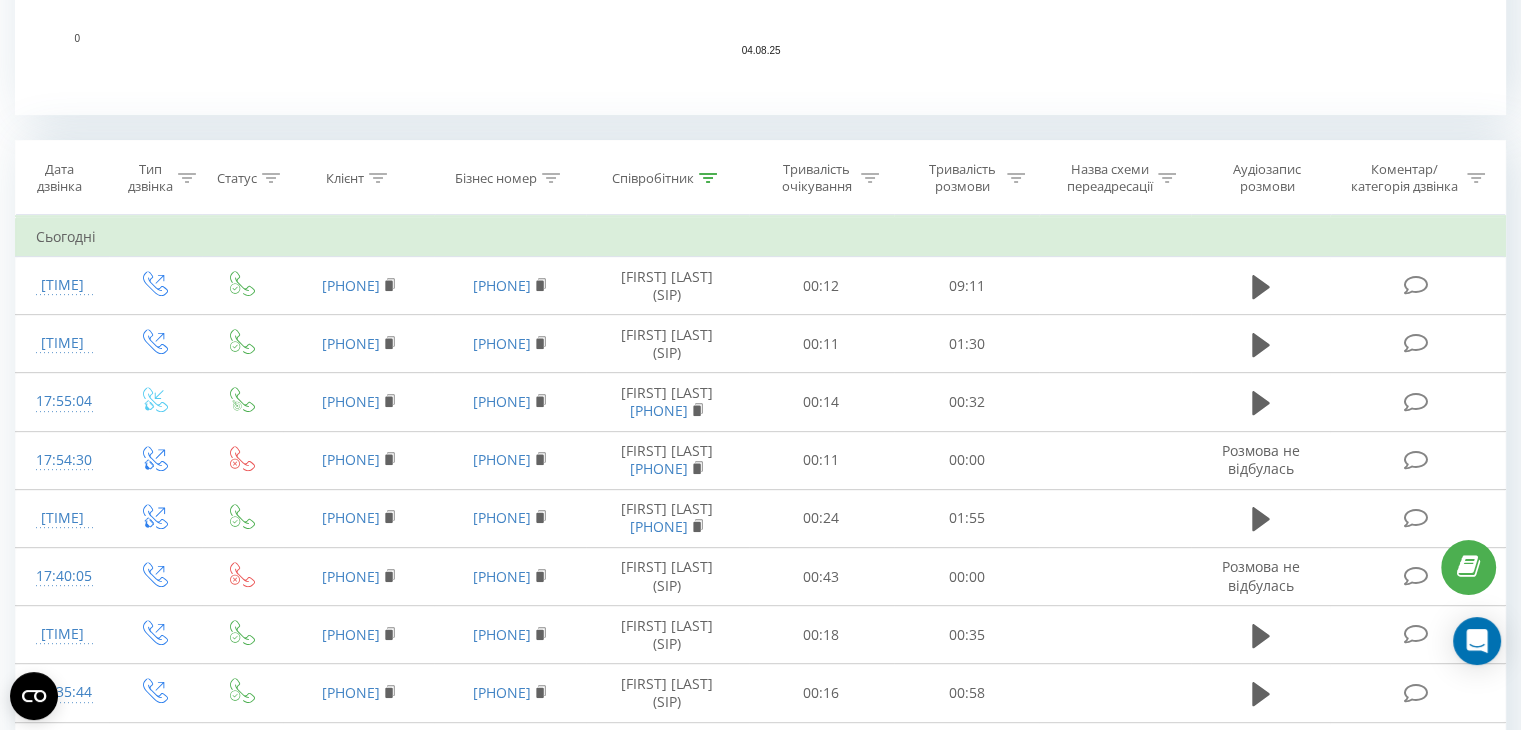click 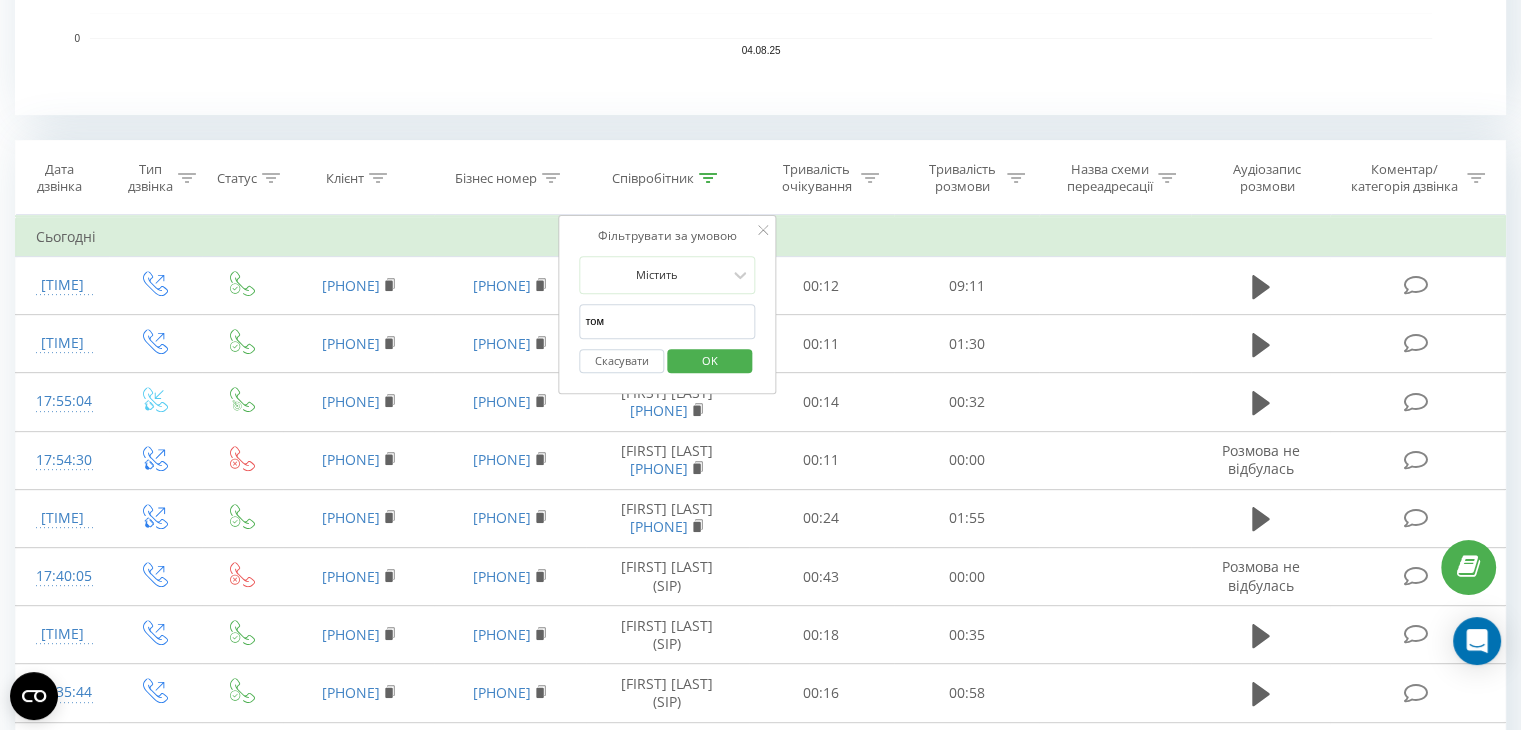 click on "том" at bounding box center (667, 321) 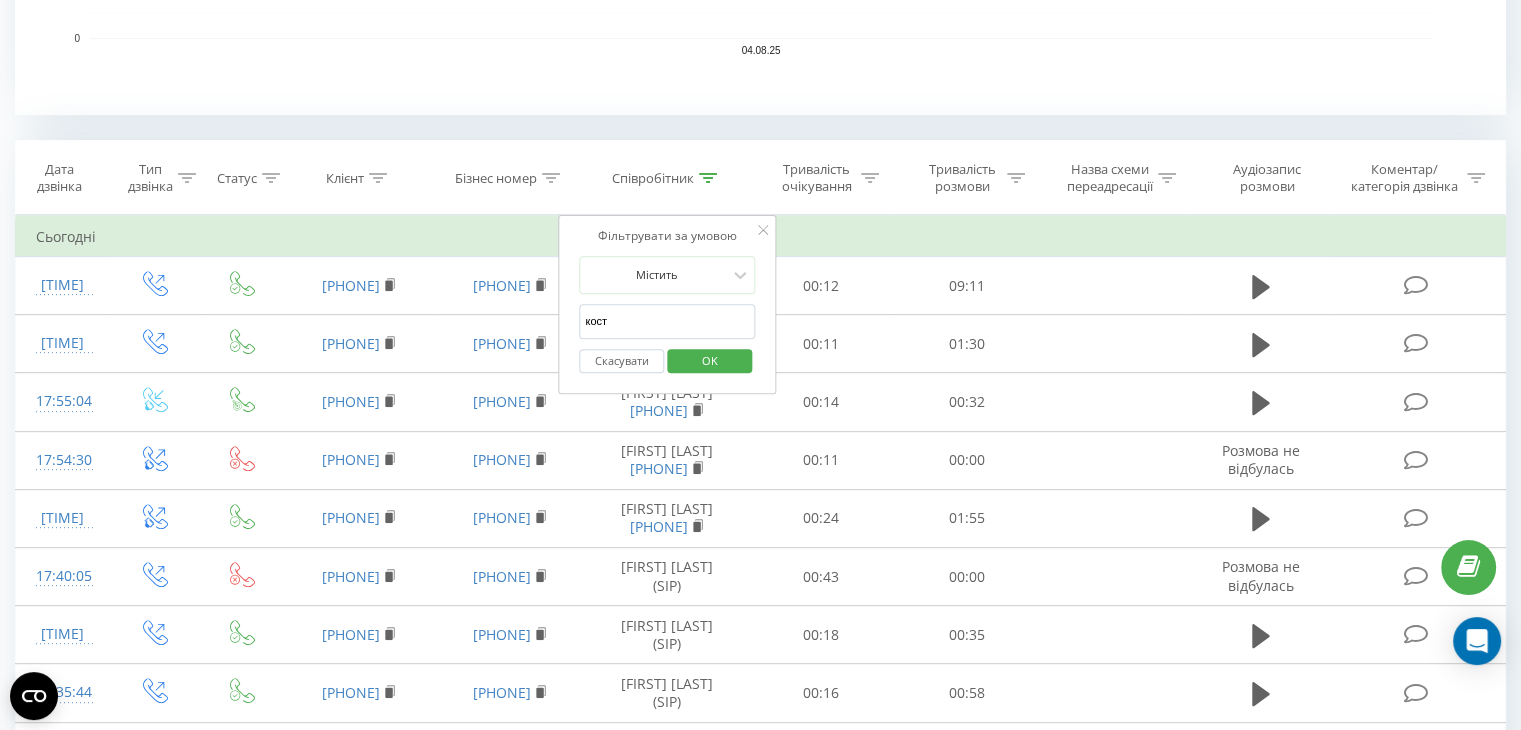 type on "кост" 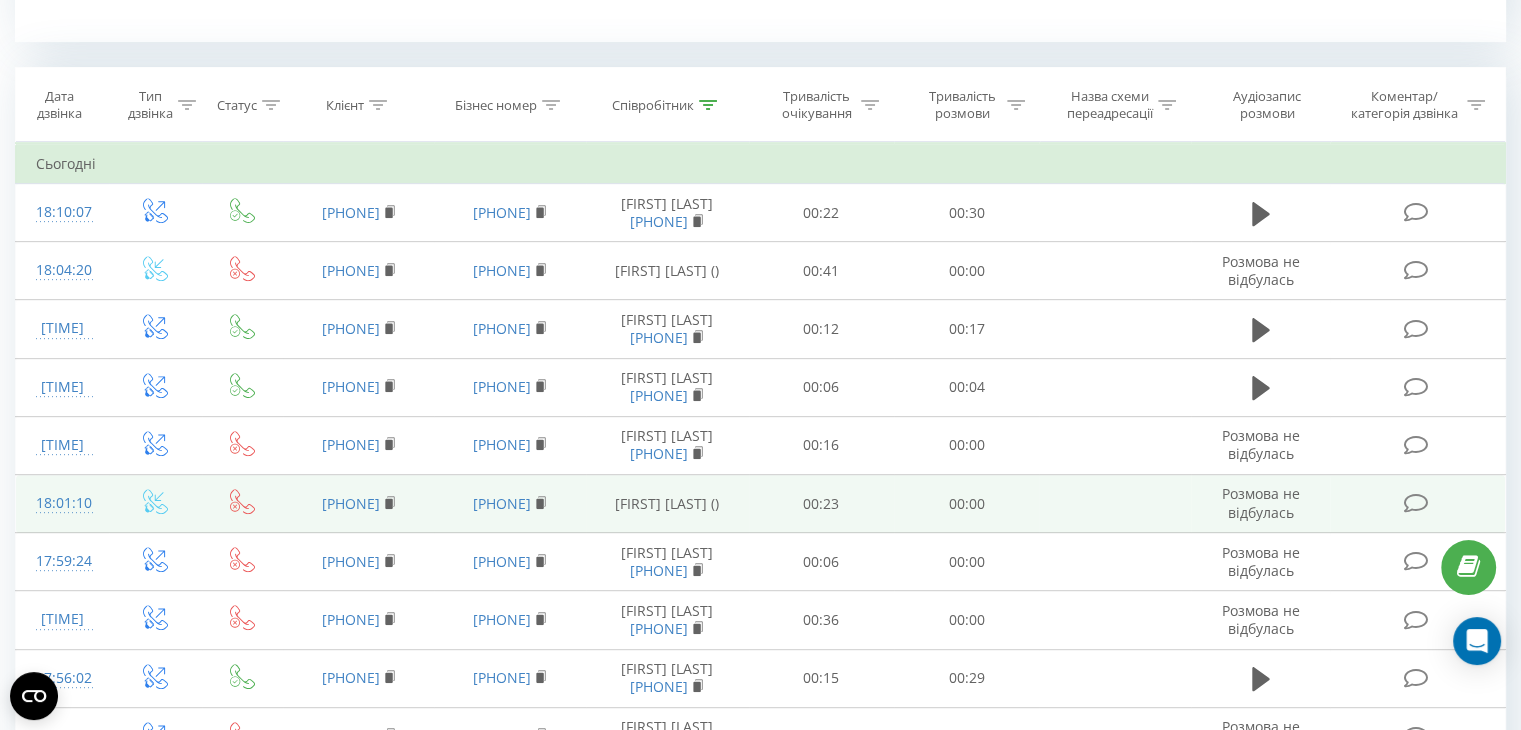 scroll, scrollTop: 792, scrollLeft: 0, axis: vertical 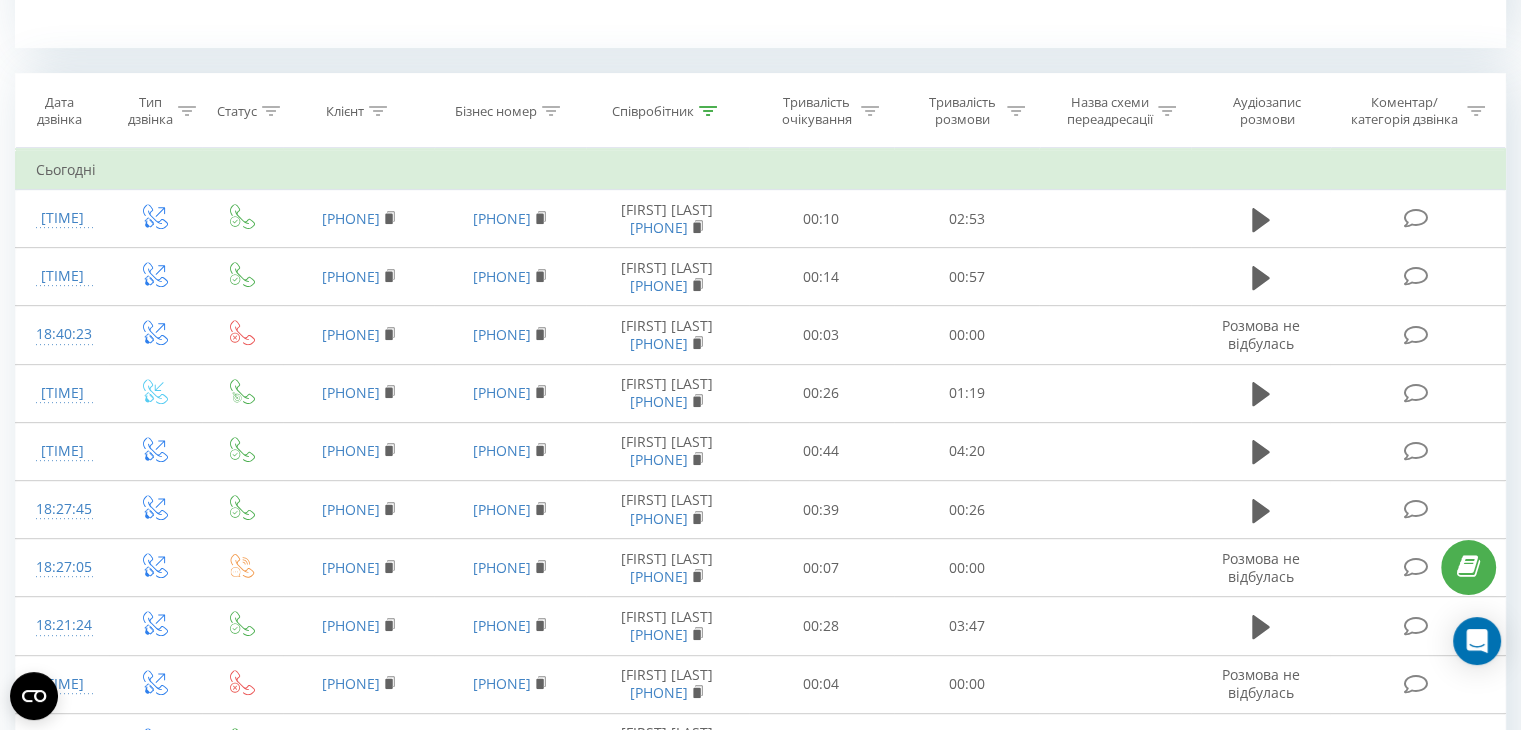 click on "Співробітник" at bounding box center (653, 111) 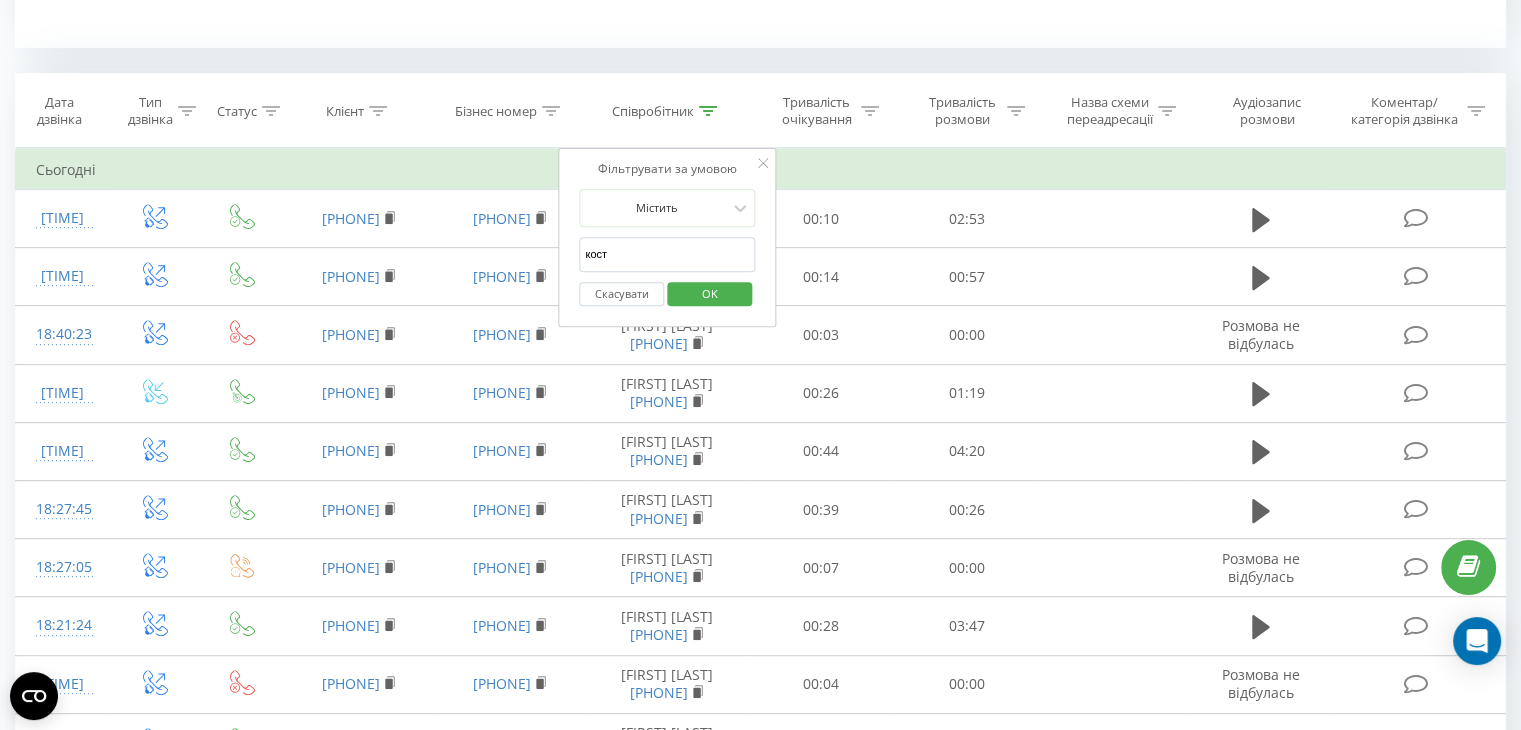 click on "кост" at bounding box center [667, 254] 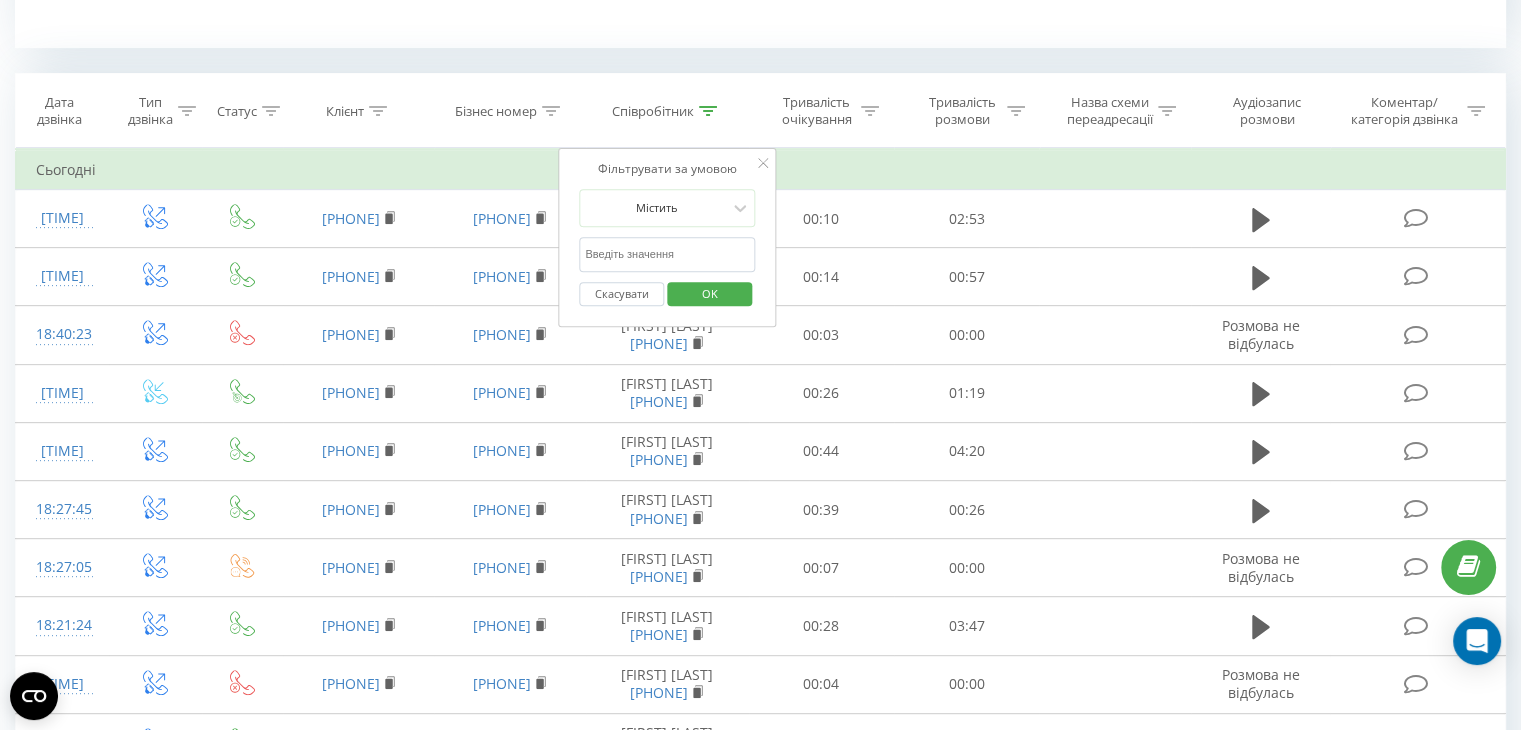 click on "OK" at bounding box center [710, 293] 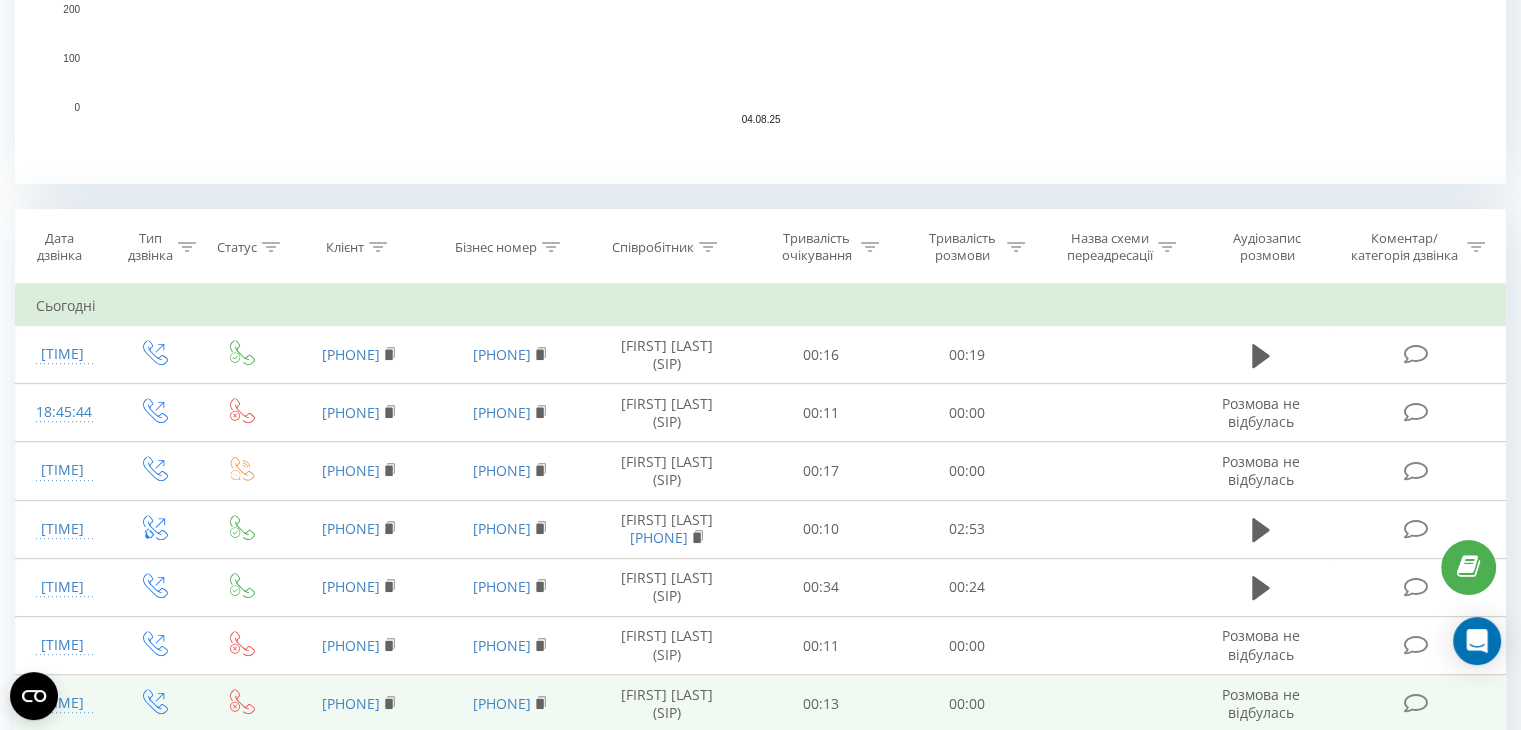 scroll, scrollTop: 655, scrollLeft: 0, axis: vertical 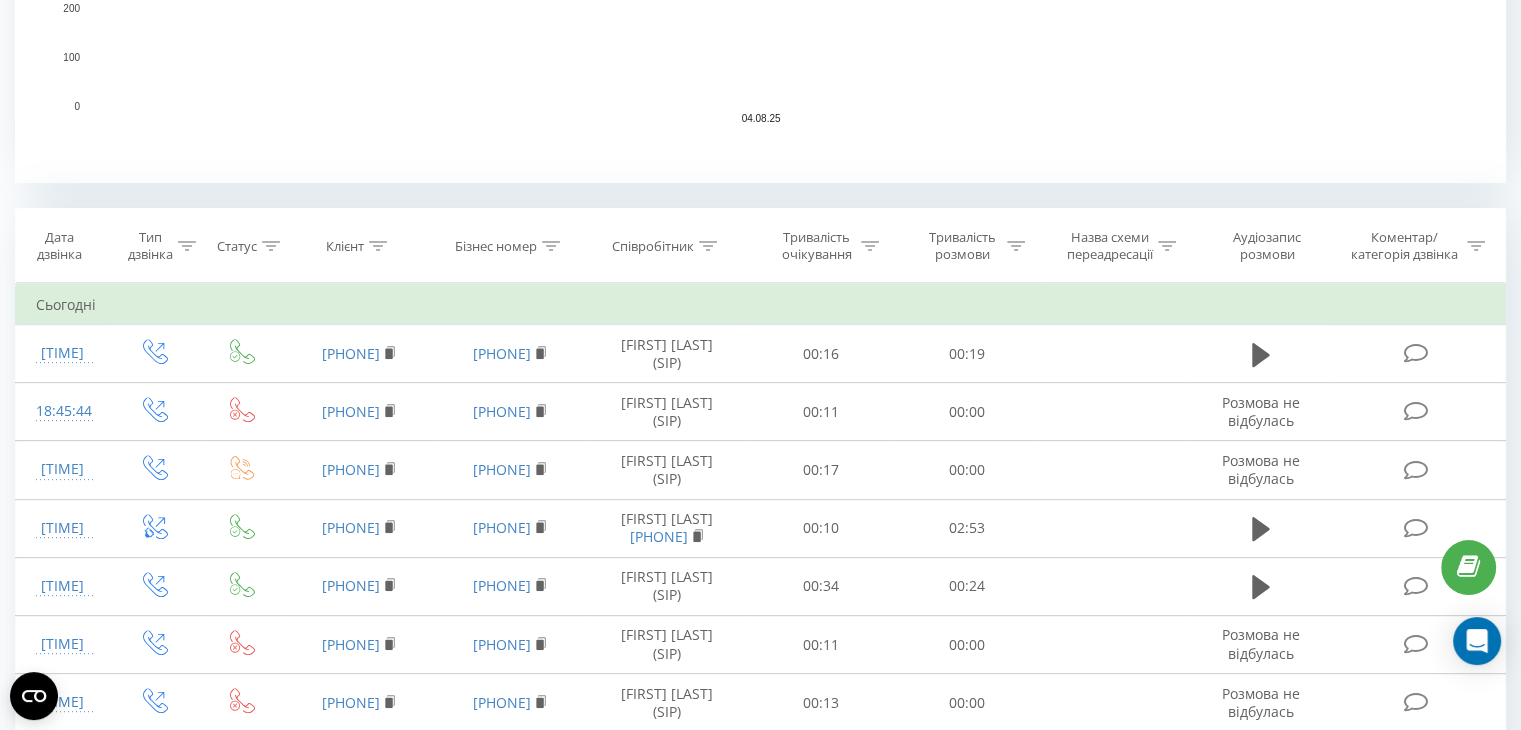 click 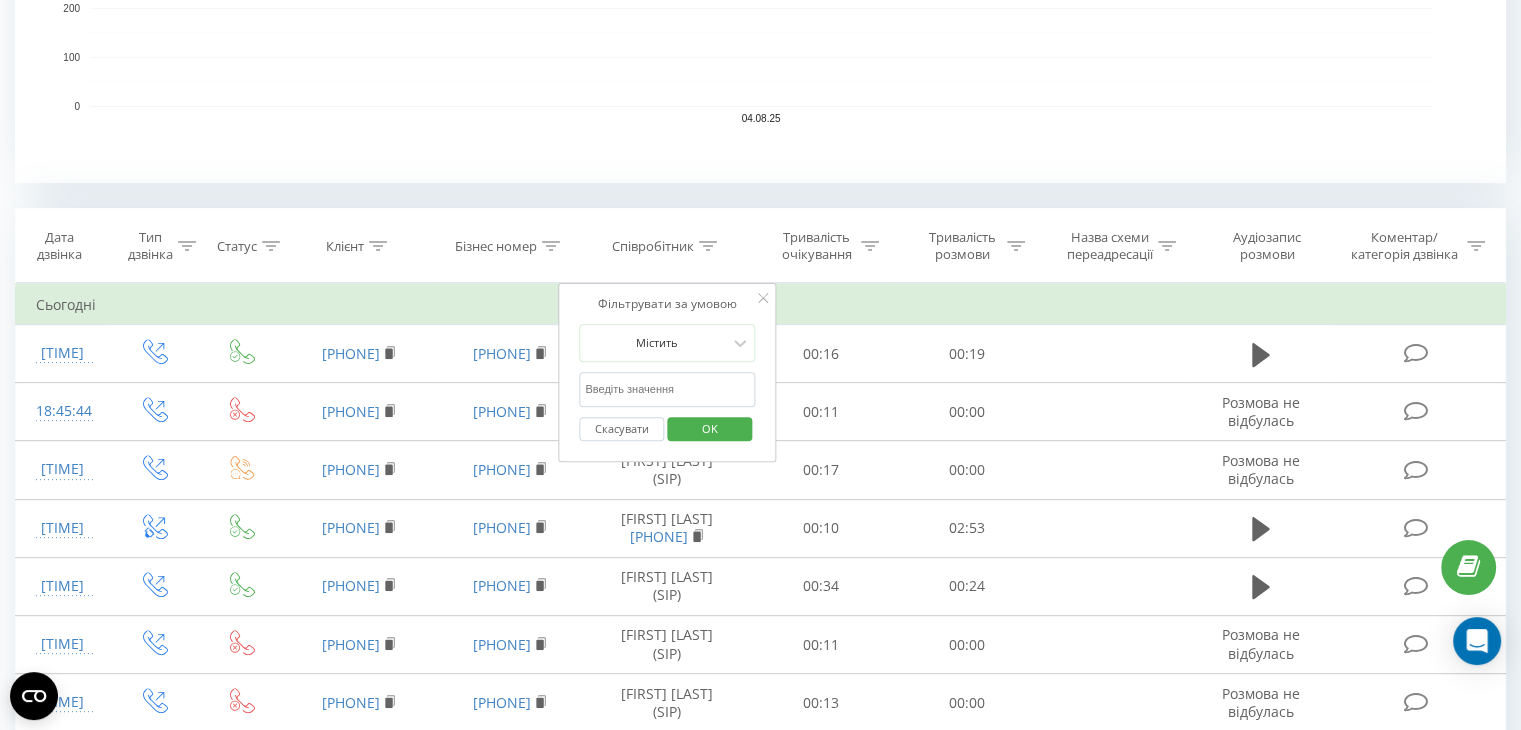 click at bounding box center (667, 389) 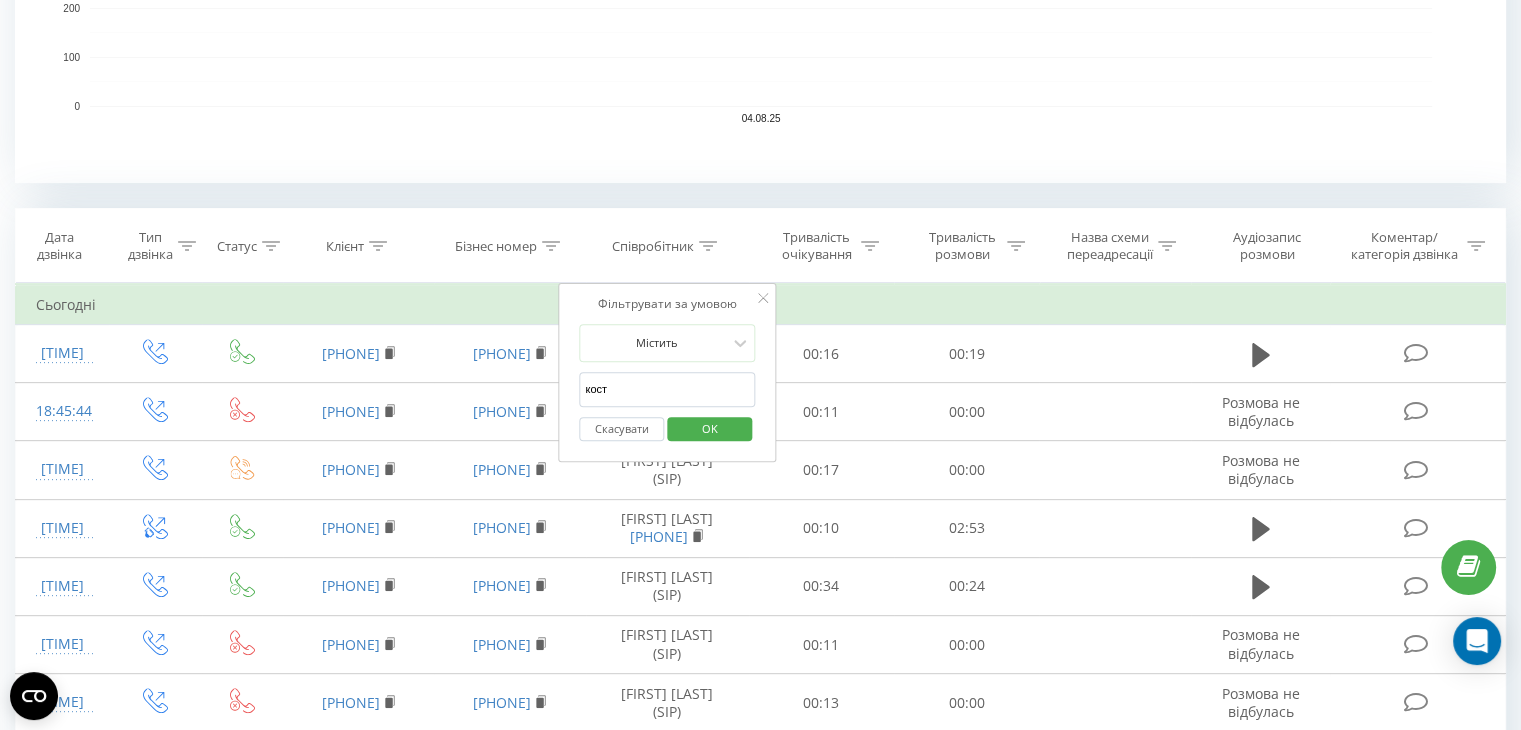 click on "кост" at bounding box center [667, 389] 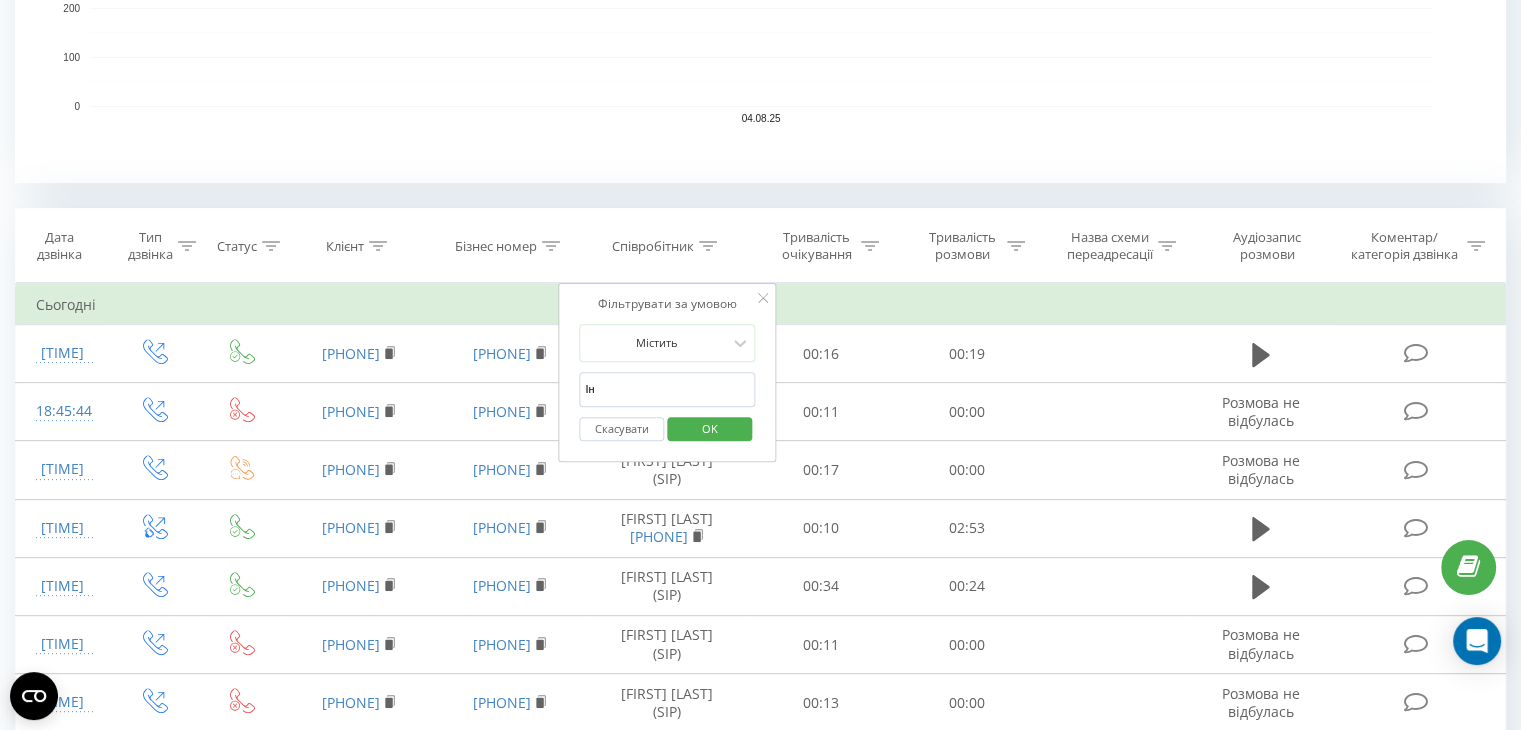 type on "І" 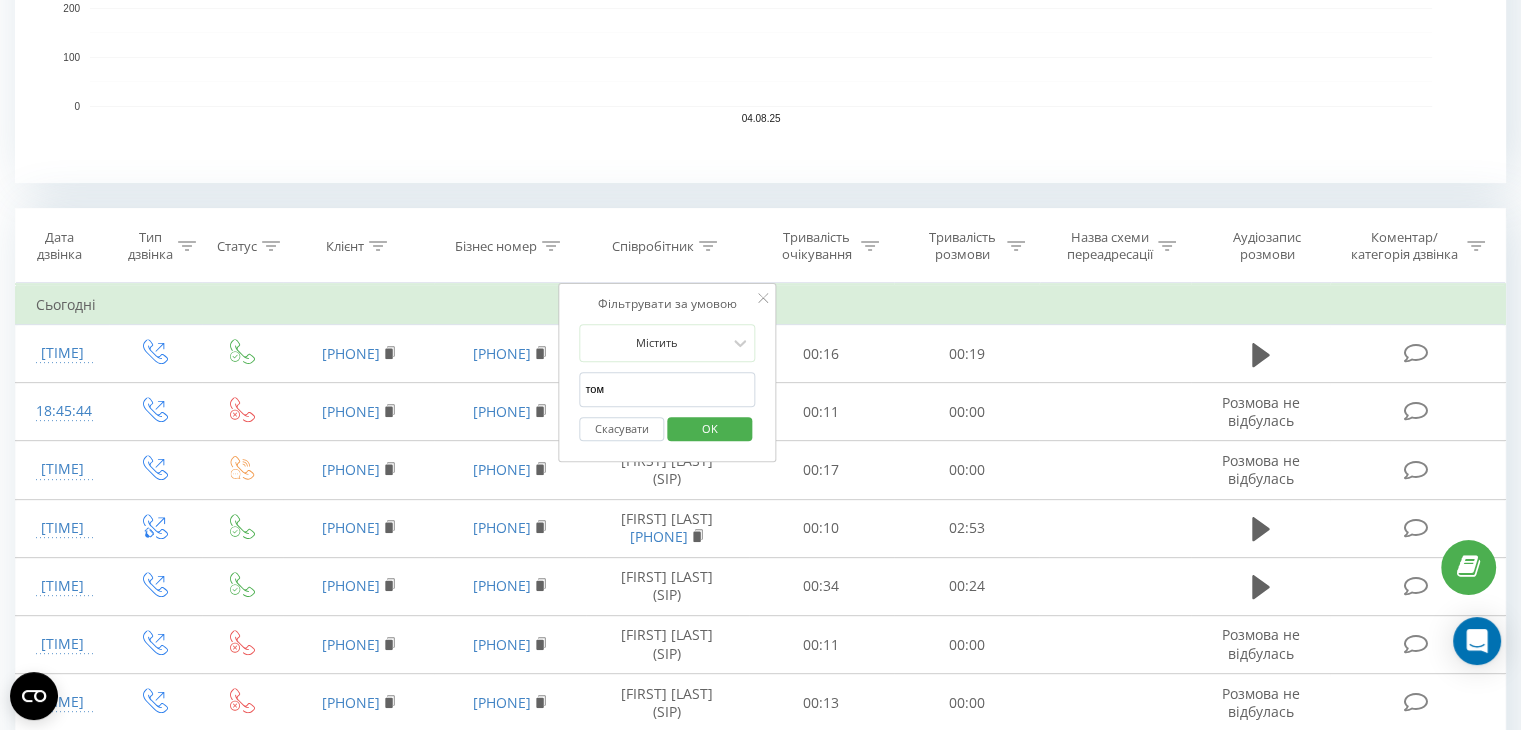 type on "том" 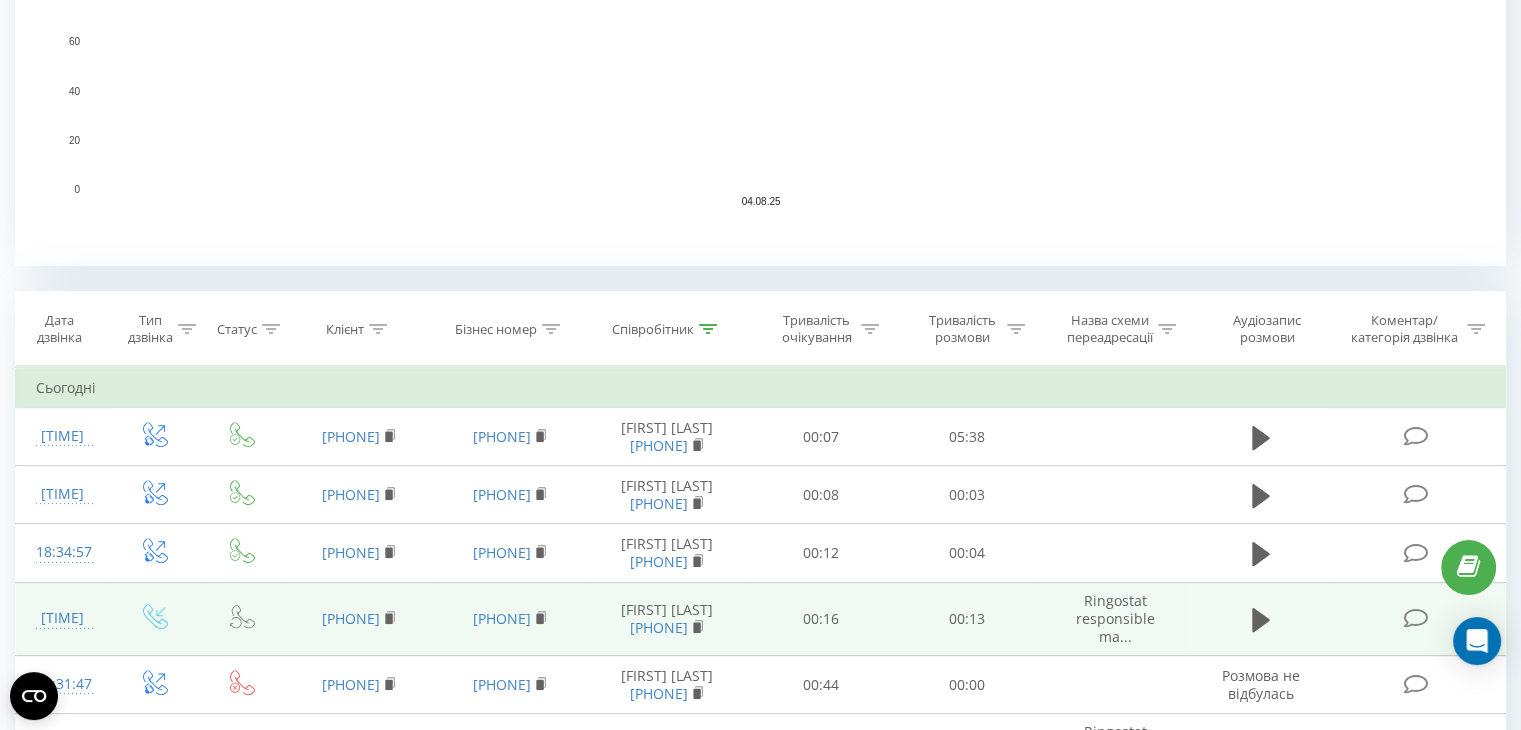 scroll, scrollTop: 599, scrollLeft: 0, axis: vertical 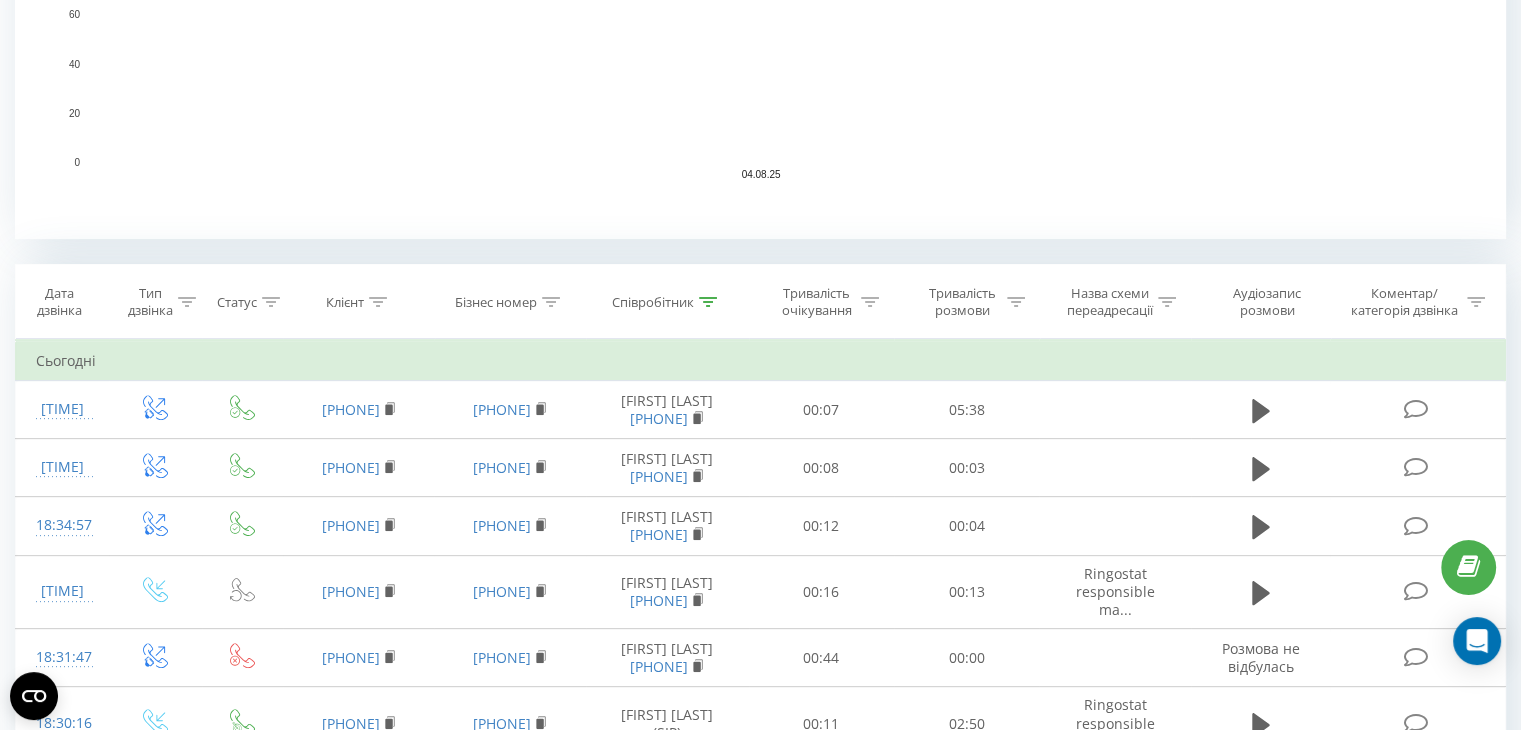 click at bounding box center [708, 302] 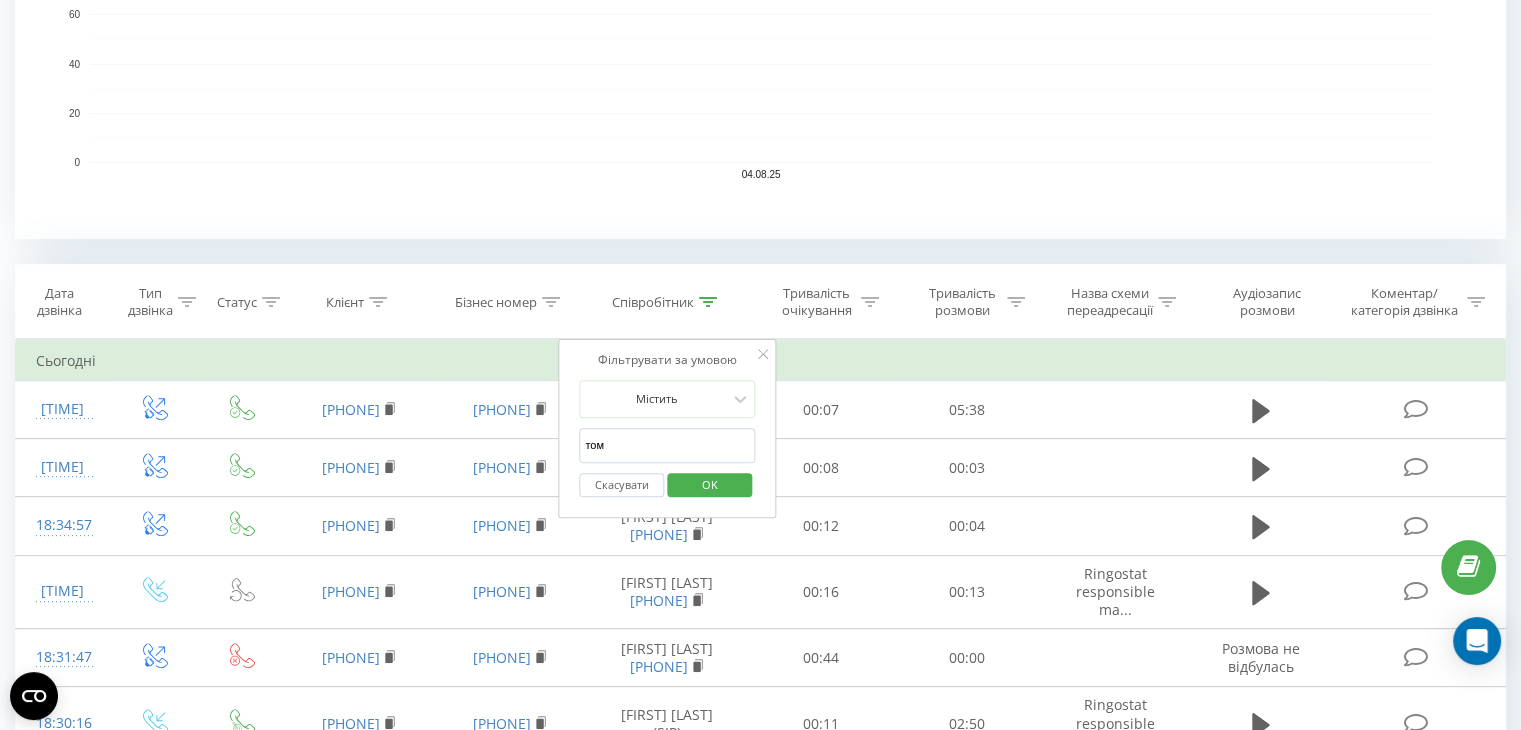 click on "том" at bounding box center [667, 445] 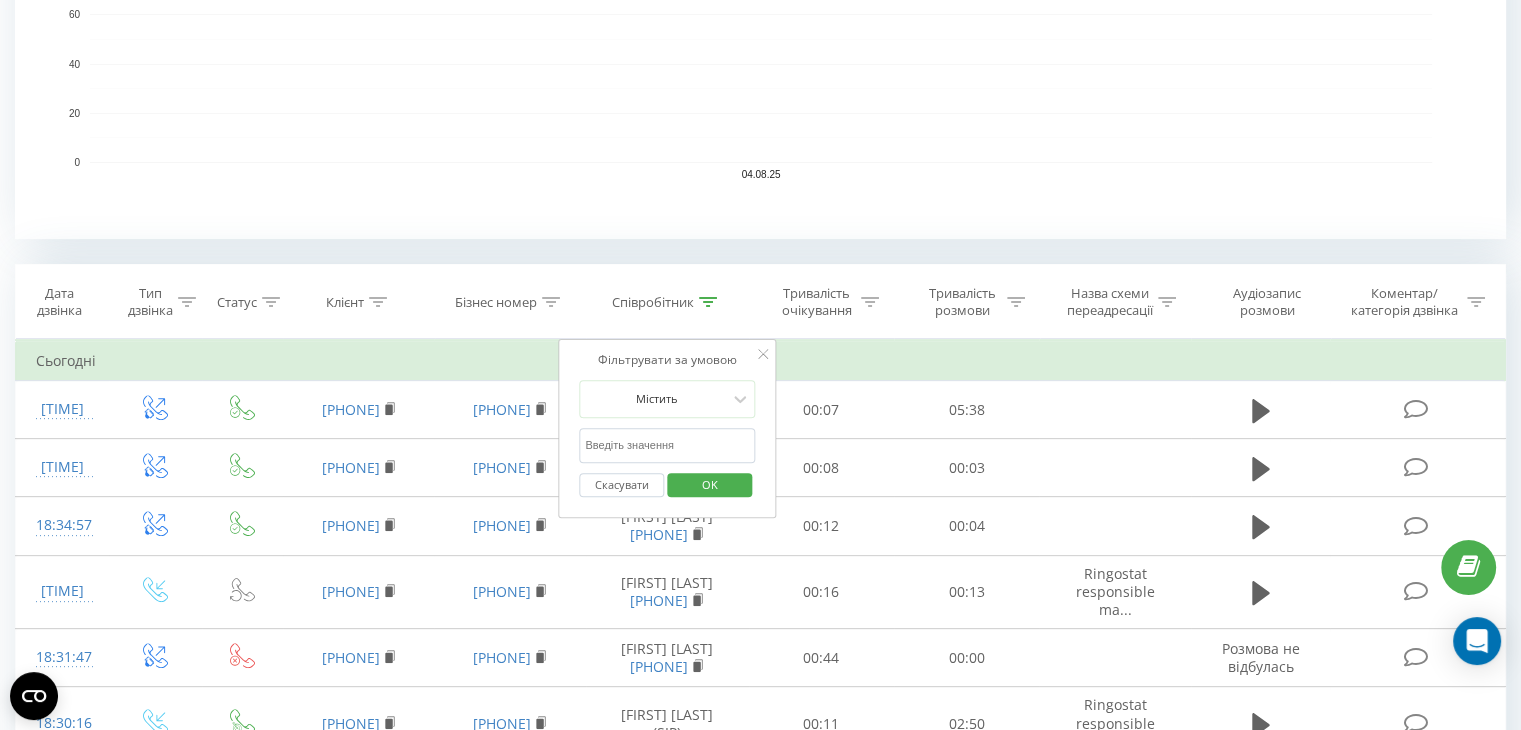 type 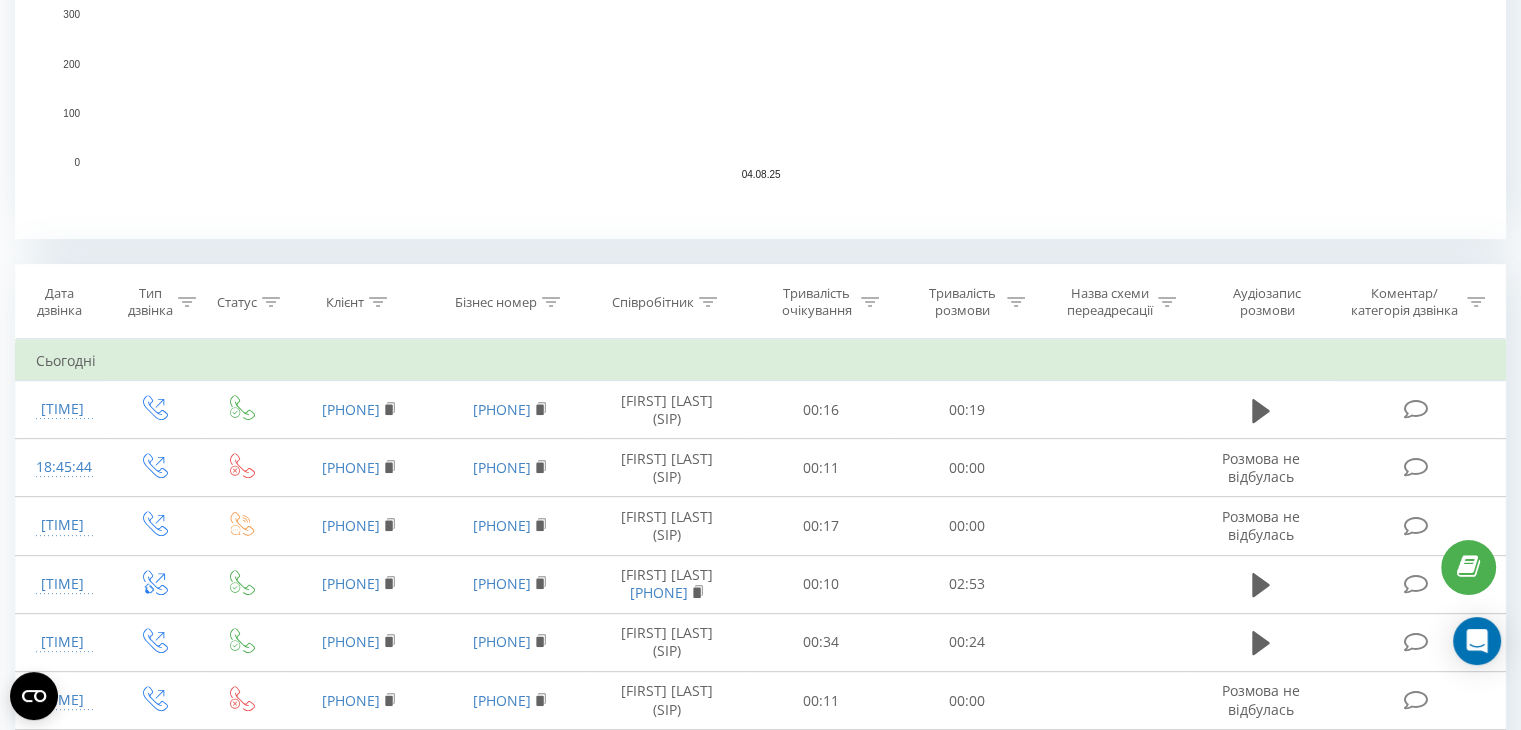 scroll, scrollTop: 879, scrollLeft: 0, axis: vertical 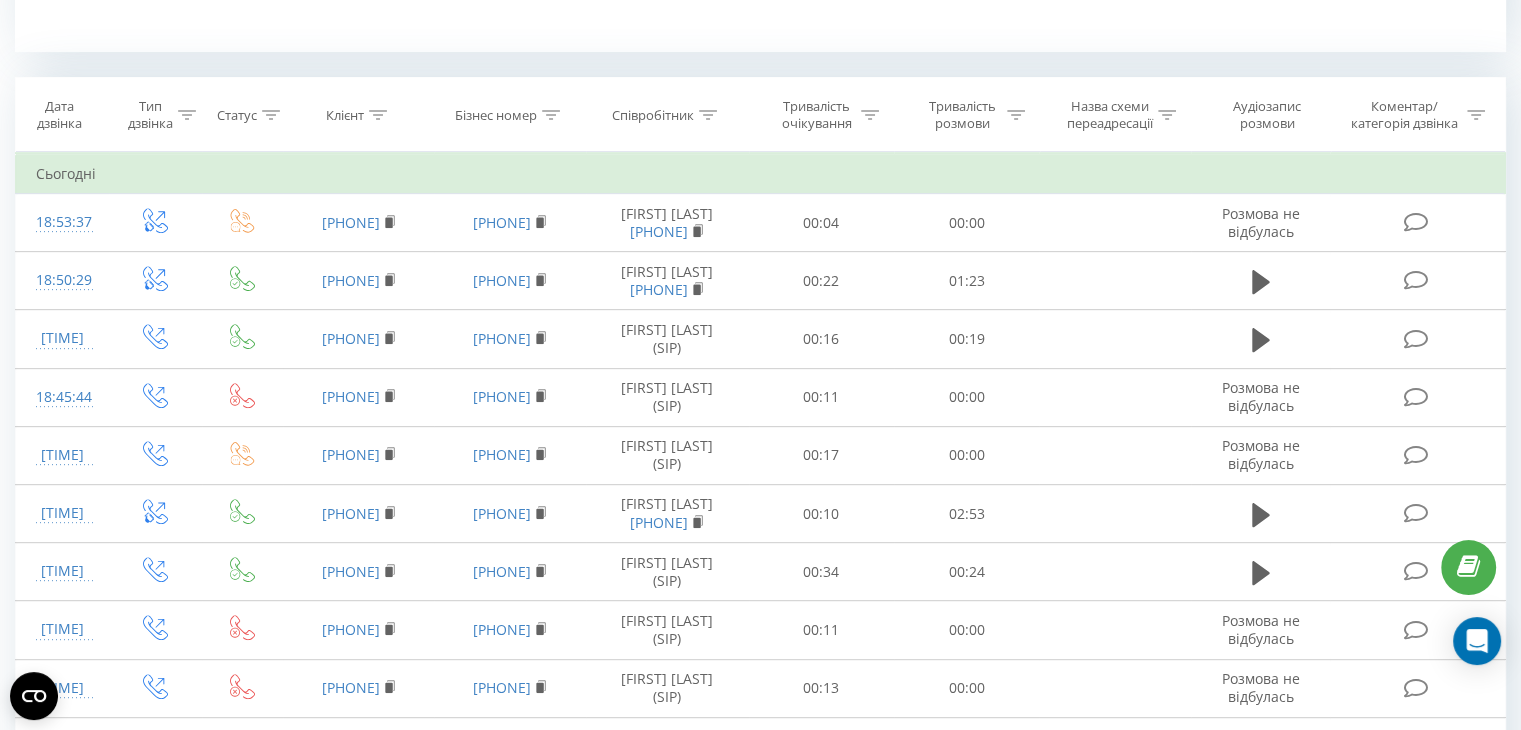 click 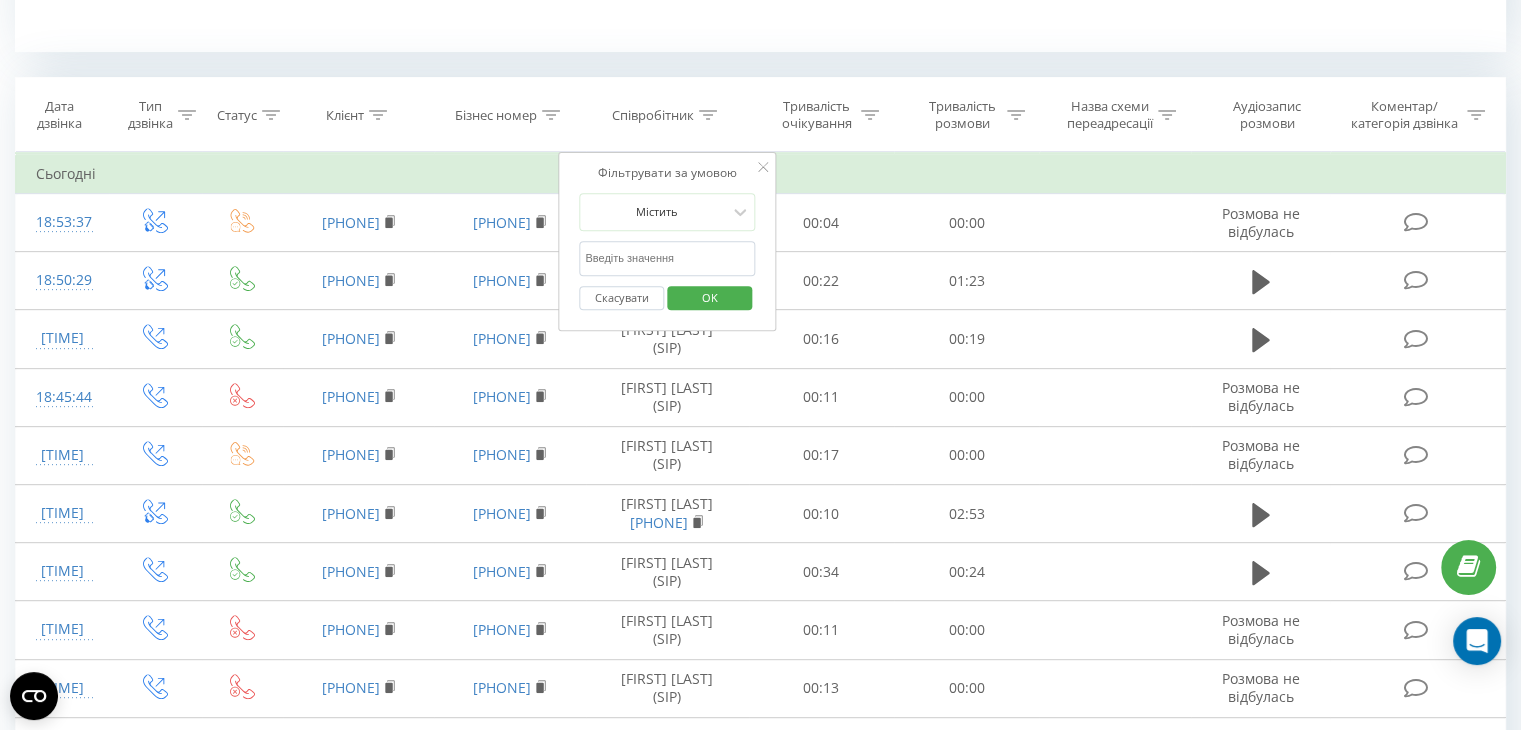 click at bounding box center (667, 258) 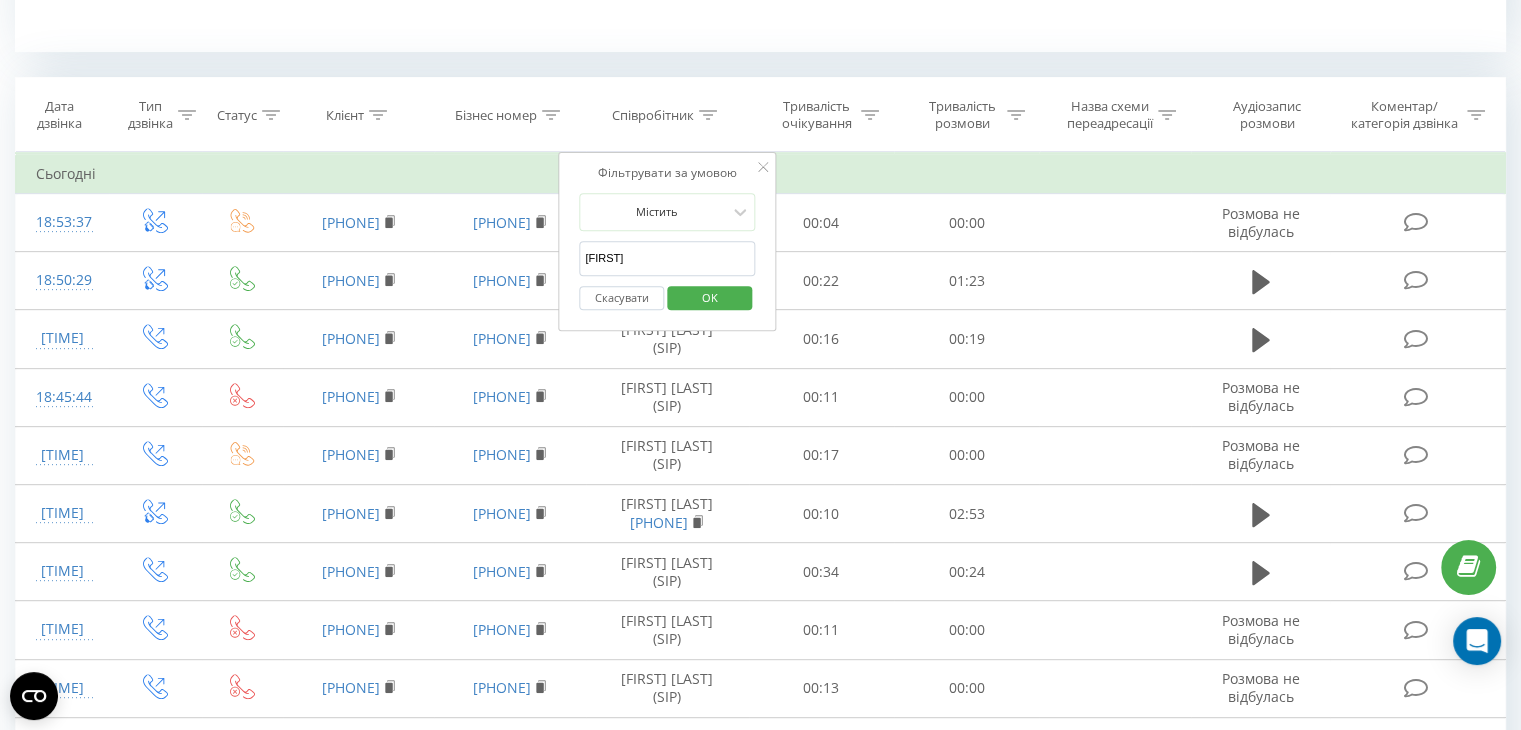 click on "OK" at bounding box center (709, 298) 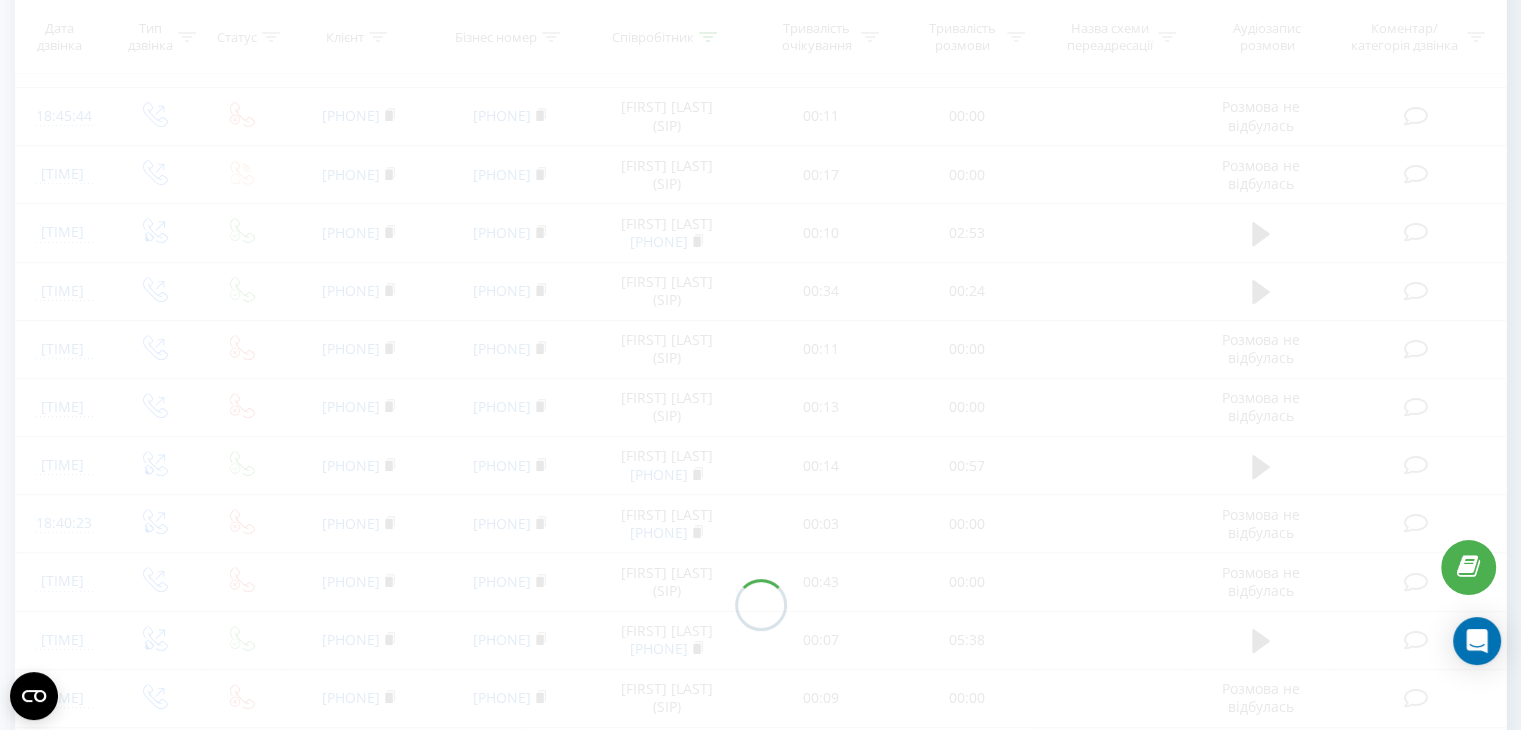 scroll, scrollTop: 1067, scrollLeft: 0, axis: vertical 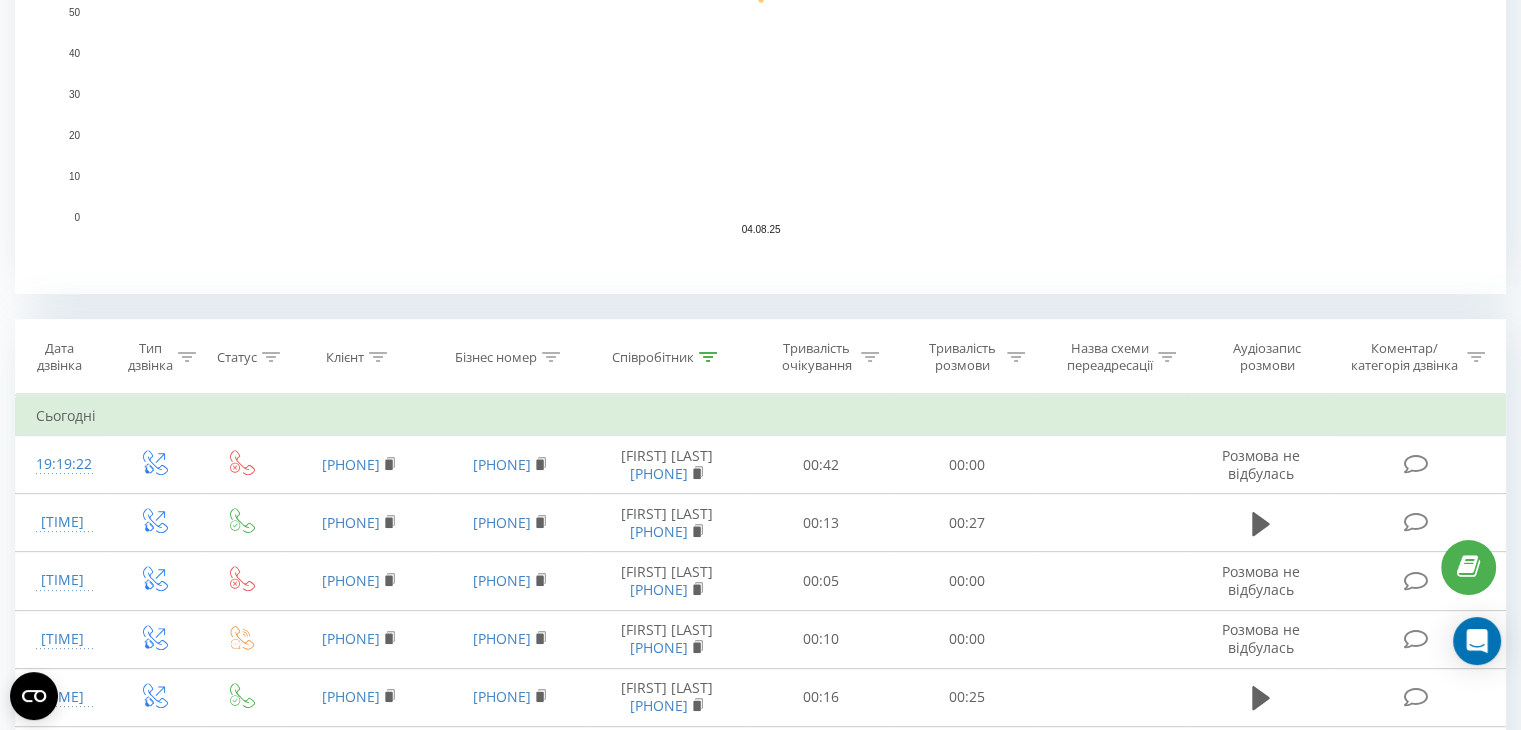 click 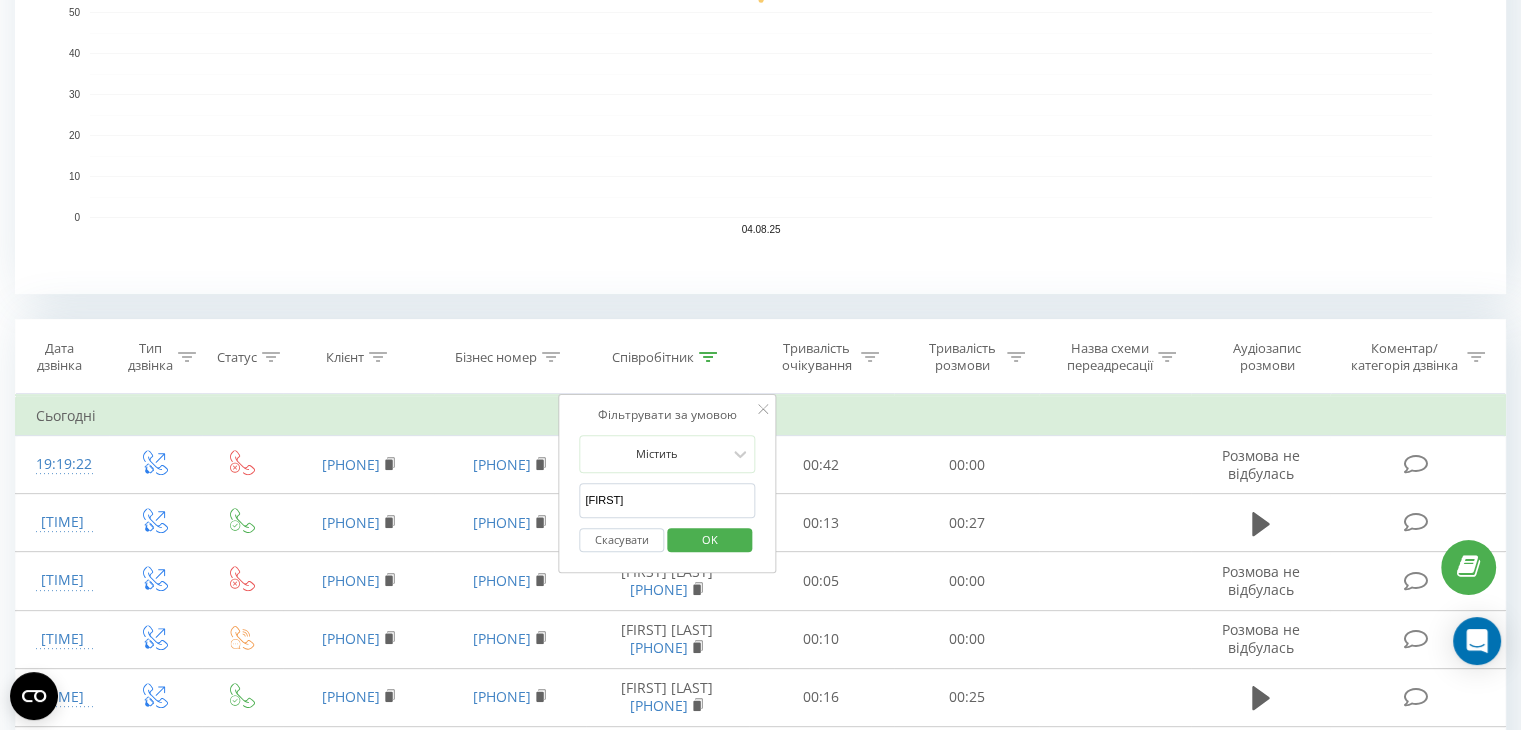 click on "[FIRST]" at bounding box center (667, 500) 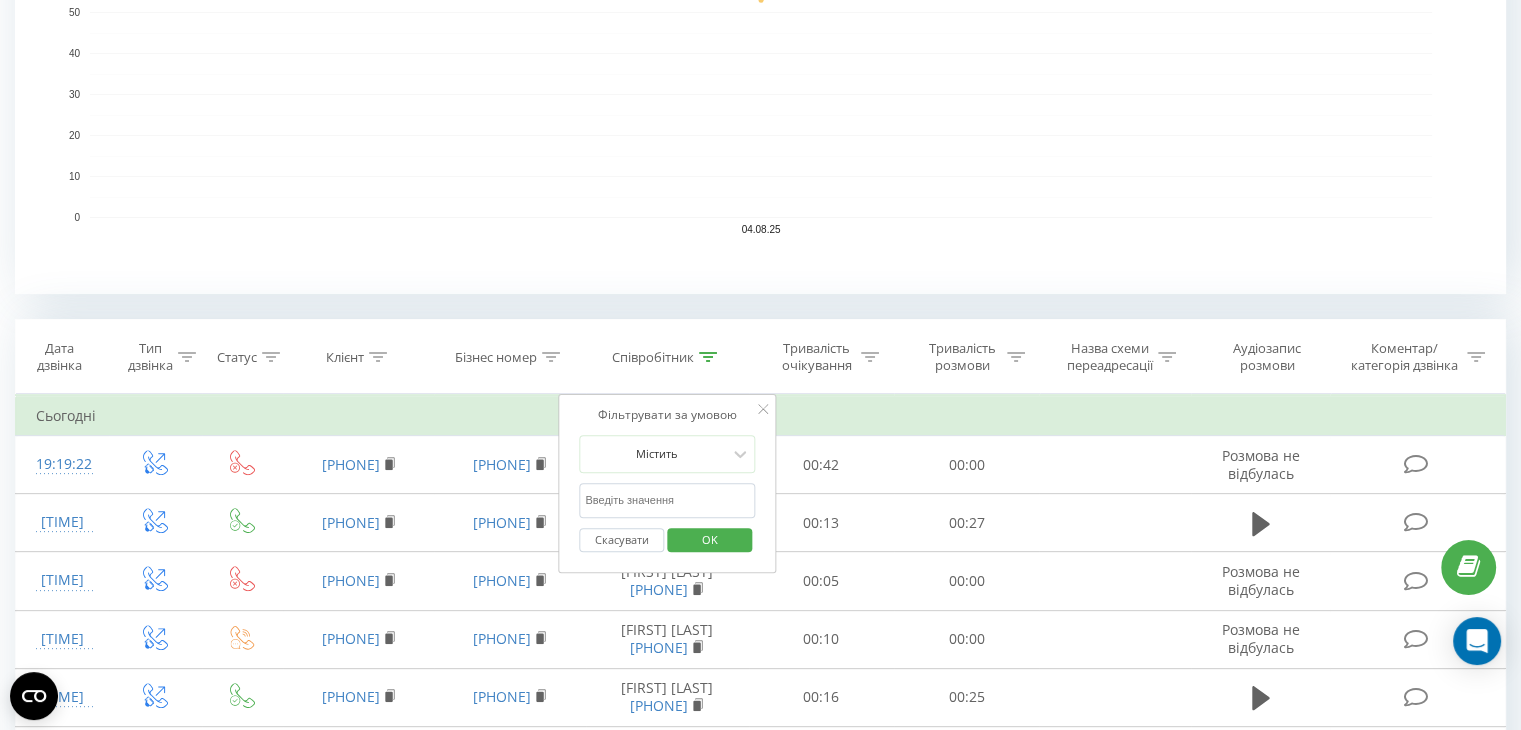 click at bounding box center (667, 500) 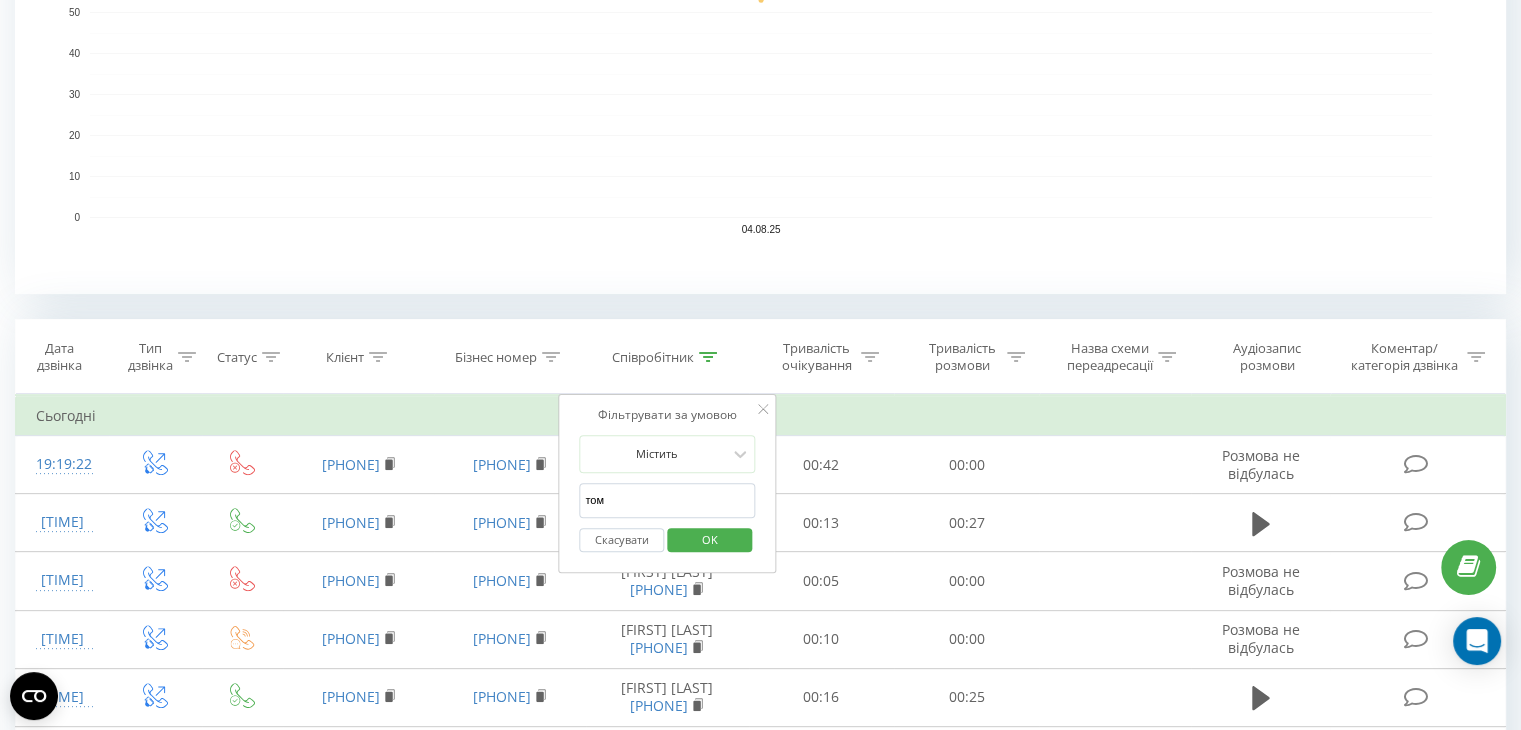 click on "OK" at bounding box center (710, 539) 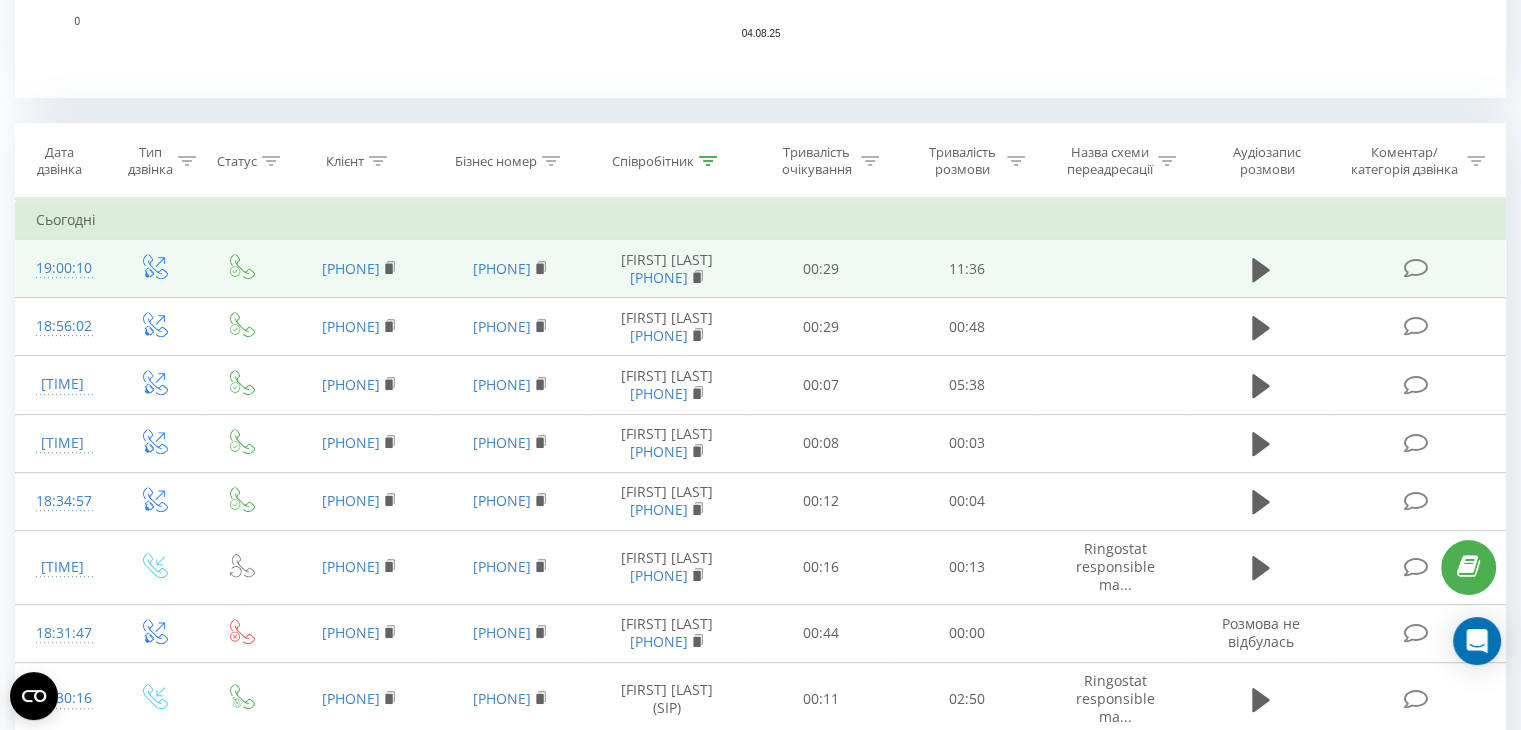 scroll, scrollTop: 740, scrollLeft: 0, axis: vertical 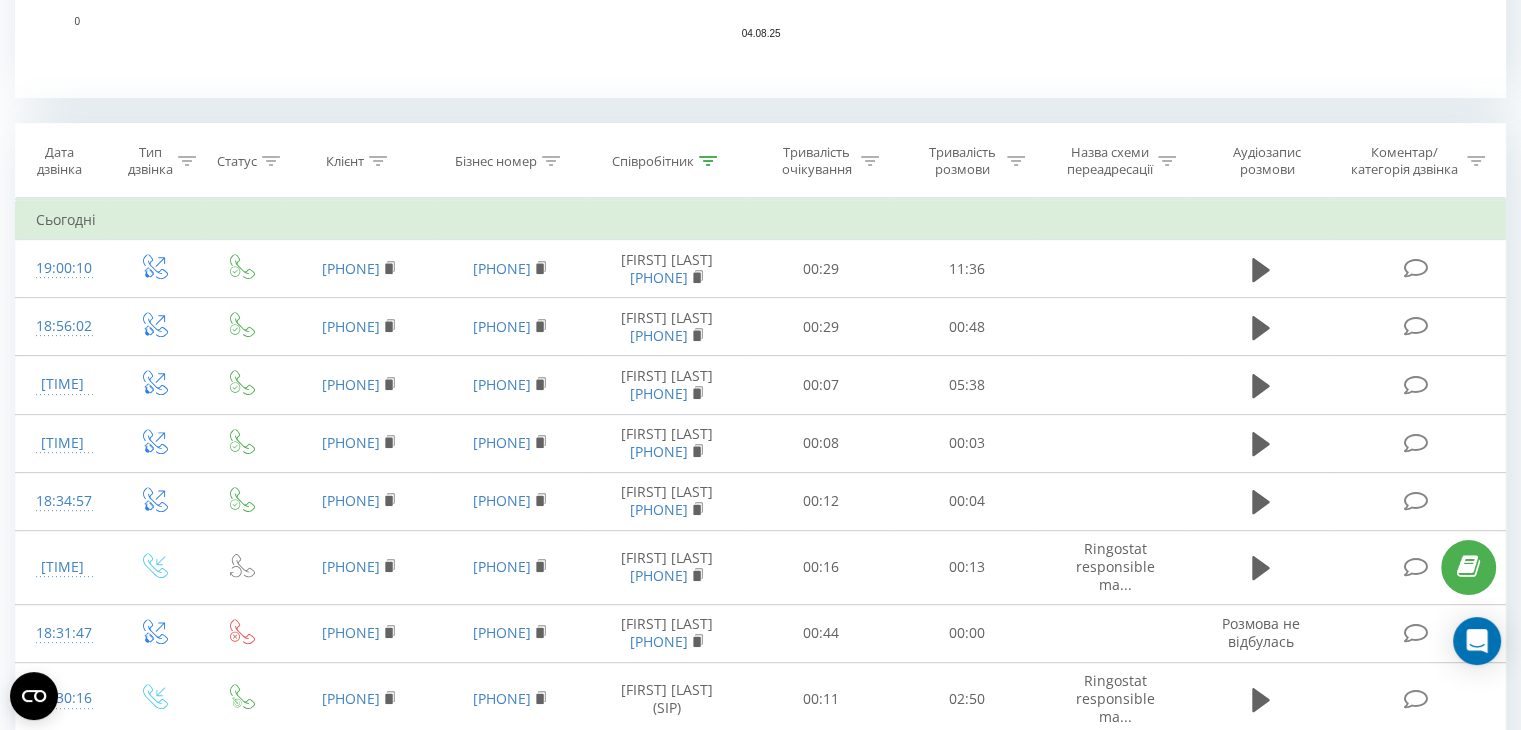 click 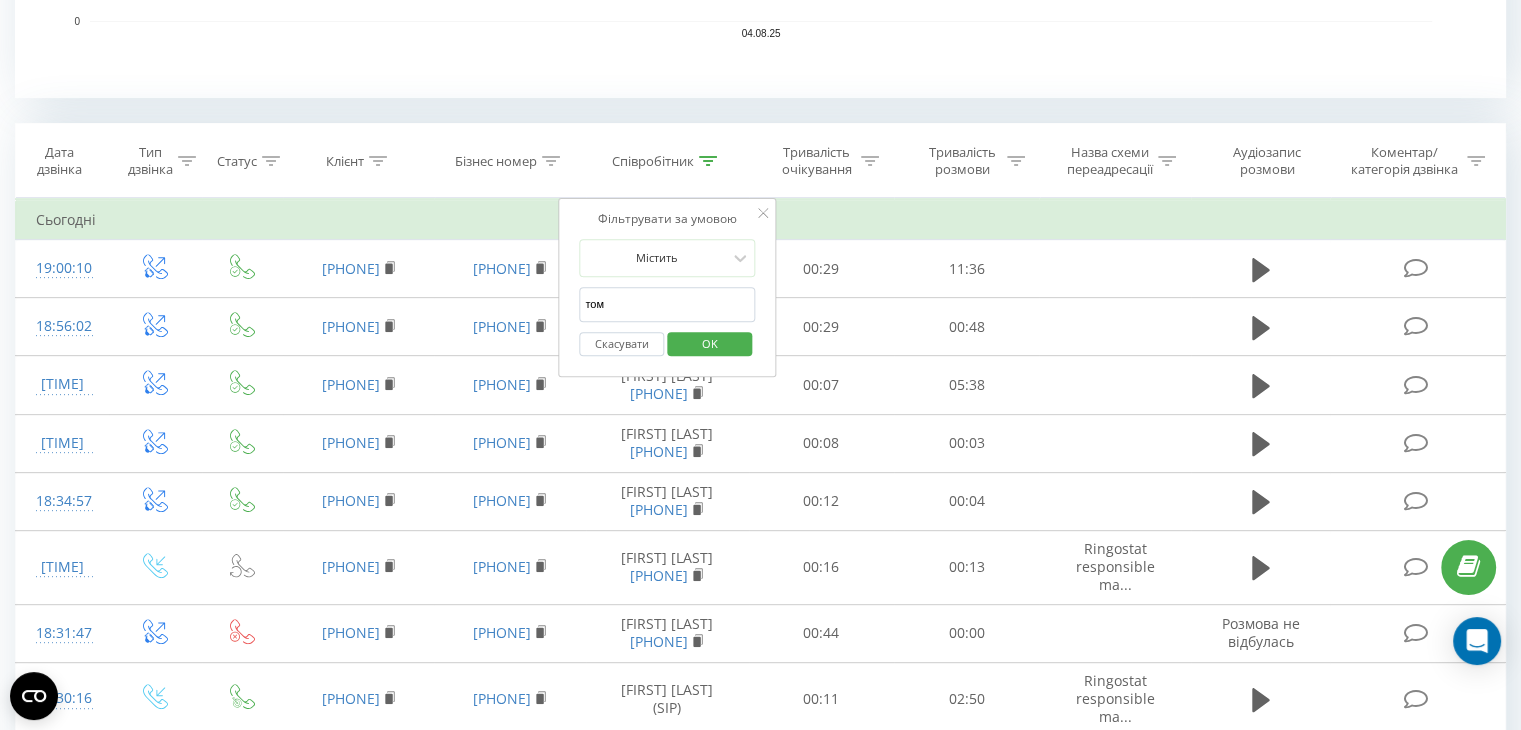 click on "том" at bounding box center [667, 304] 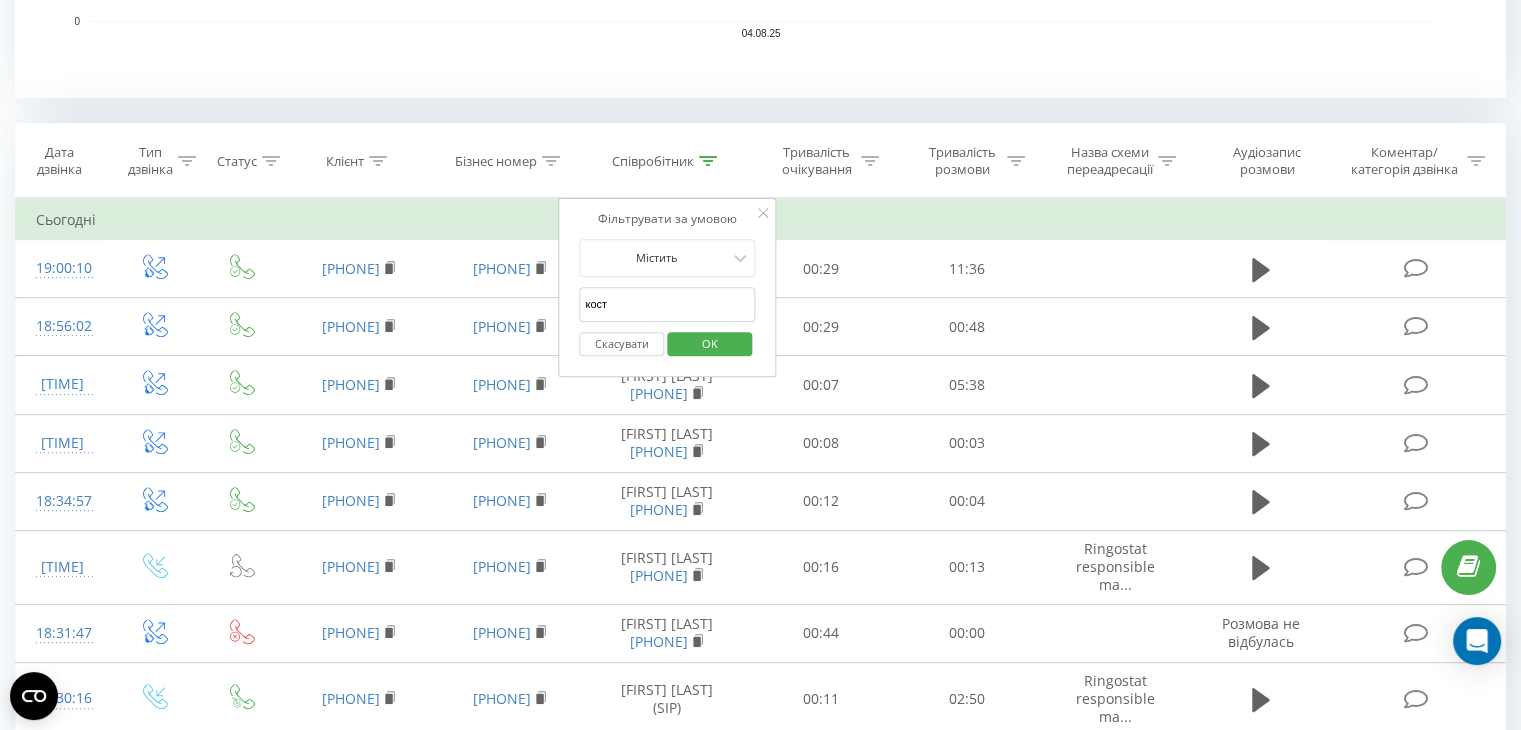 type on "кост" 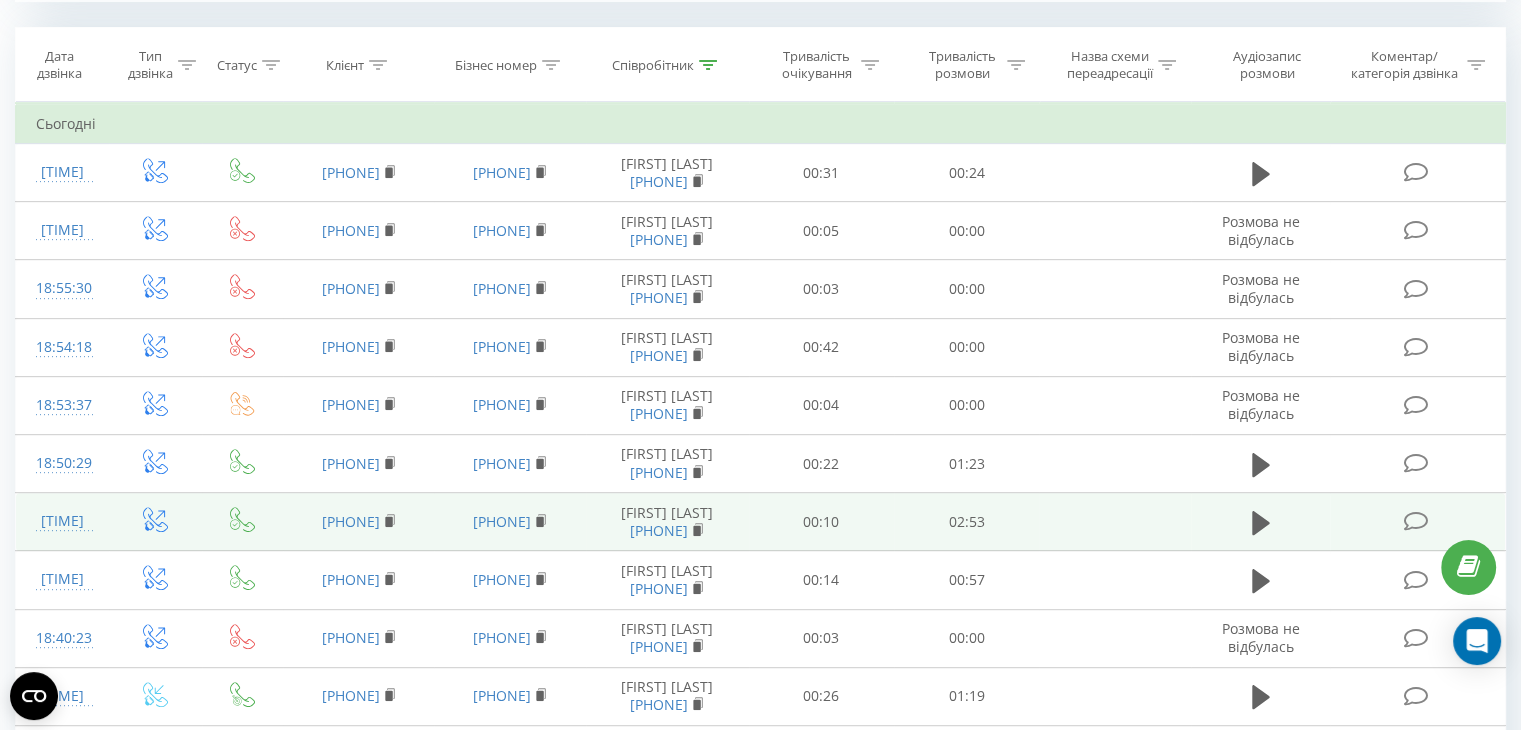 scroll, scrollTop: 838, scrollLeft: 0, axis: vertical 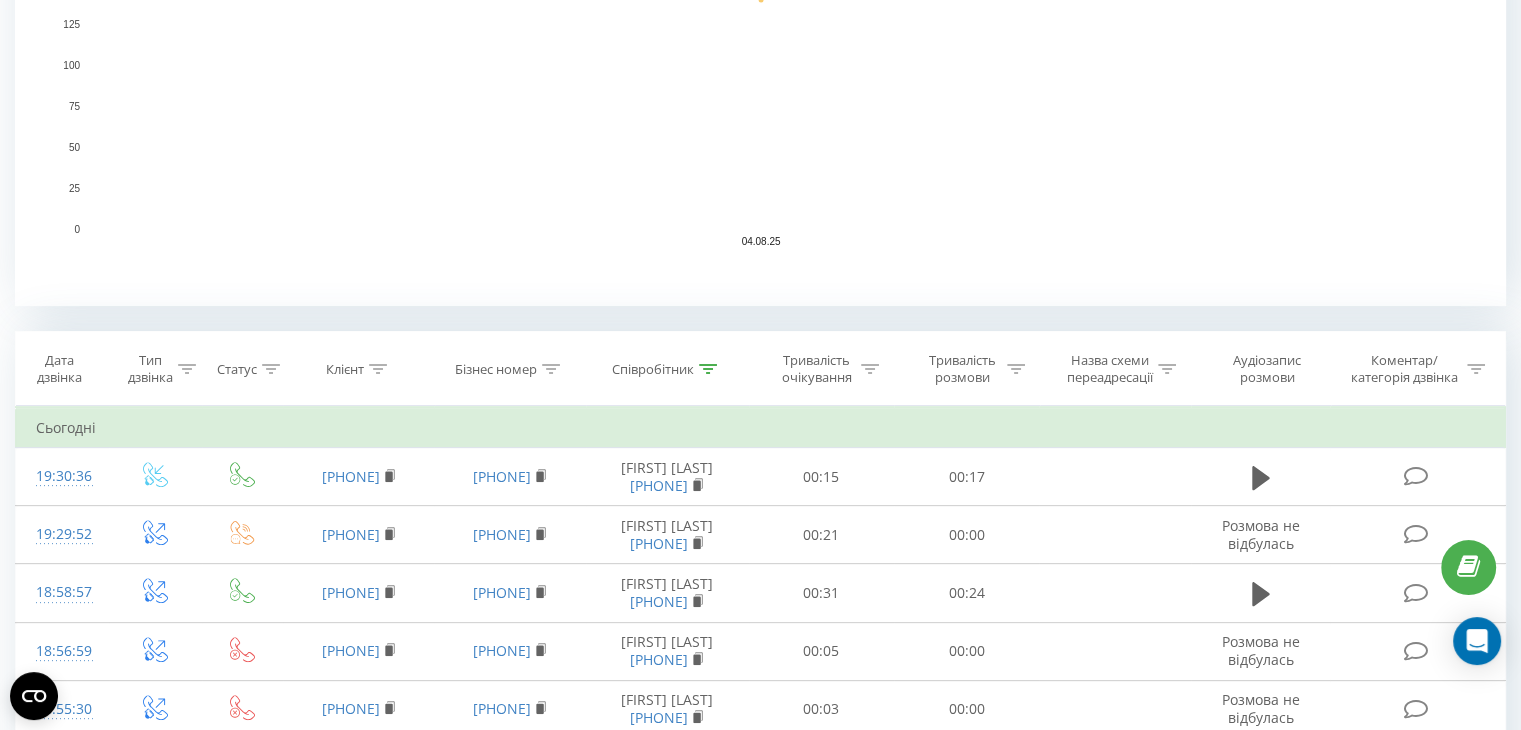 click at bounding box center [708, 369] 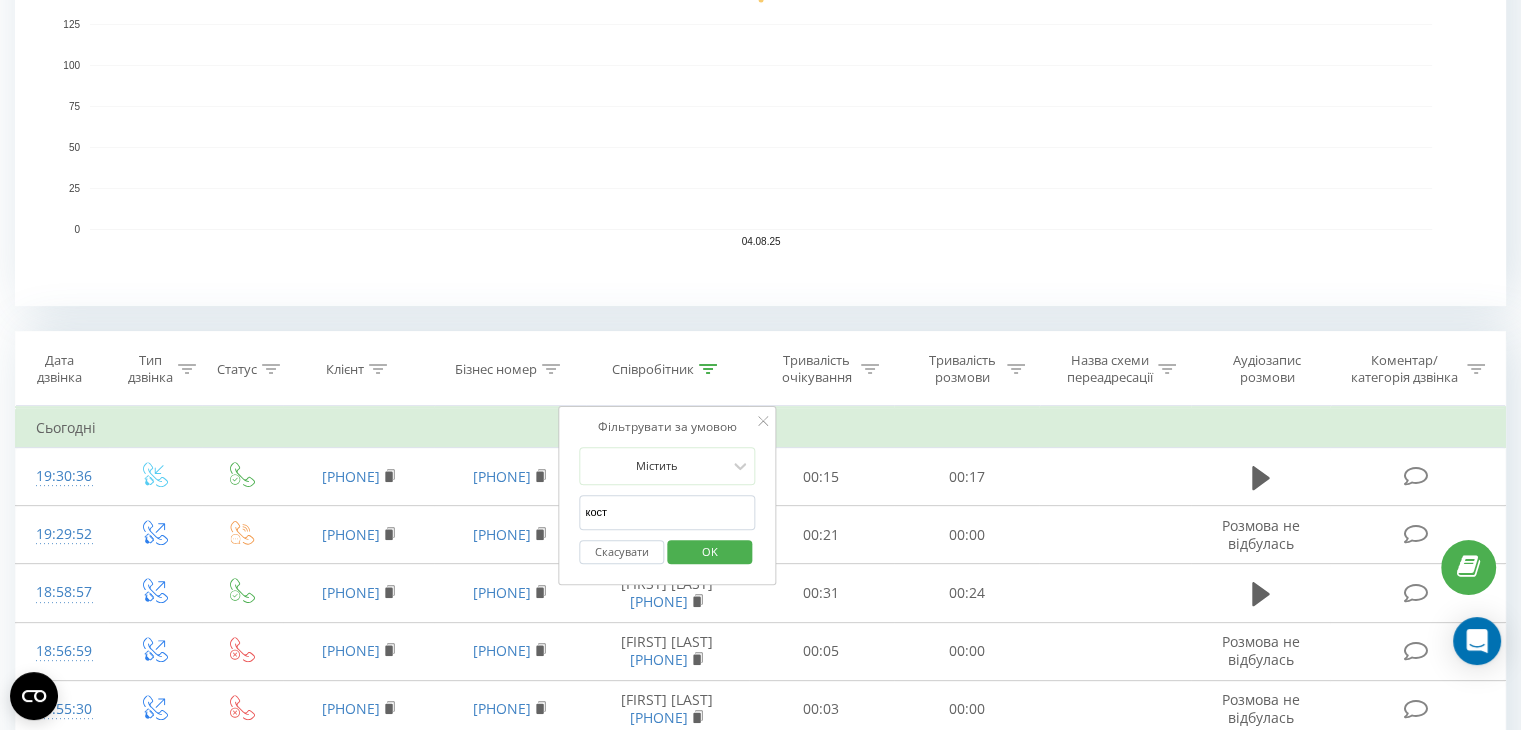 click on "кост" at bounding box center [667, 512] 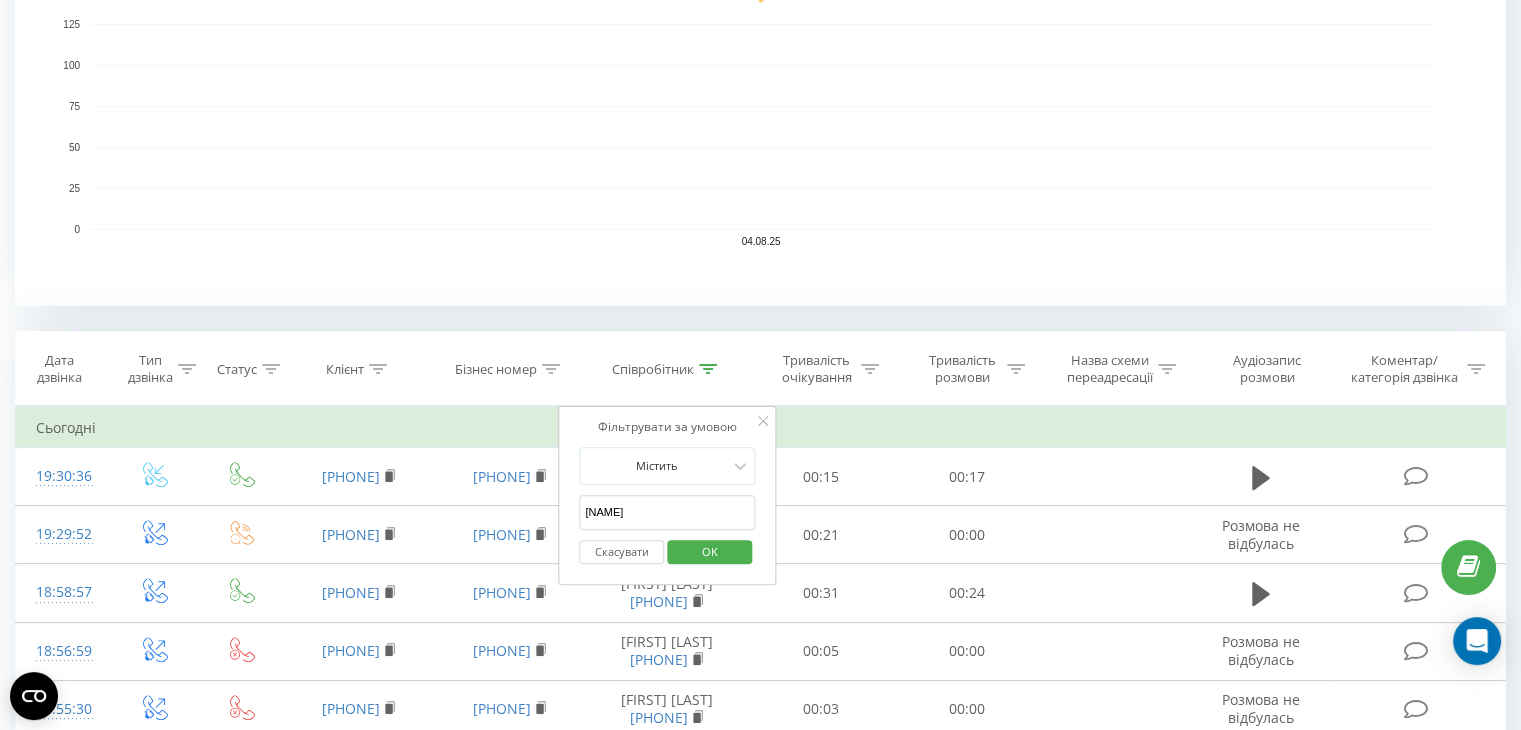 type on "[NAME]" 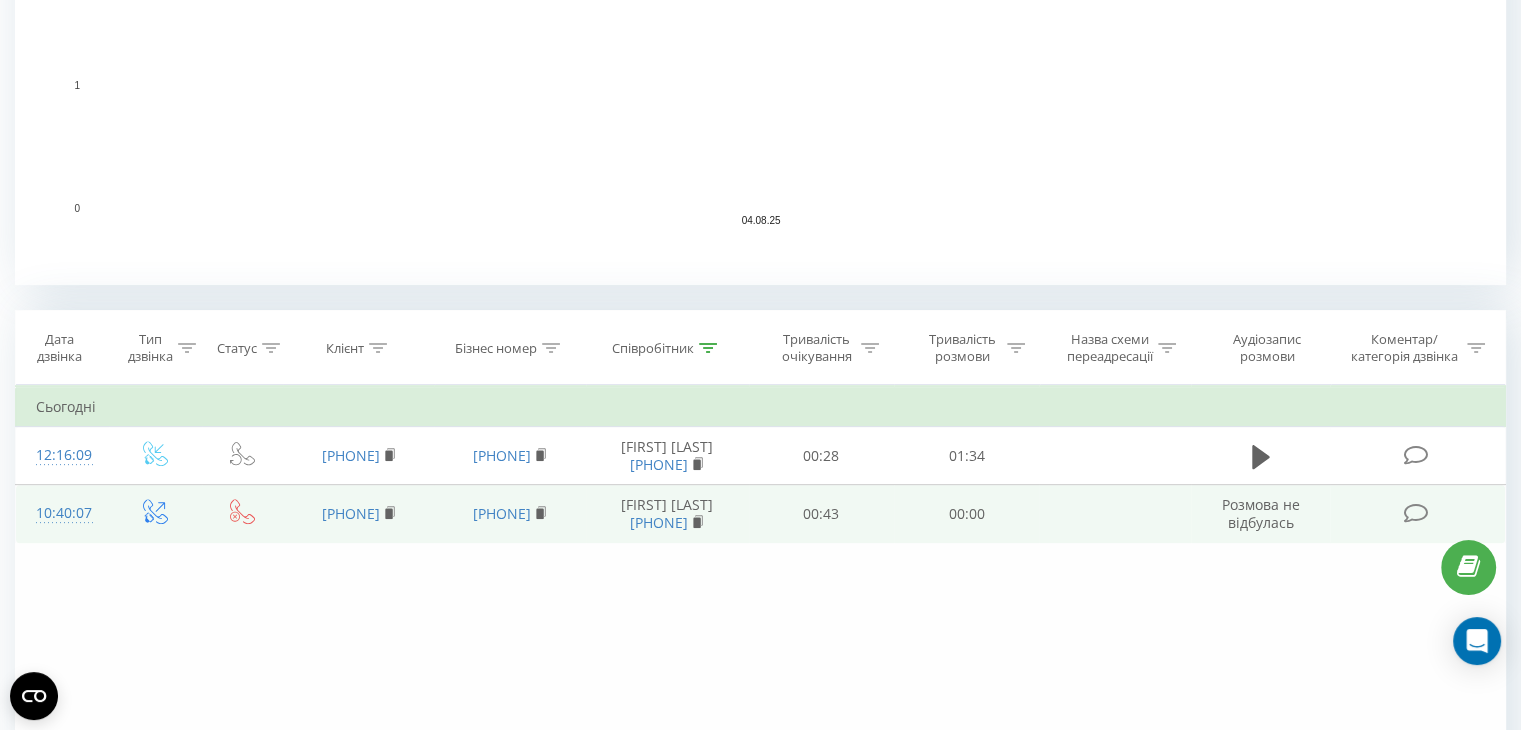 scroll, scrollTop: 516, scrollLeft: 0, axis: vertical 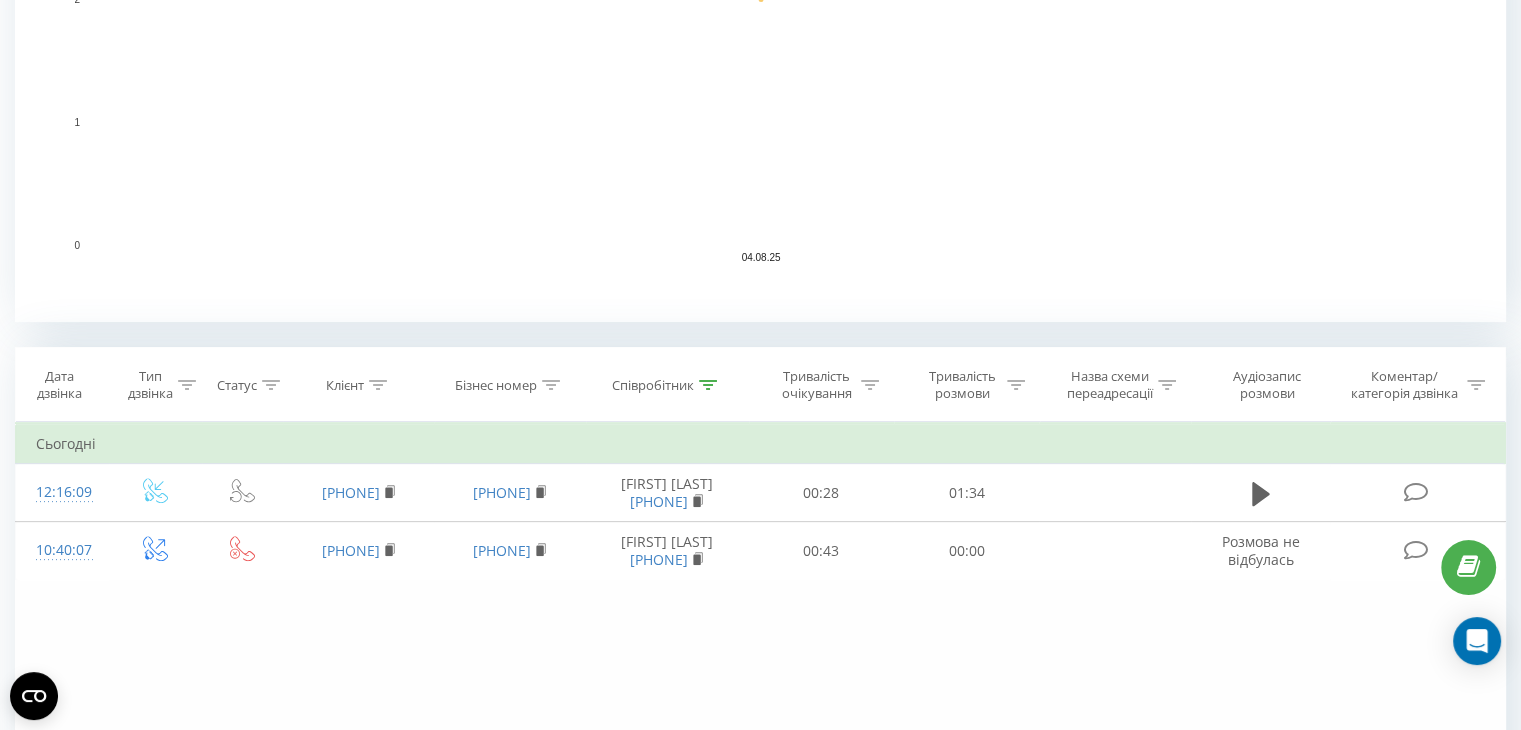 click on "Співробітник" at bounding box center [653, 385] 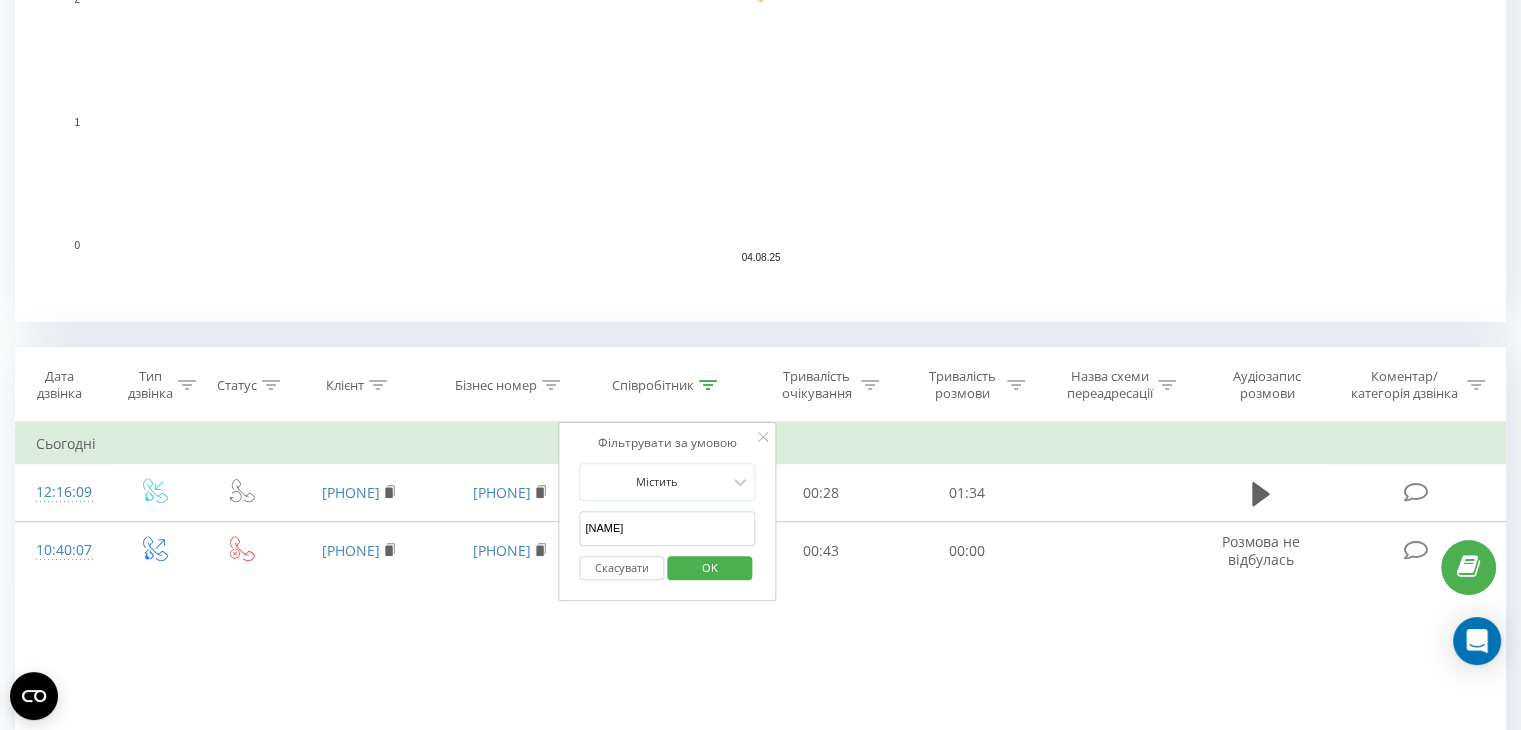 click on "[NAME]" at bounding box center [667, 528] 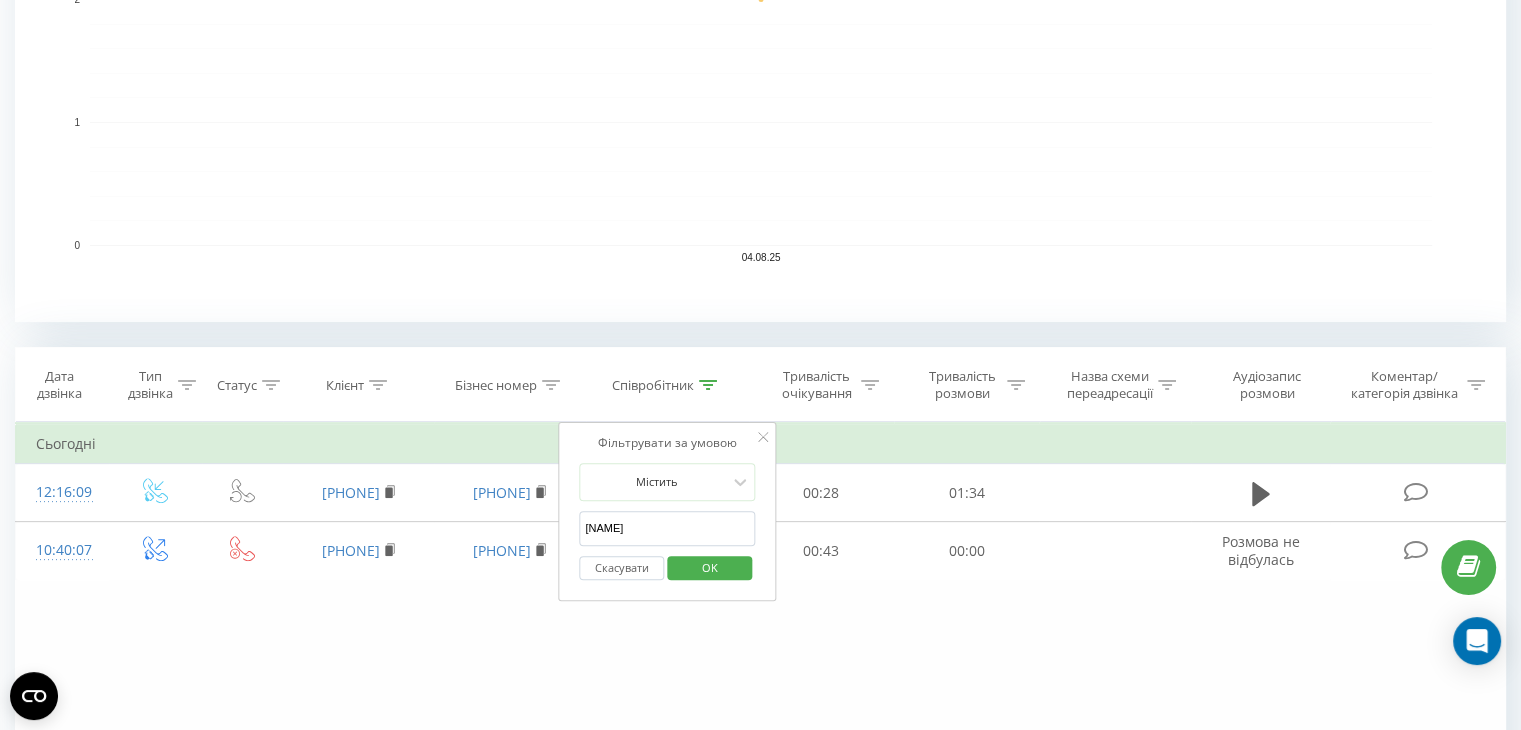 click on "[NAME]" at bounding box center [667, 528] 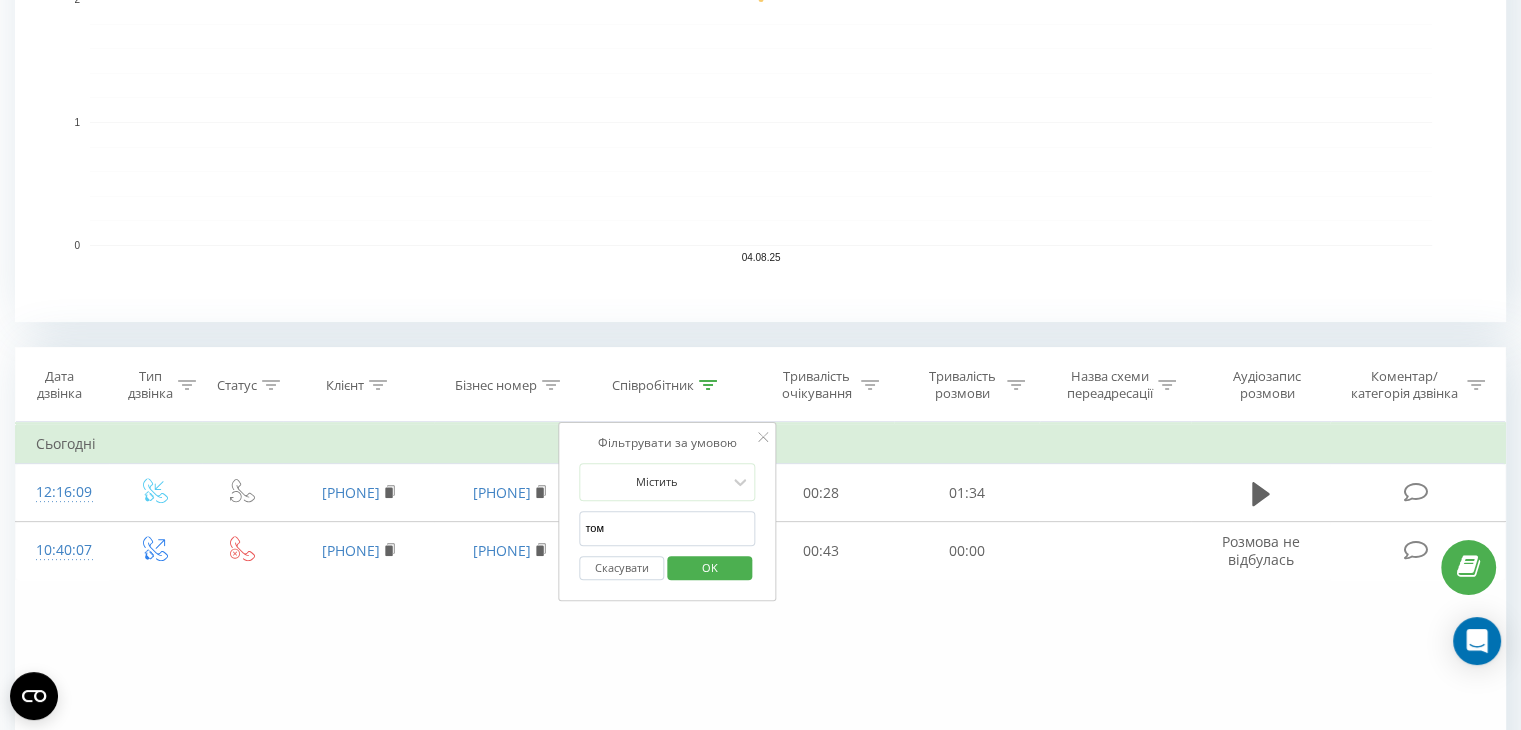 type on "том" 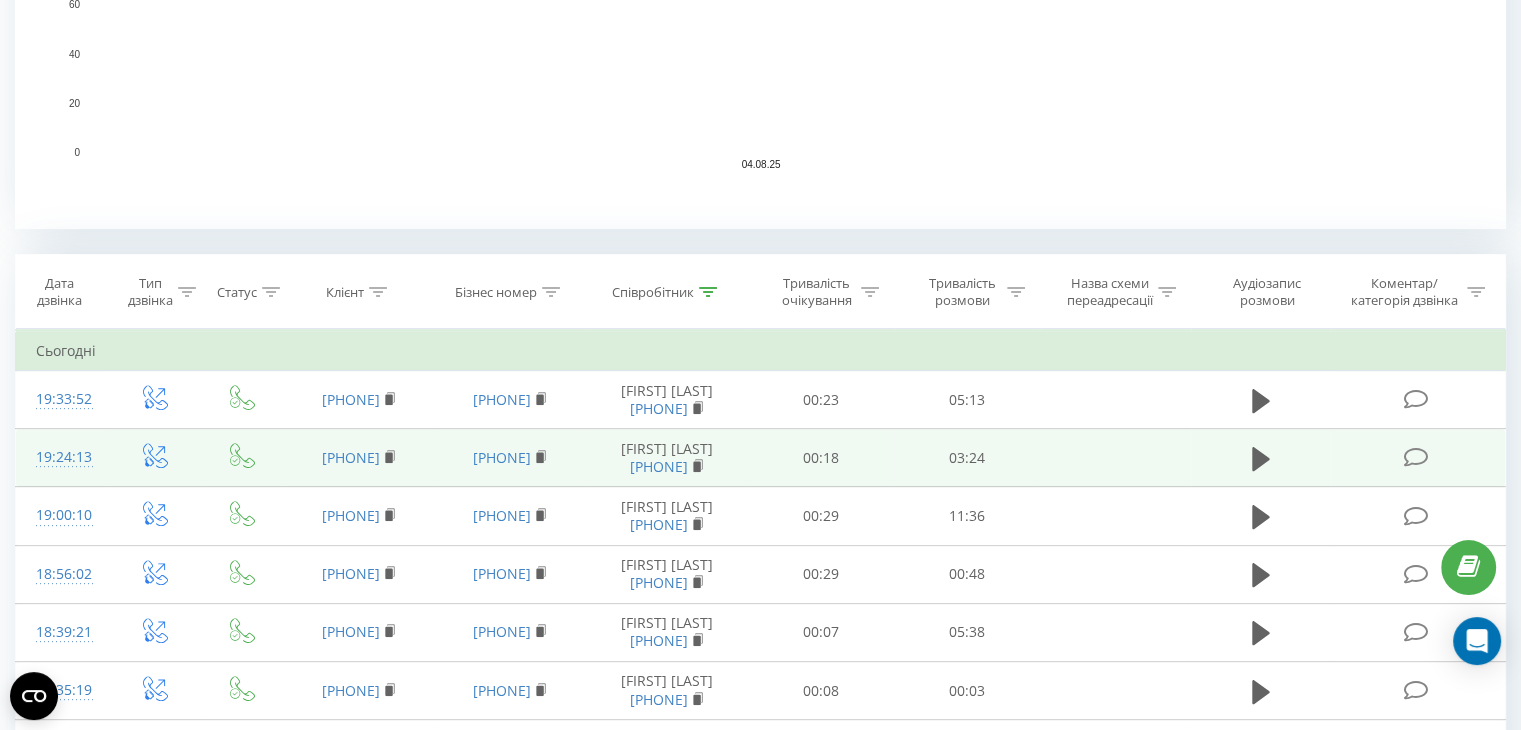 scroll, scrollTop: 612, scrollLeft: 0, axis: vertical 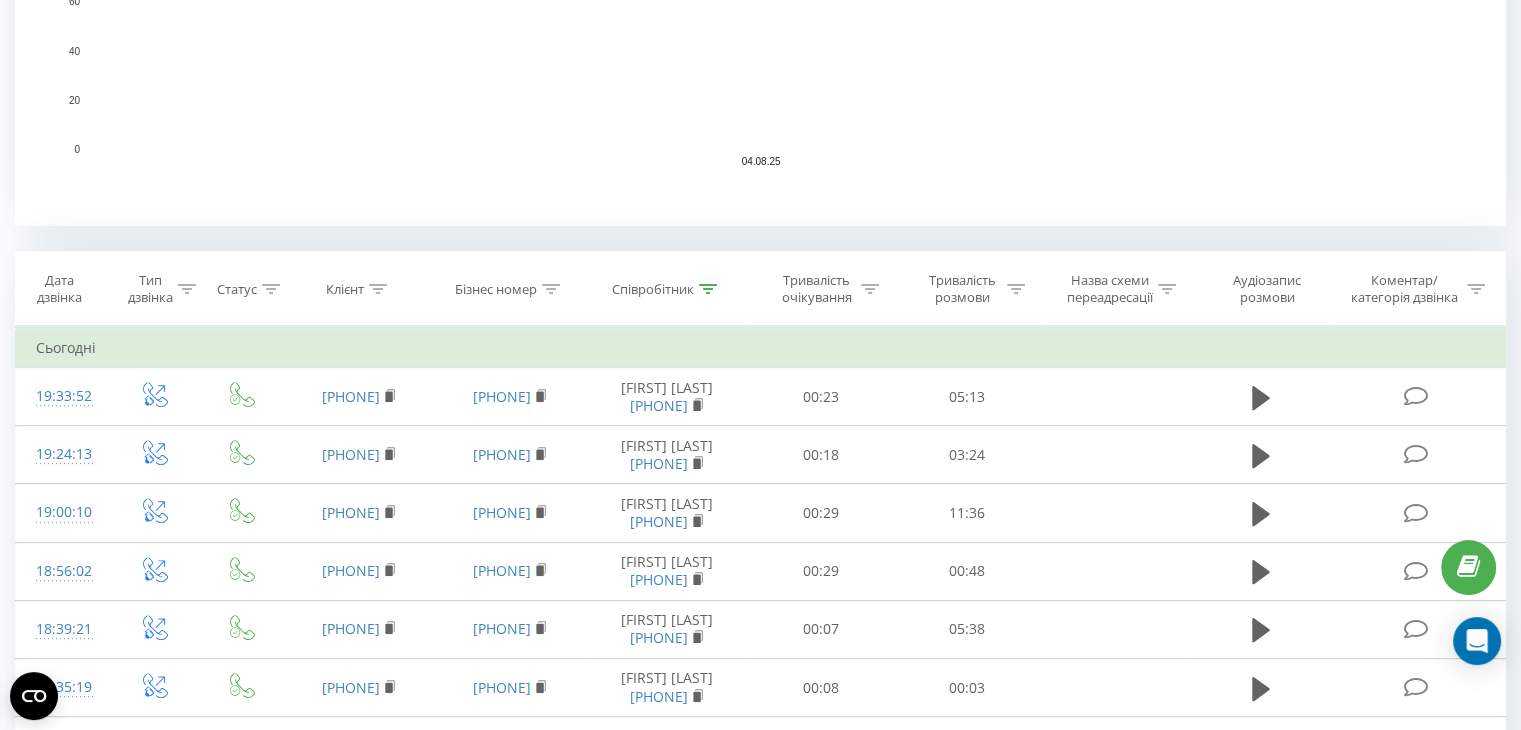 click on "Співробітник" at bounding box center (667, 289) 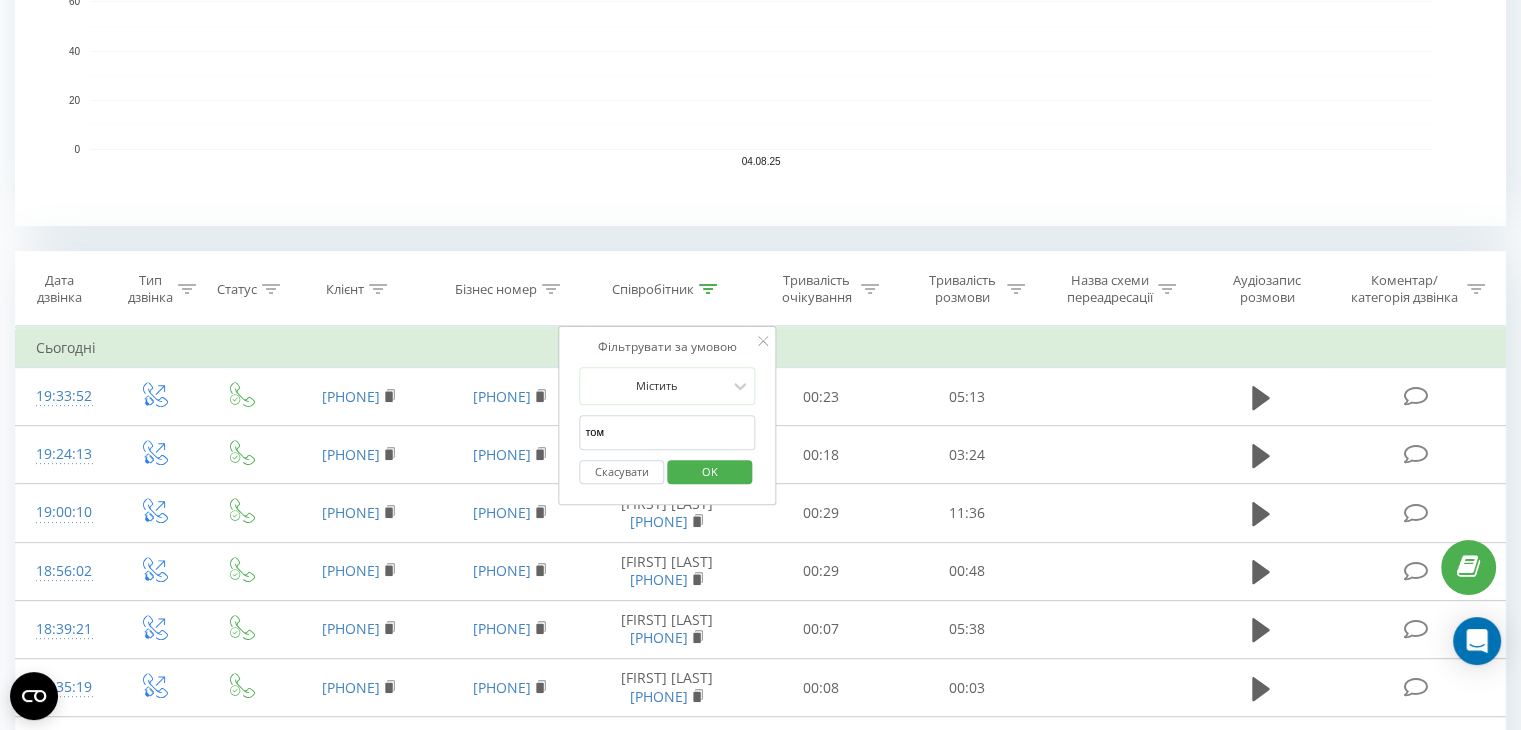 click on "том" at bounding box center [667, 432] 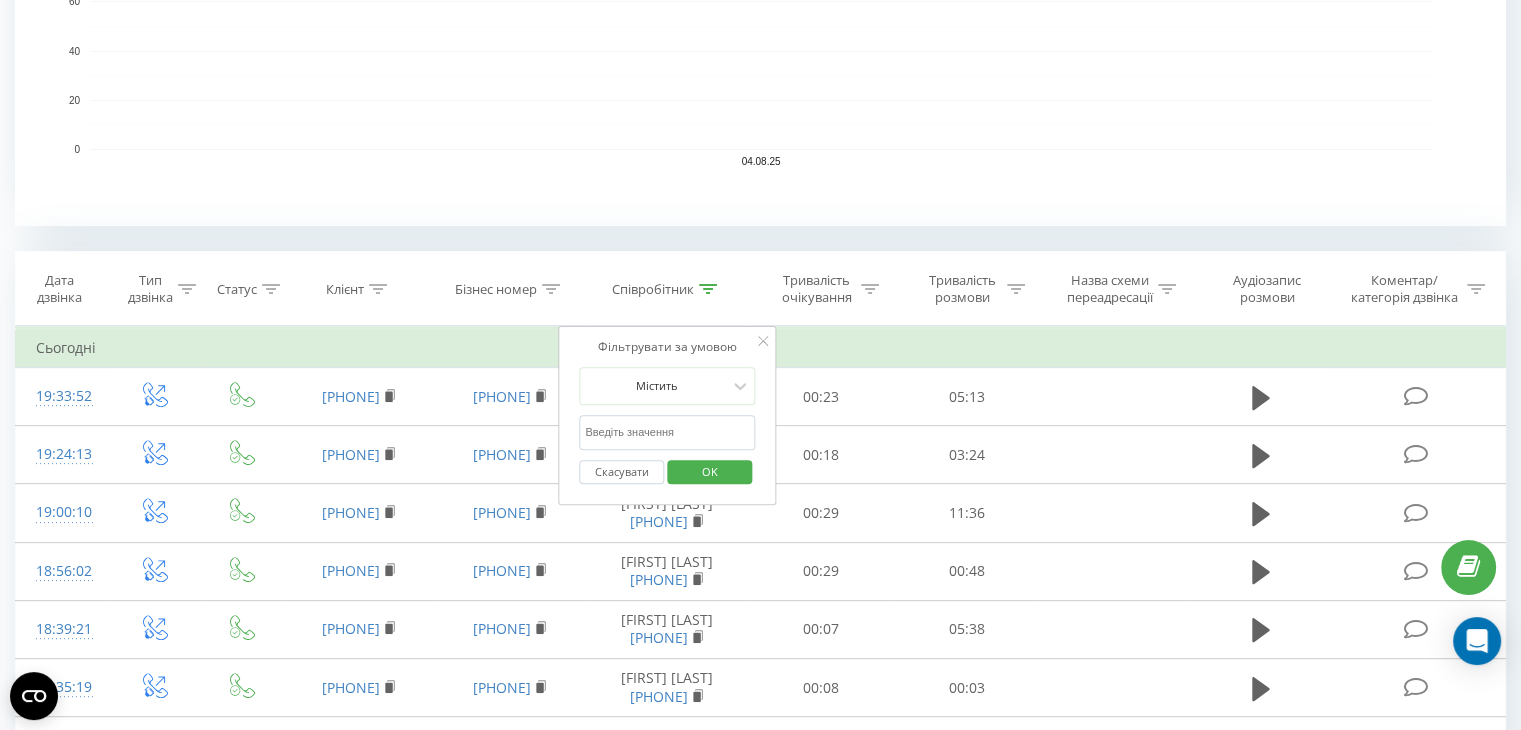 click at bounding box center [667, 432] 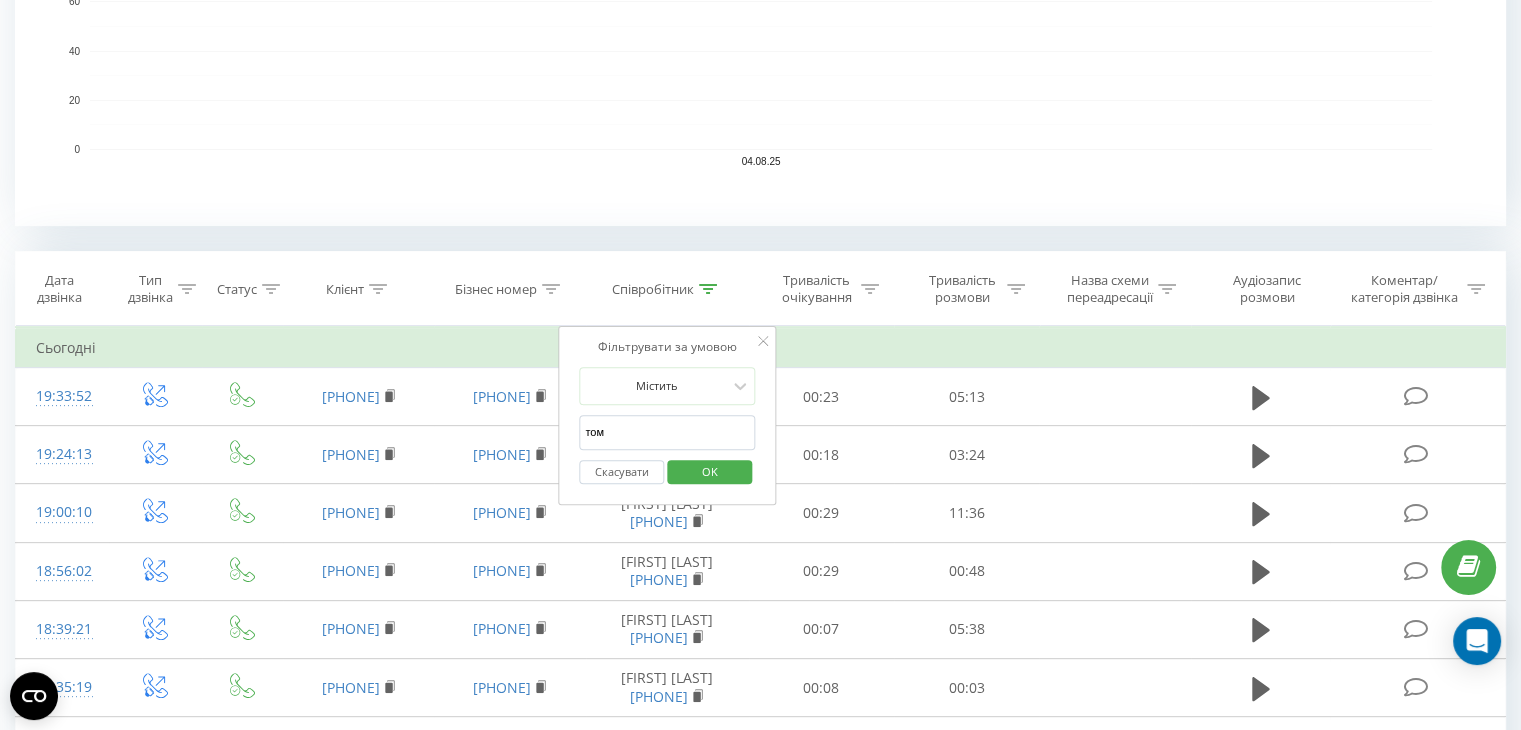 click on "OK" at bounding box center [710, 471] 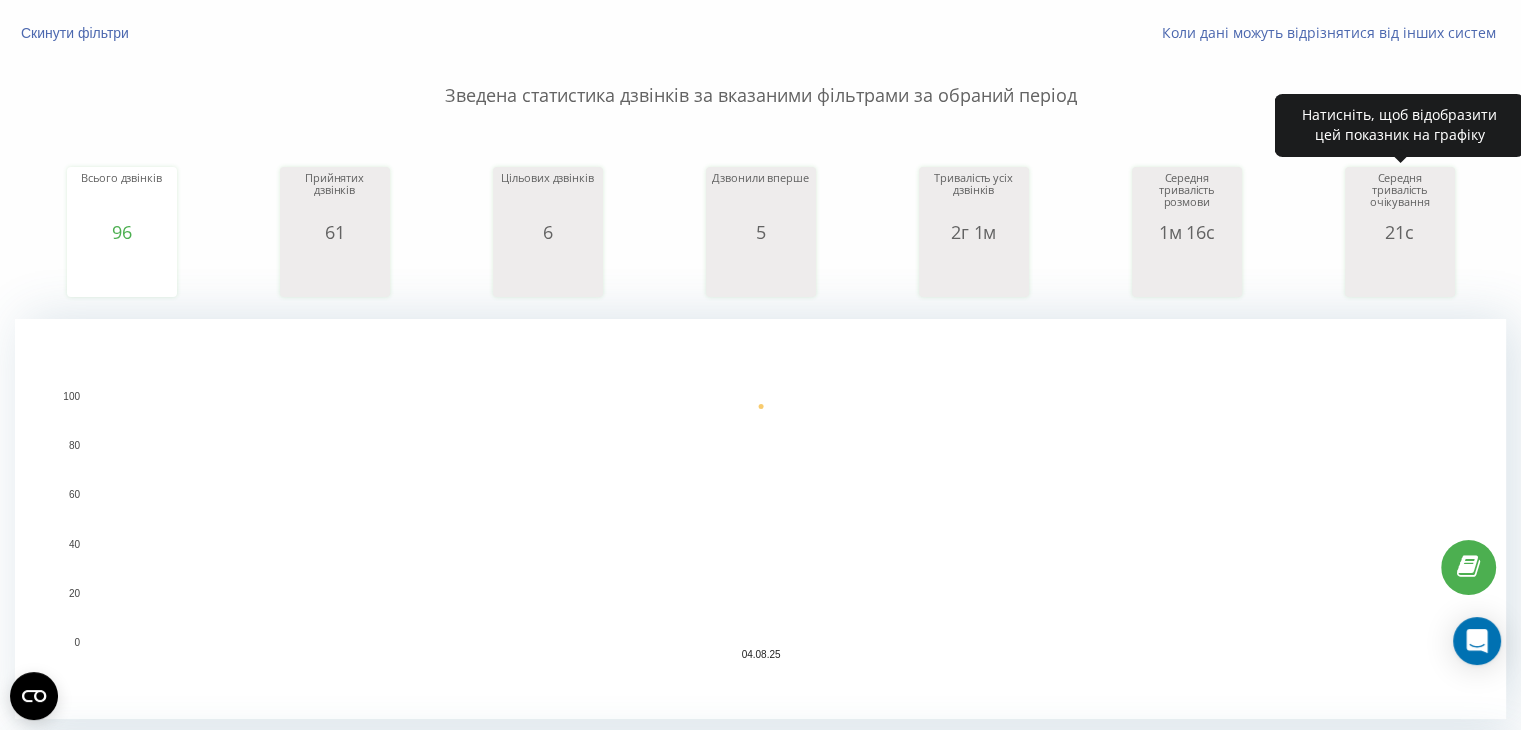 scroll, scrollTop: 0, scrollLeft: 0, axis: both 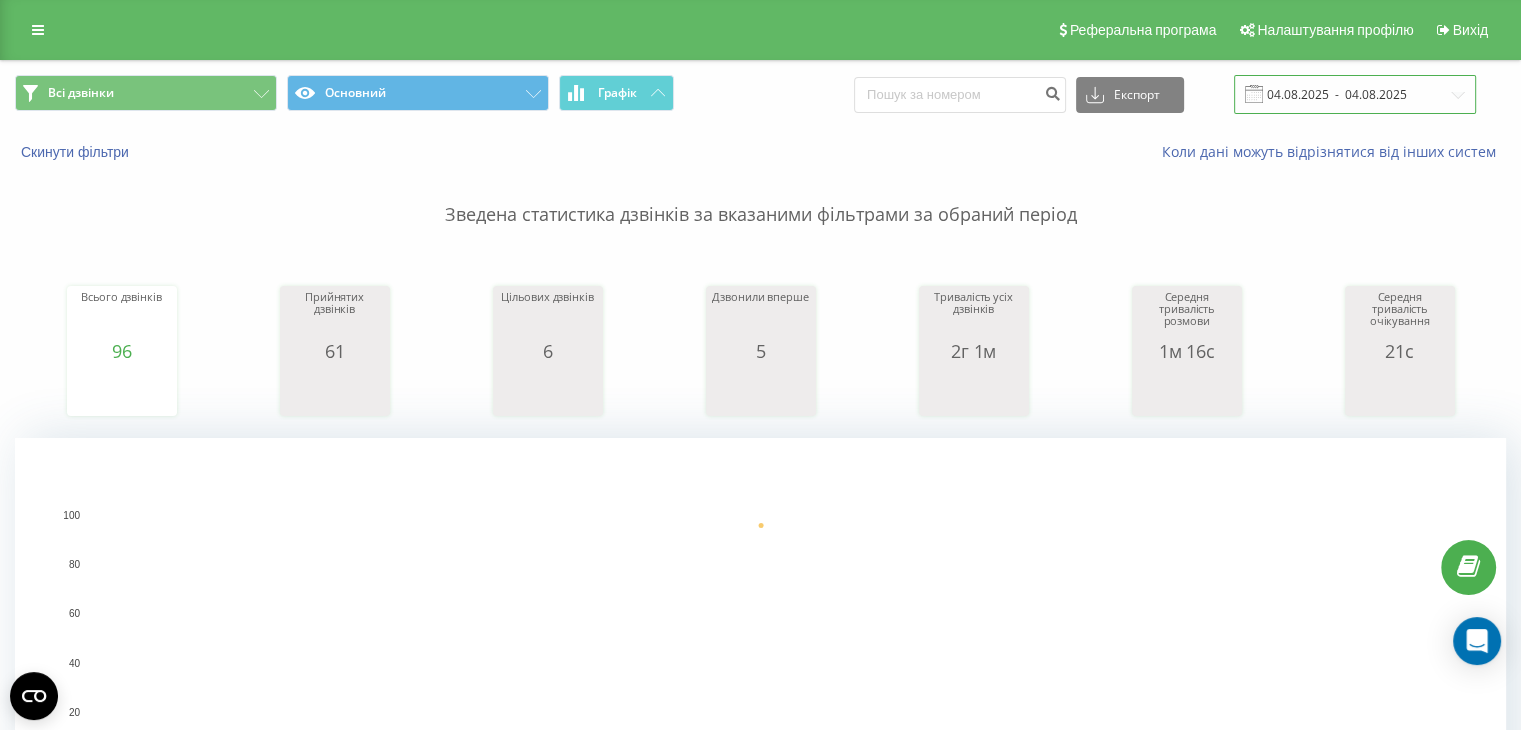 click on "04.08.2025  -  04.08.2025" at bounding box center (1355, 94) 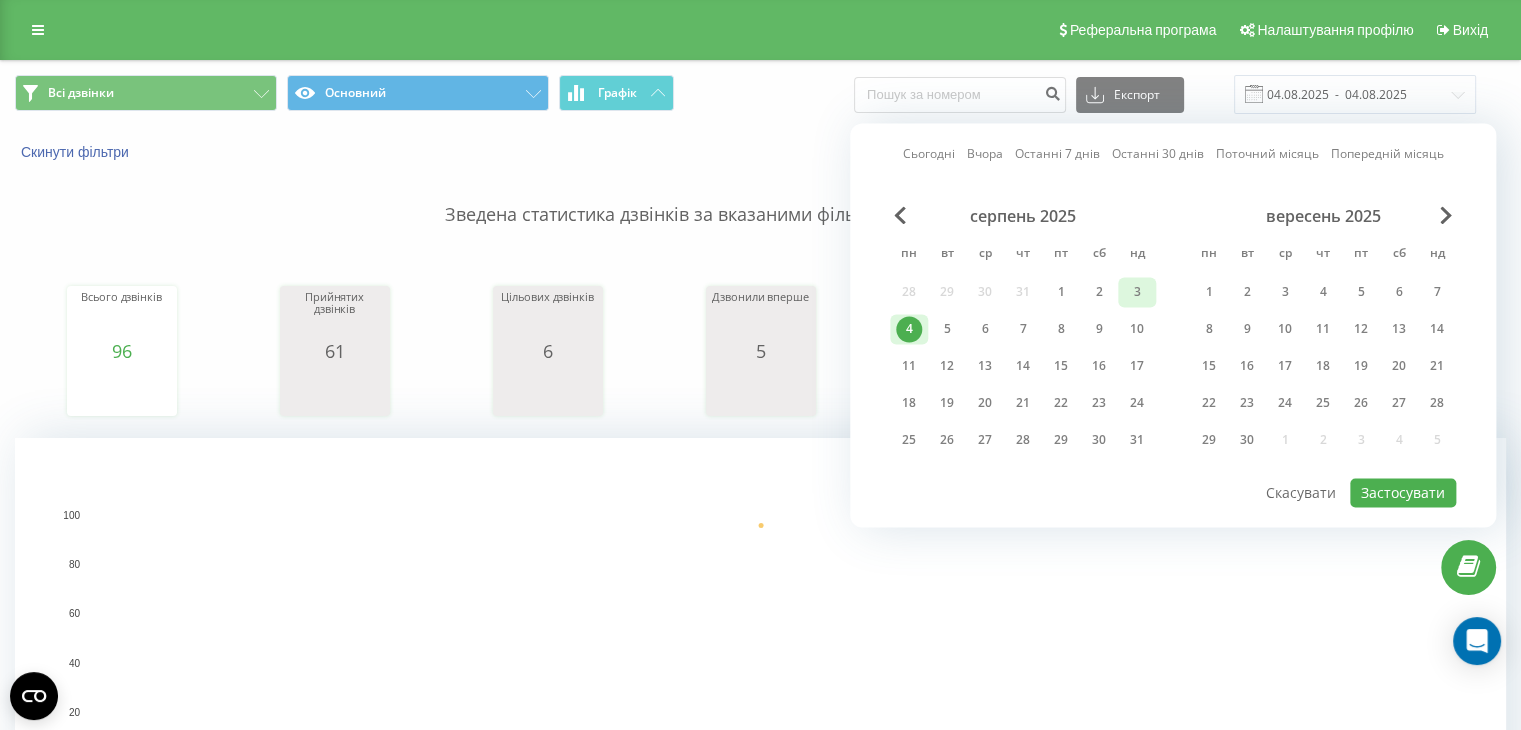 click on "3" at bounding box center [1137, 292] 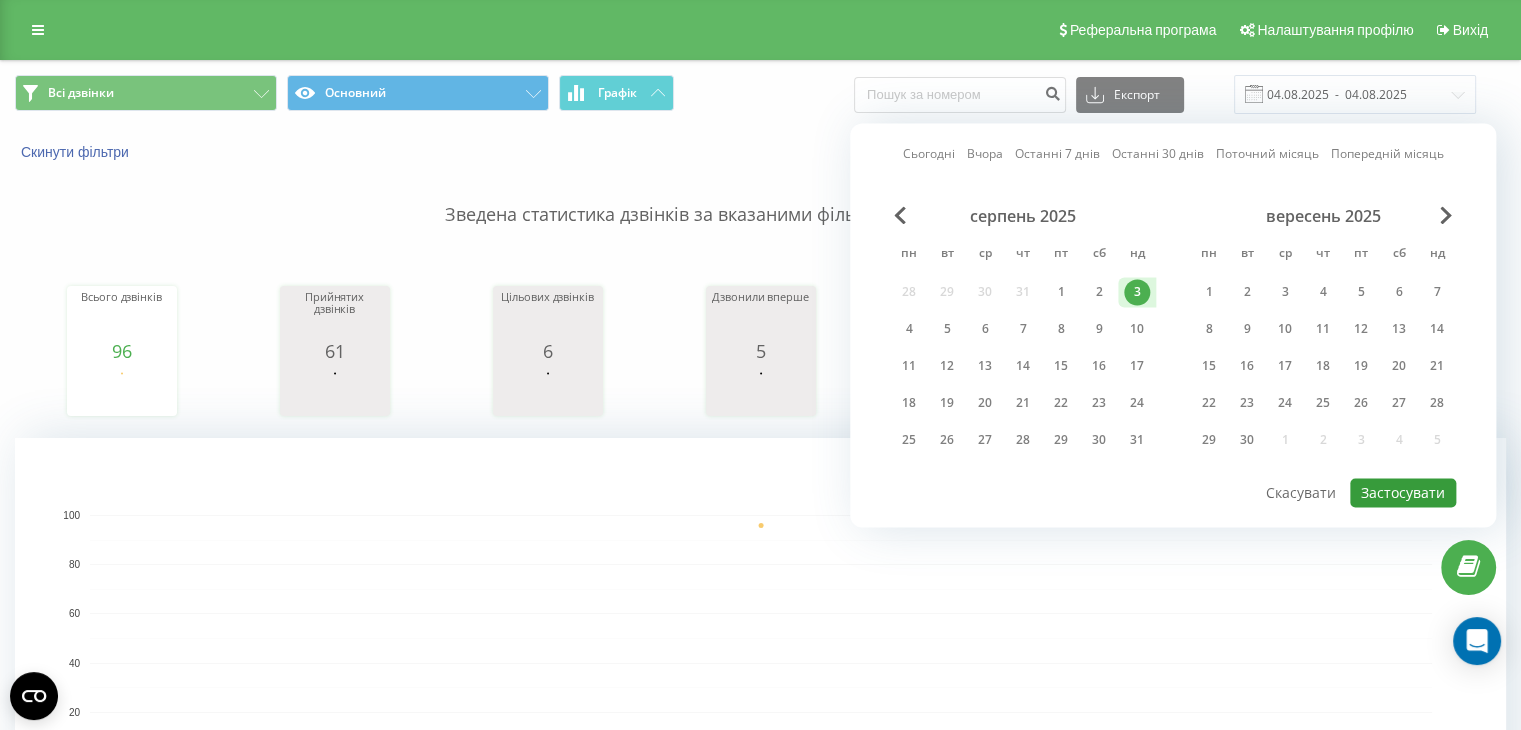 click on "Застосувати" at bounding box center (1403, 492) 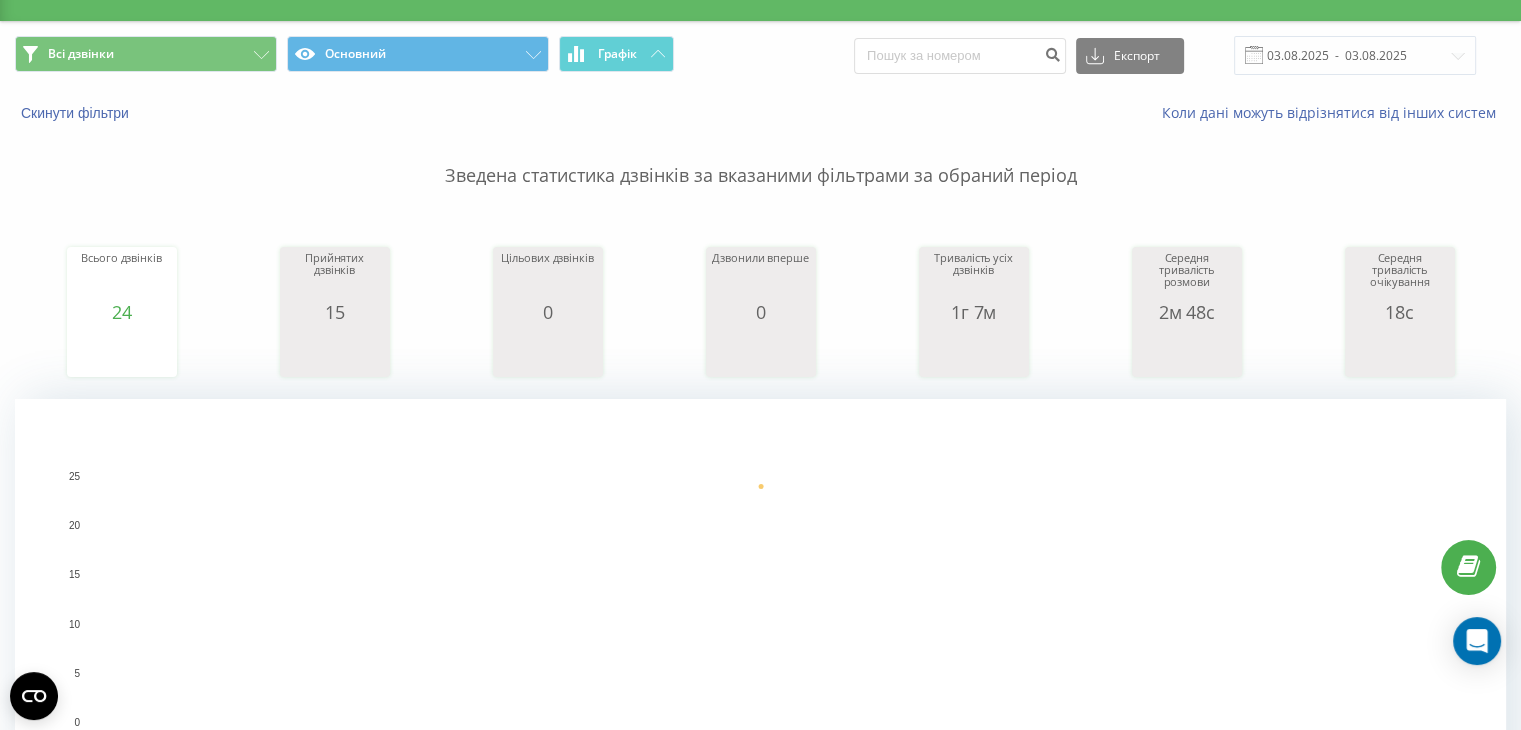 scroll, scrollTop: 38, scrollLeft: 0, axis: vertical 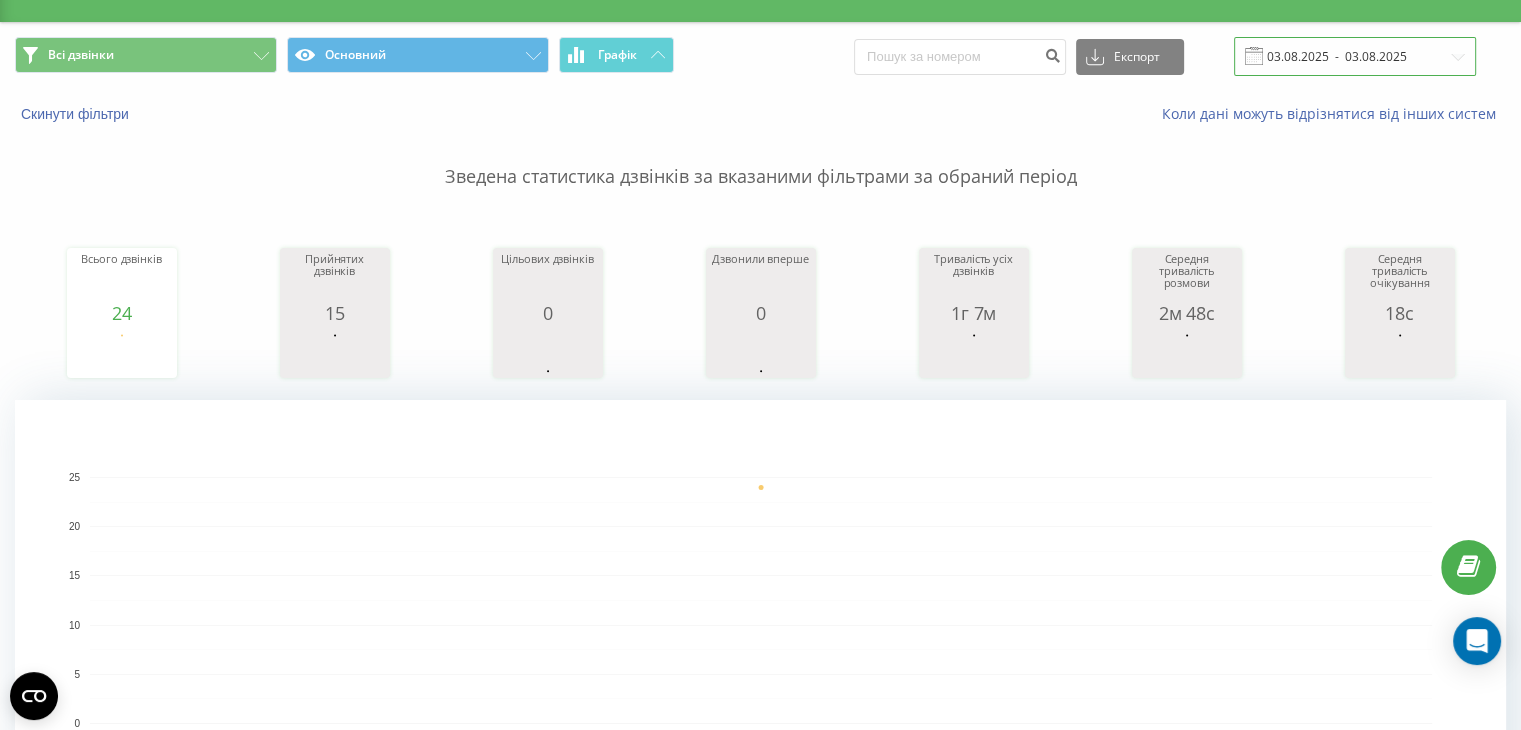 click on "03.08.2025  -  03.08.2025" at bounding box center [1355, 56] 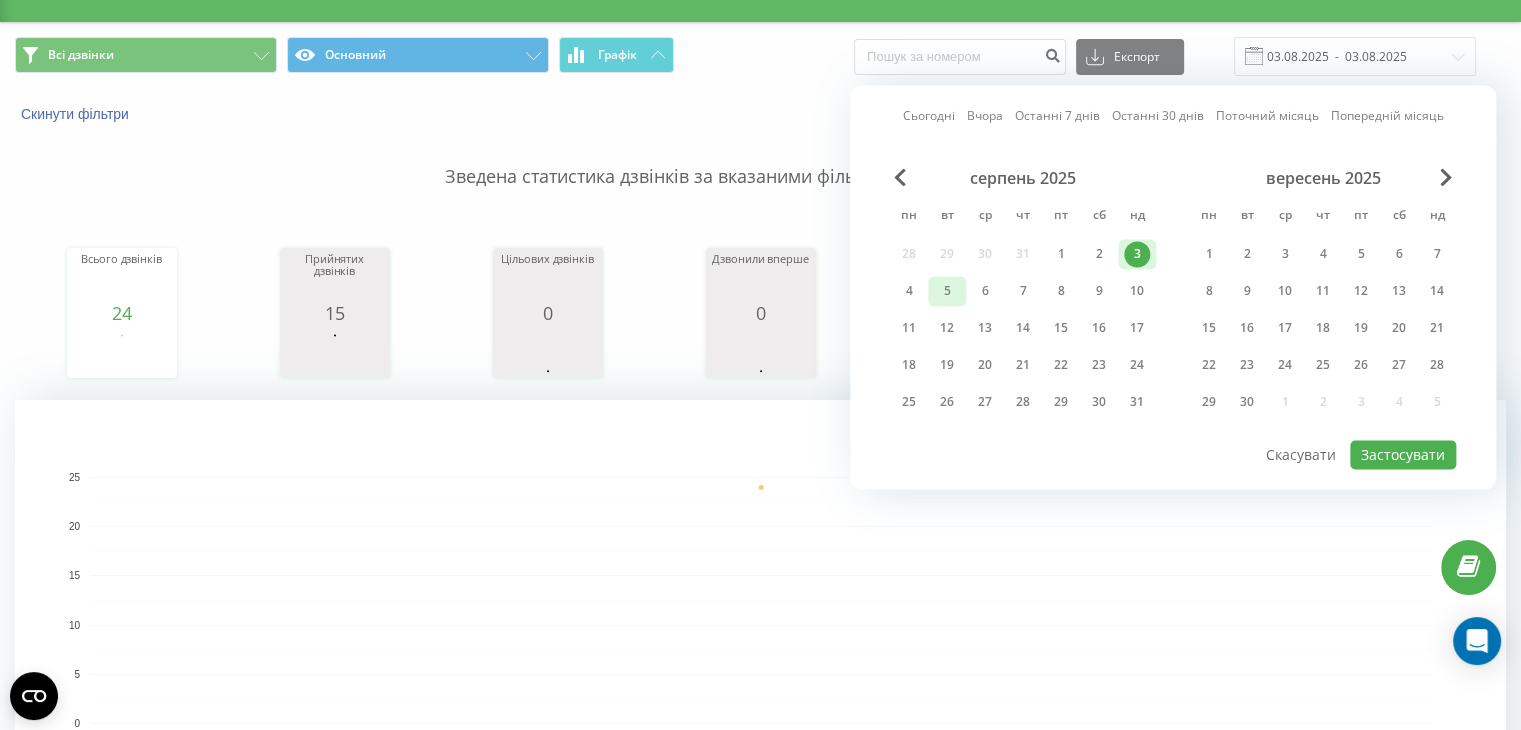 click on "5" at bounding box center (947, 291) 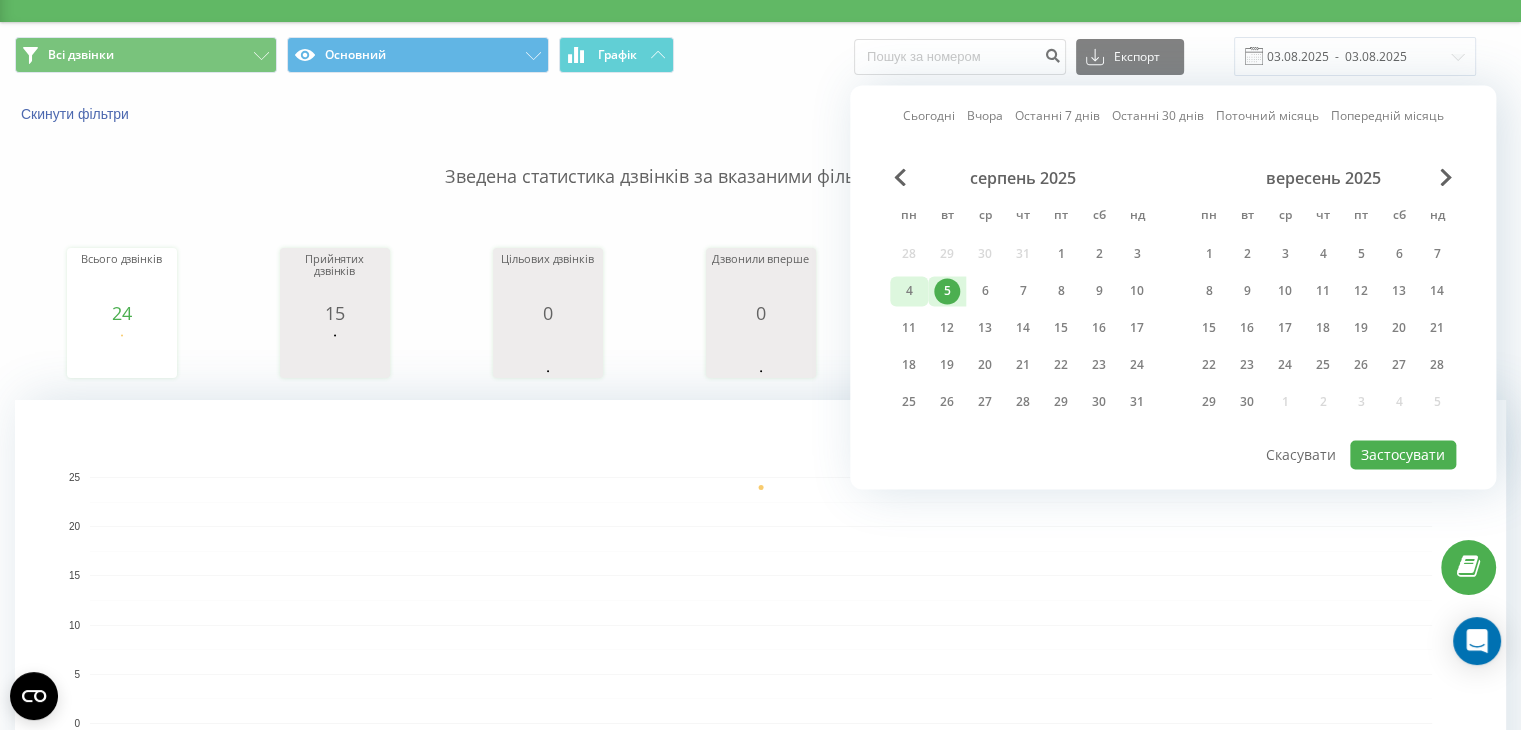 click on "4" at bounding box center (909, 291) 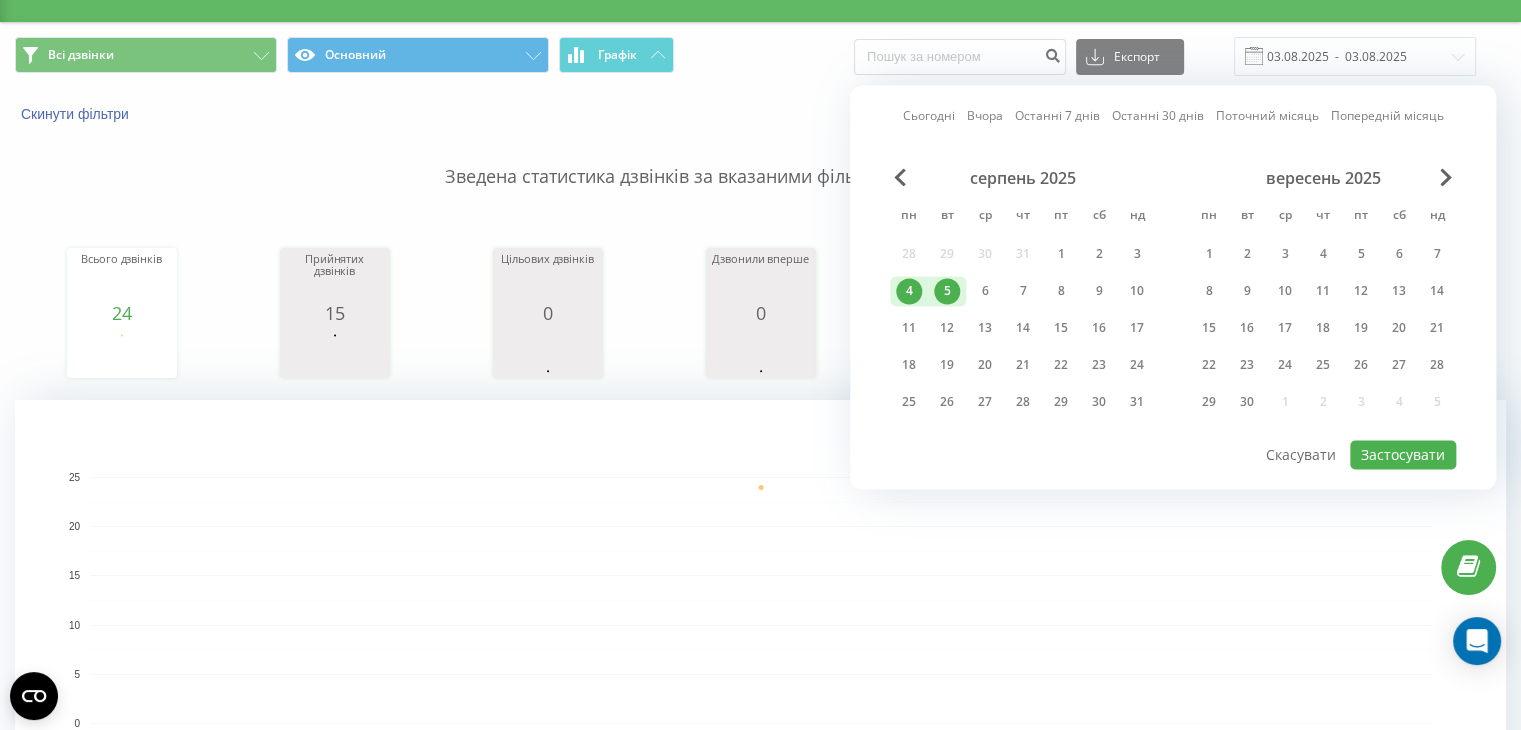 click on "4" at bounding box center (909, 291) 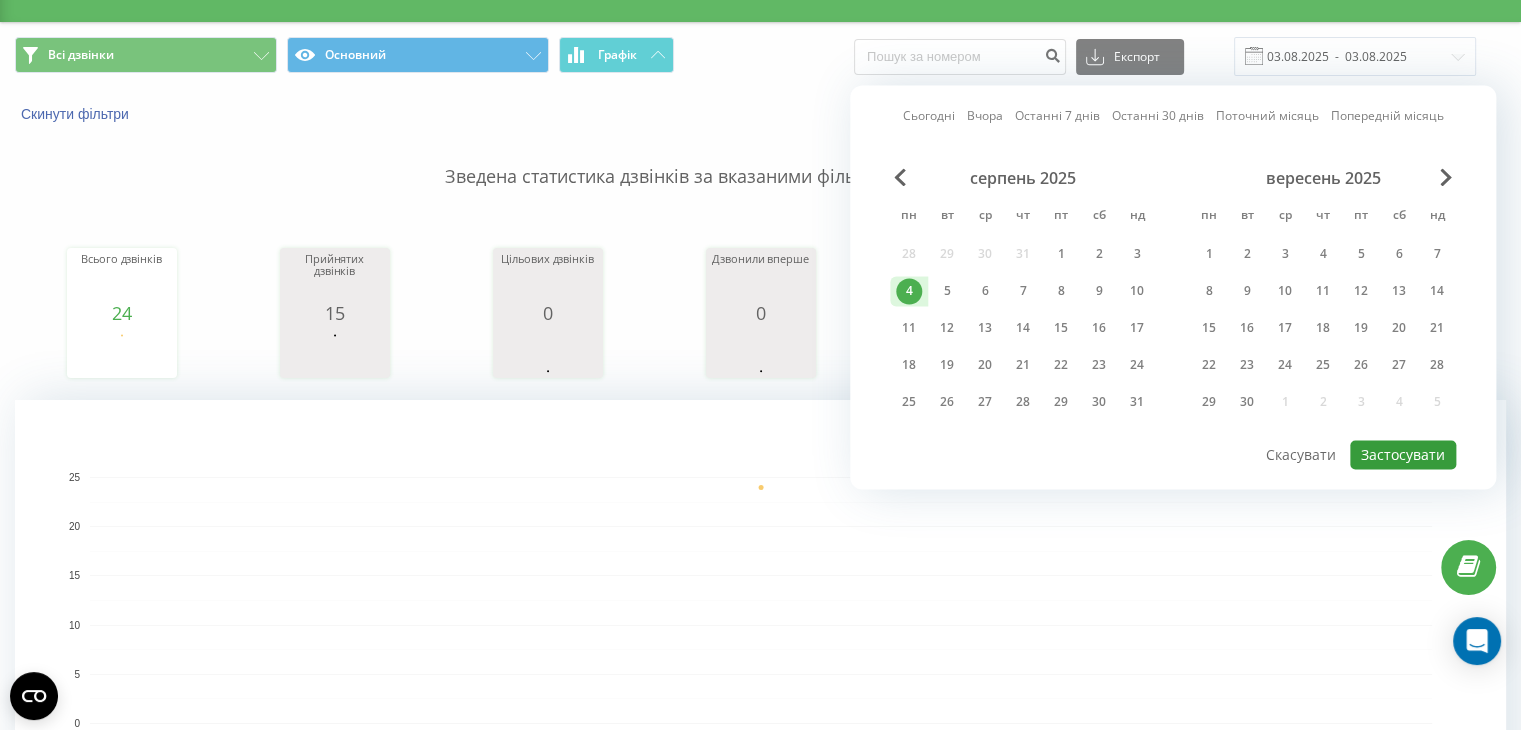 click on "Застосувати" at bounding box center (1403, 454) 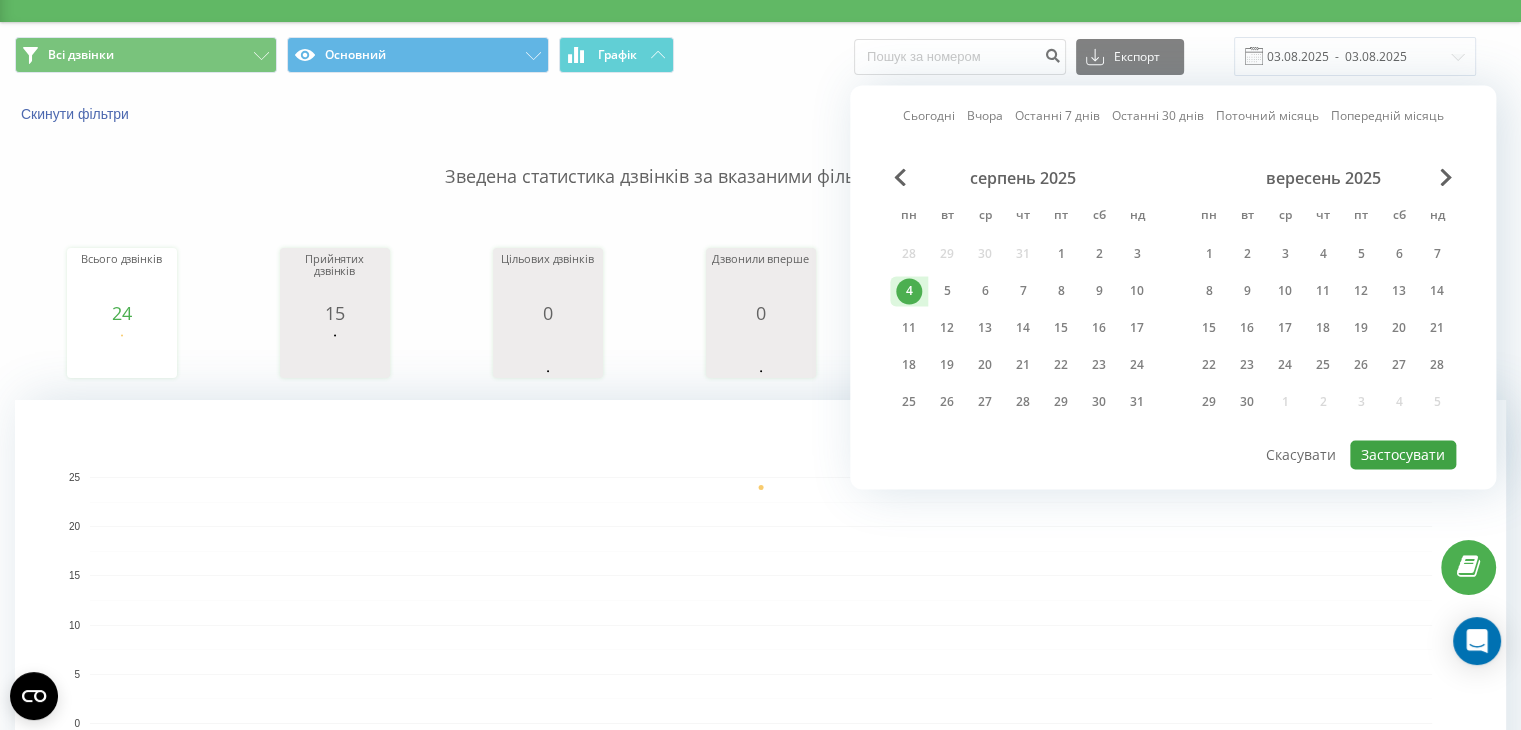 type on "04.08.2025  -  04.08.2025" 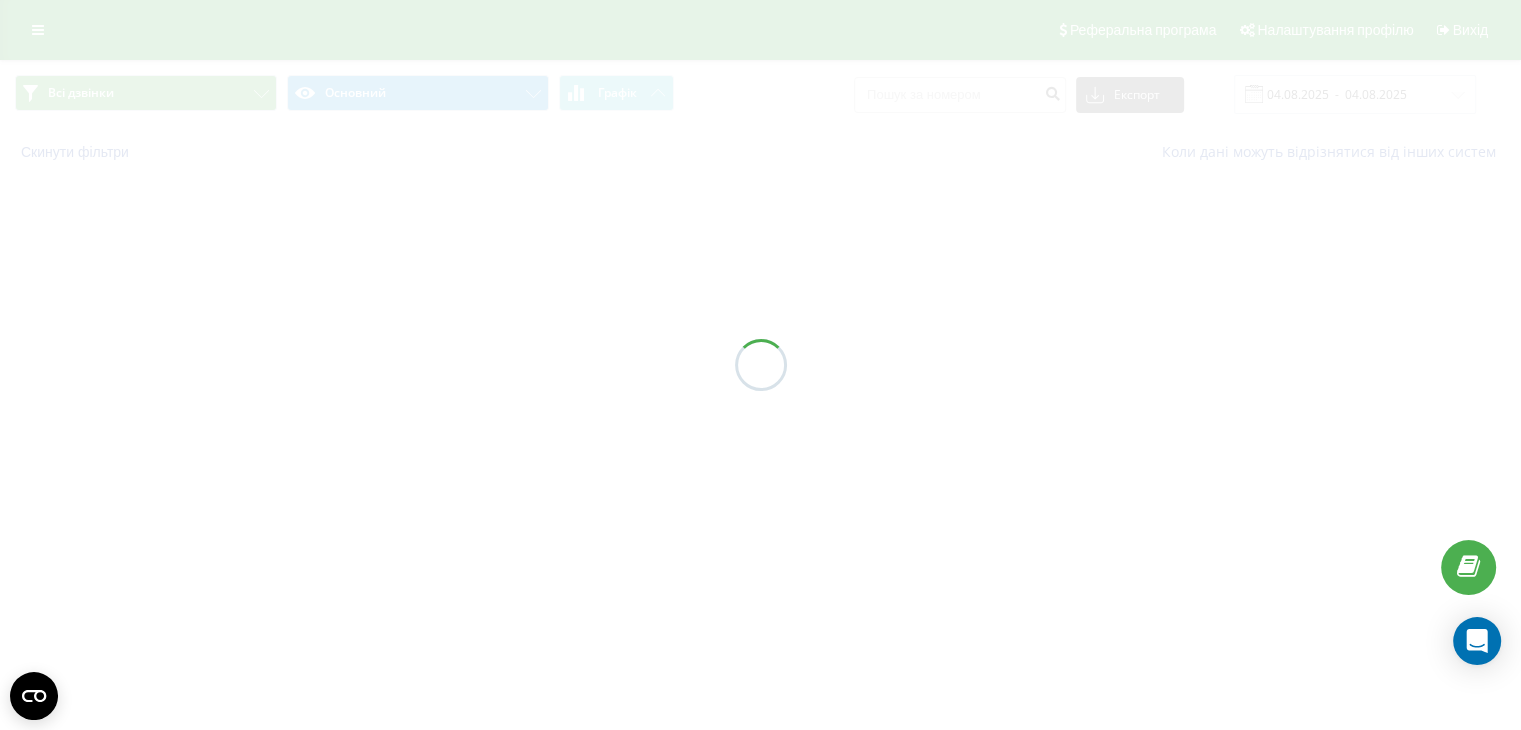 scroll, scrollTop: 0, scrollLeft: 0, axis: both 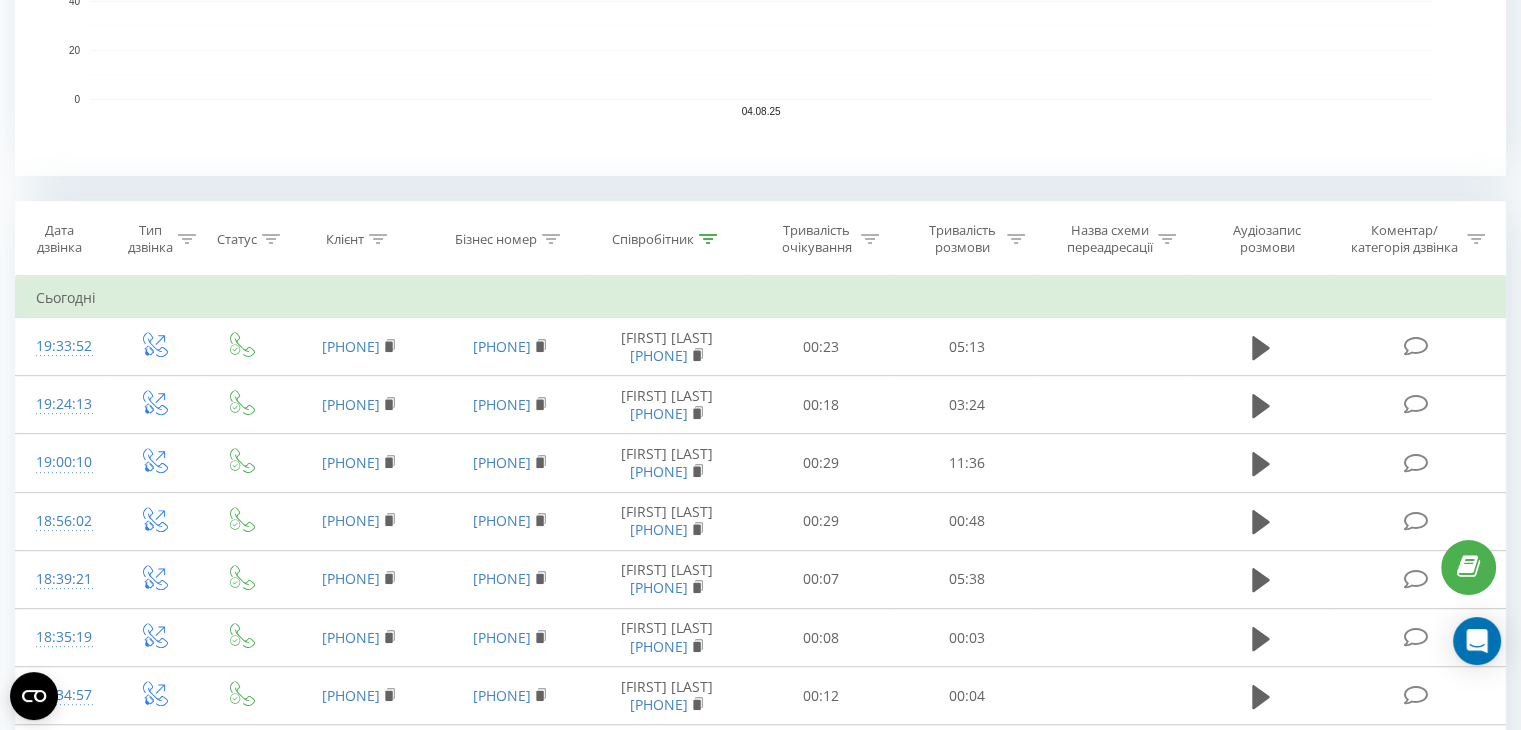 click at bounding box center (708, 239) 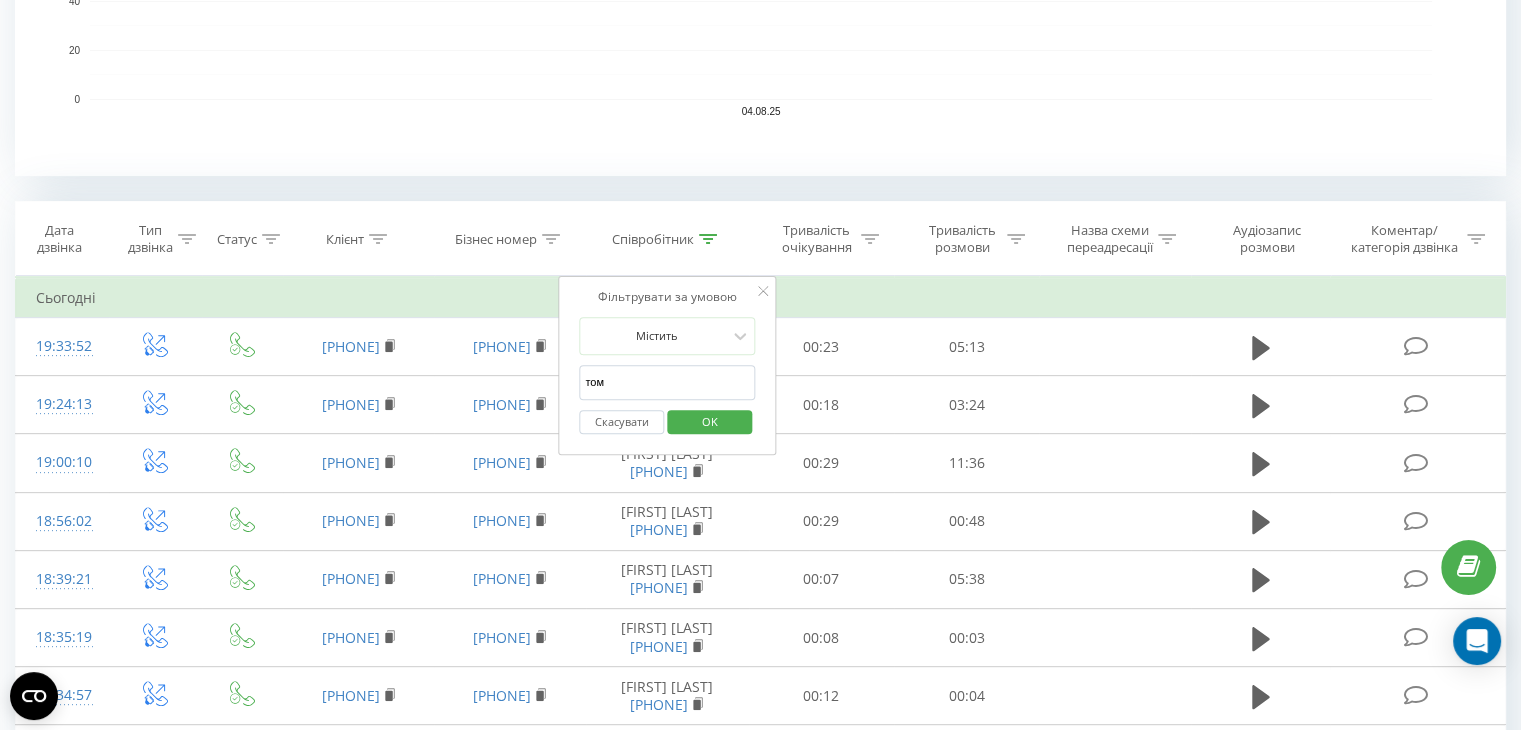 click on "том" at bounding box center (667, 382) 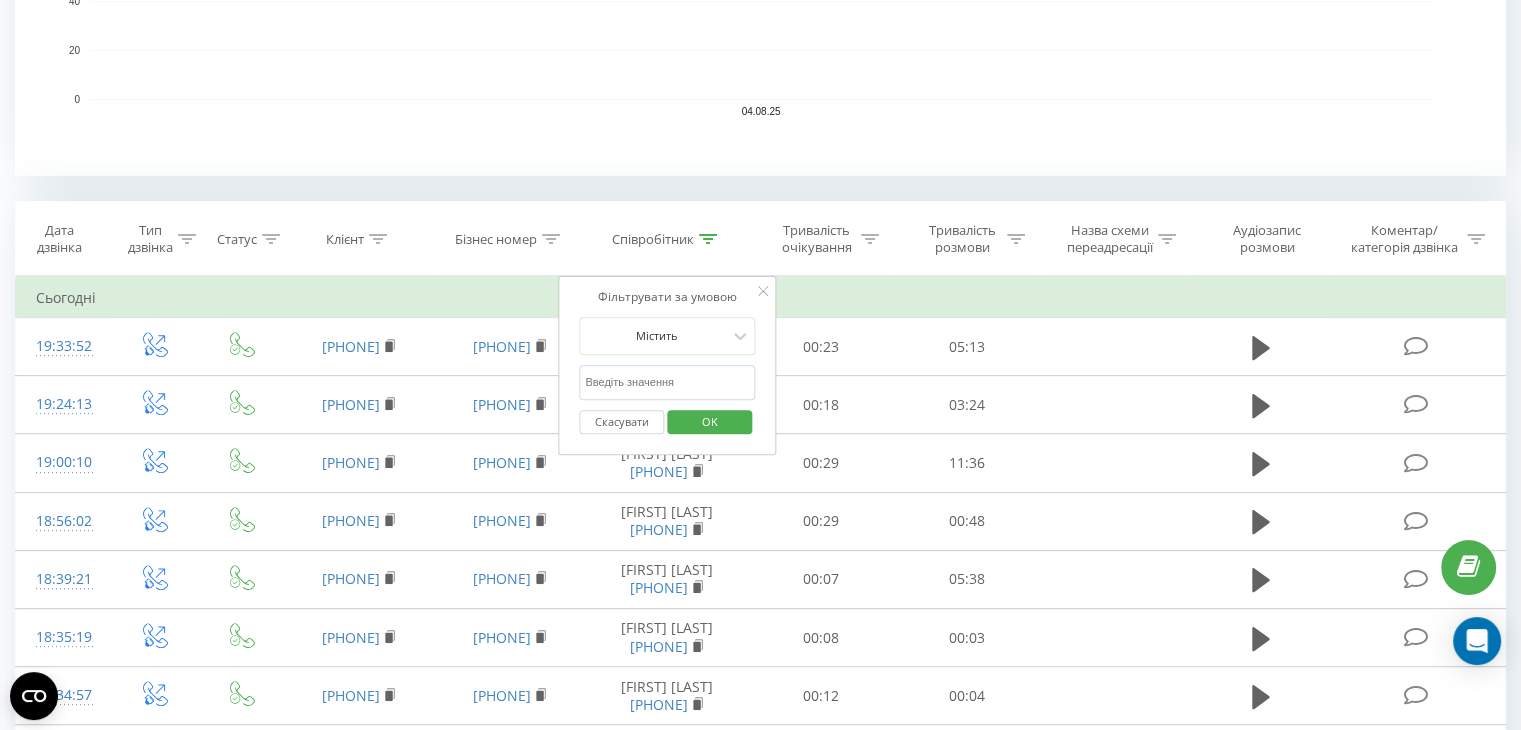 type 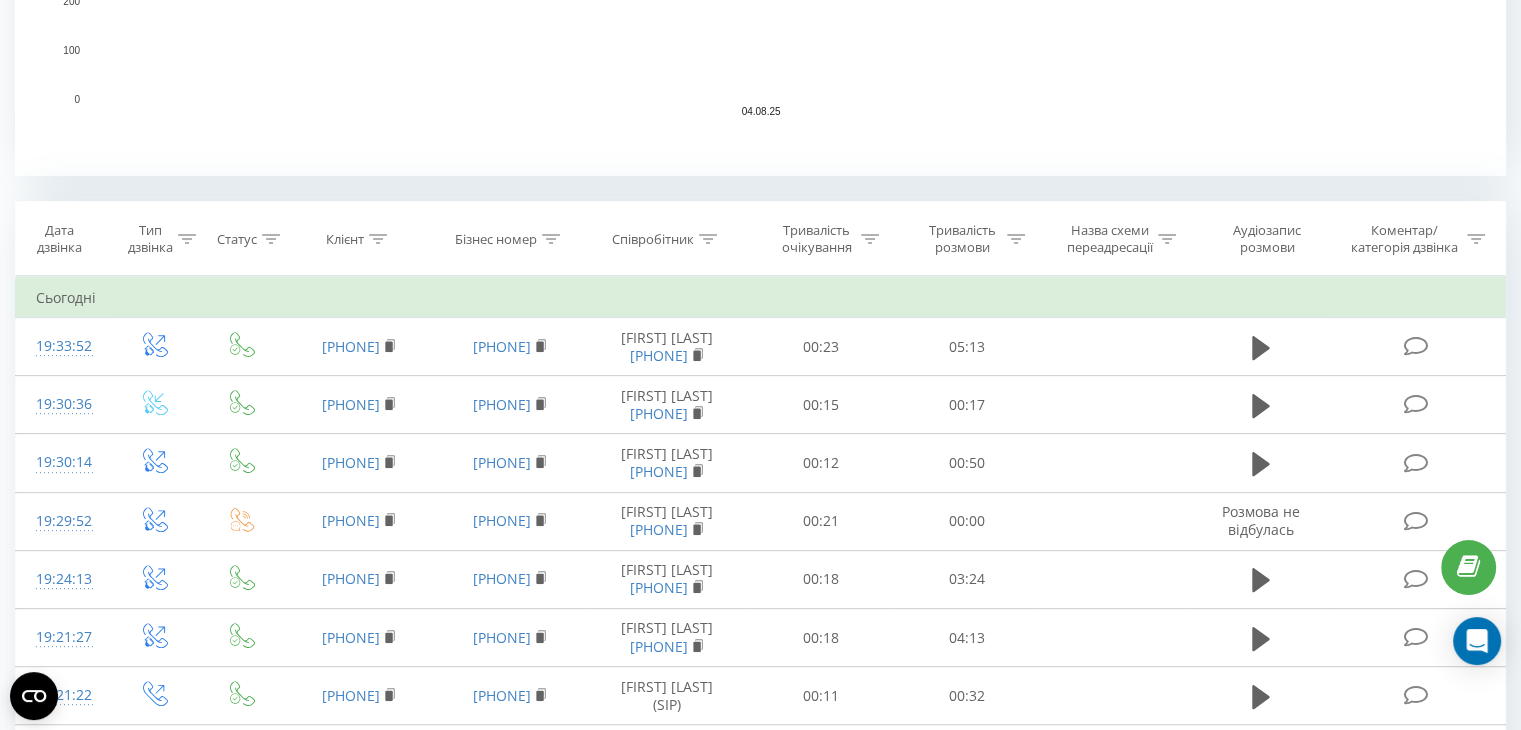 scroll, scrollTop: 942, scrollLeft: 0, axis: vertical 